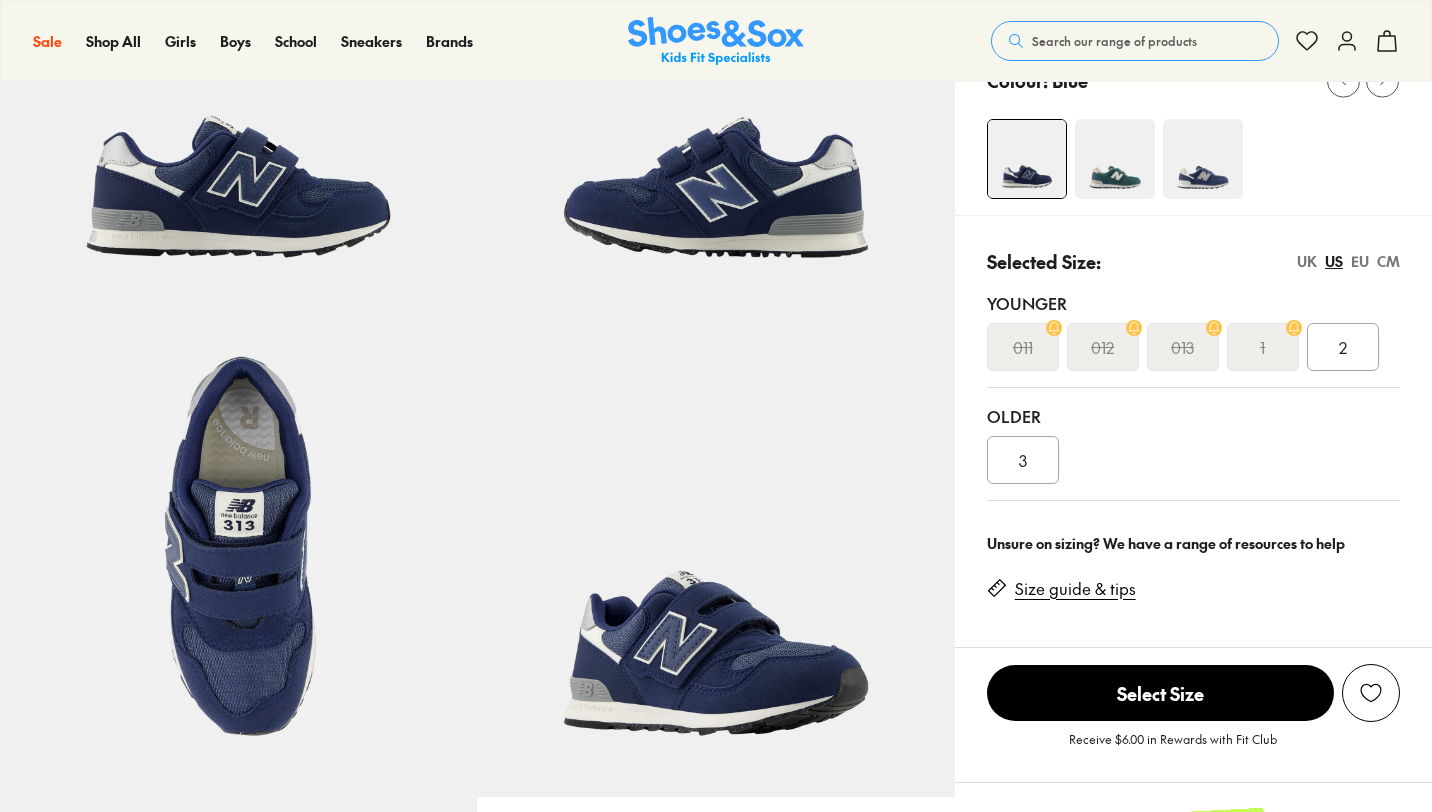 scroll, scrollTop: 120, scrollLeft: 0, axis: vertical 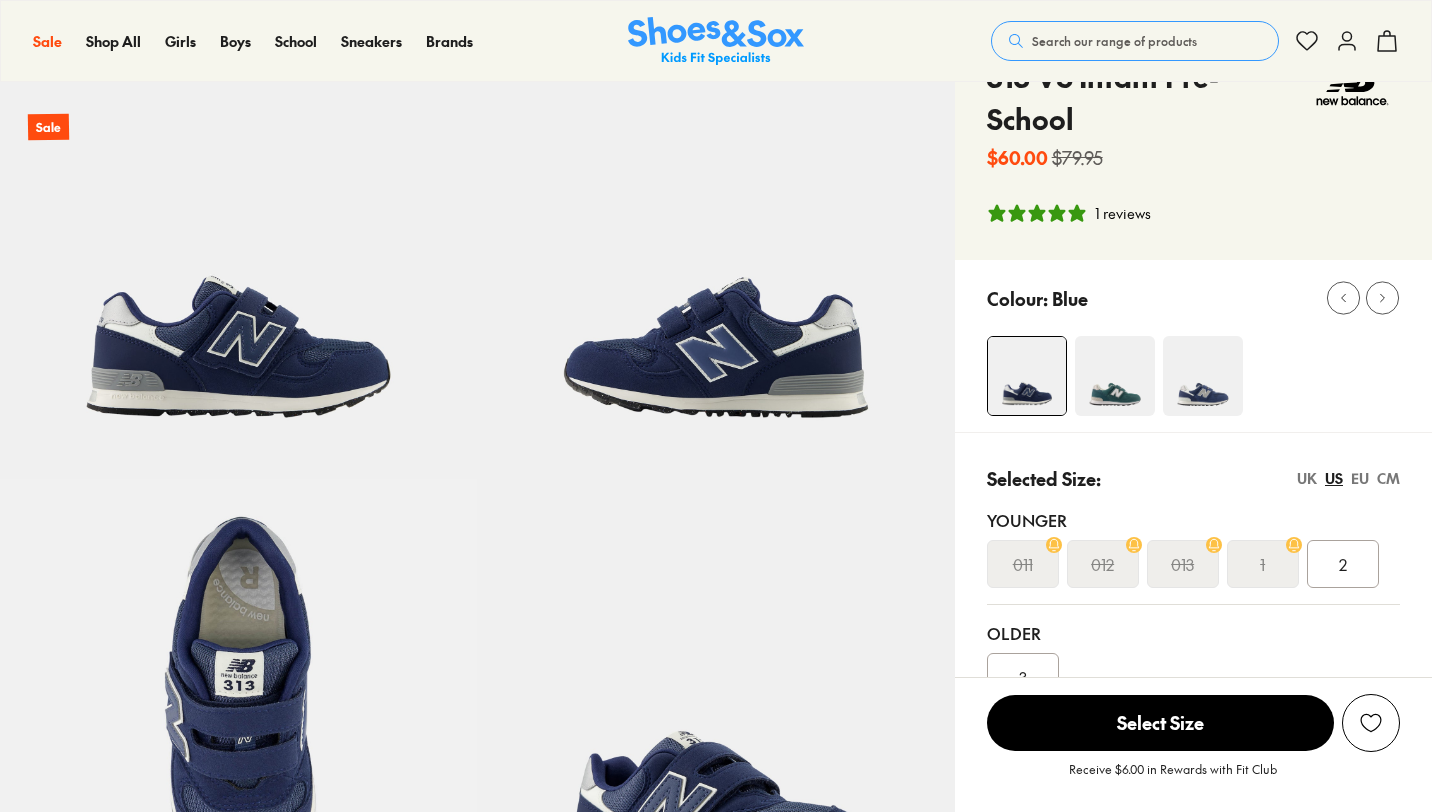 select on "*" 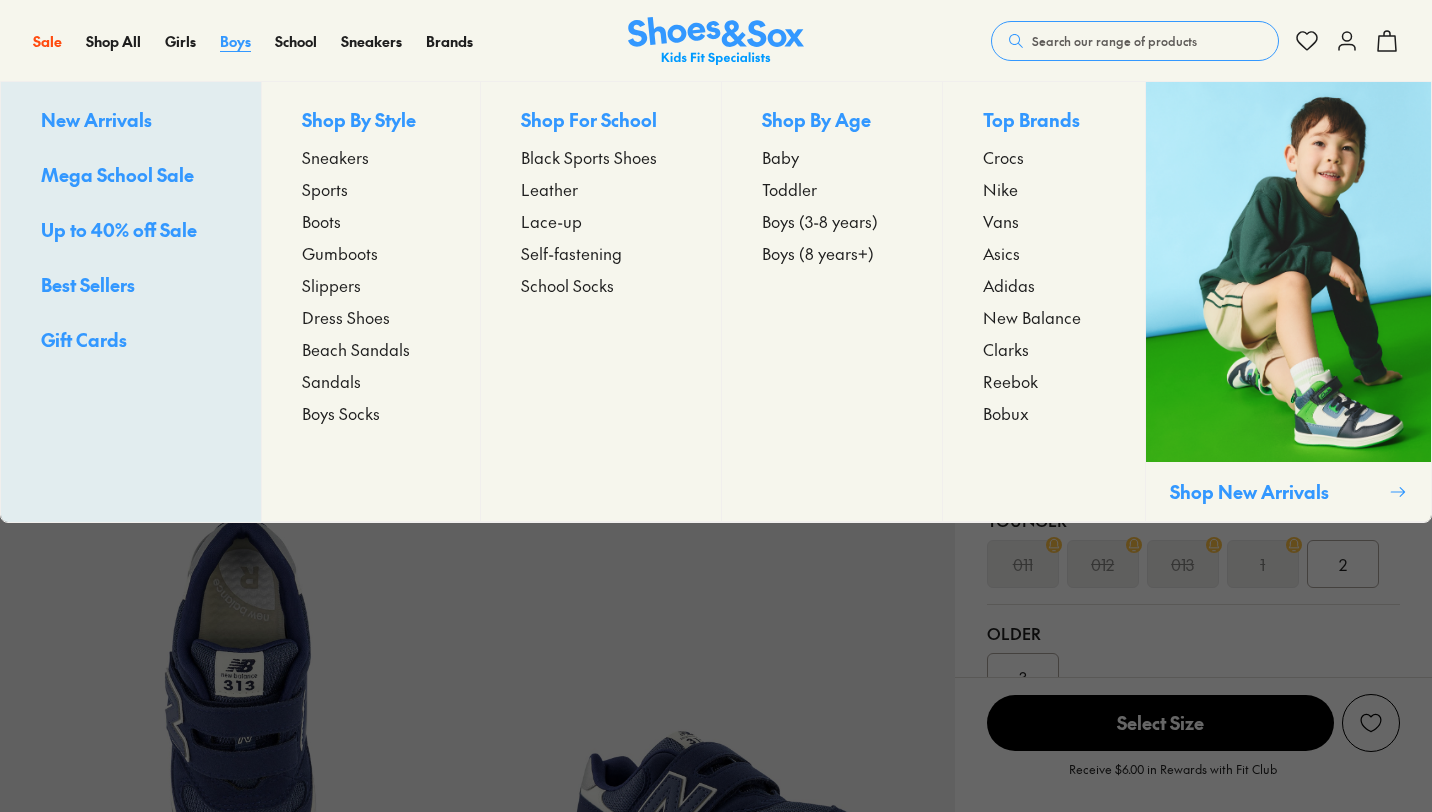 click on "Boys" at bounding box center (235, 41) 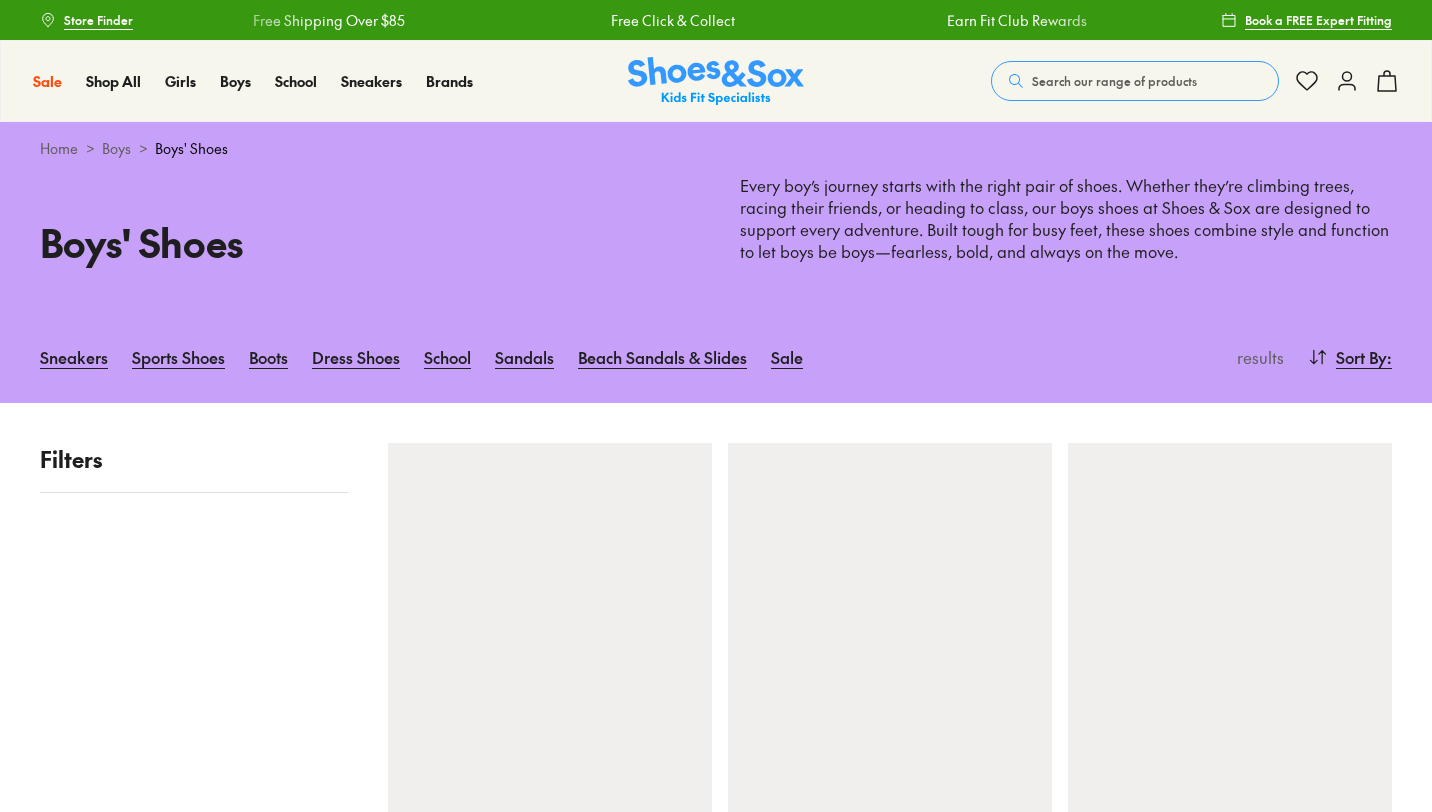 scroll, scrollTop: 0, scrollLeft: 0, axis: both 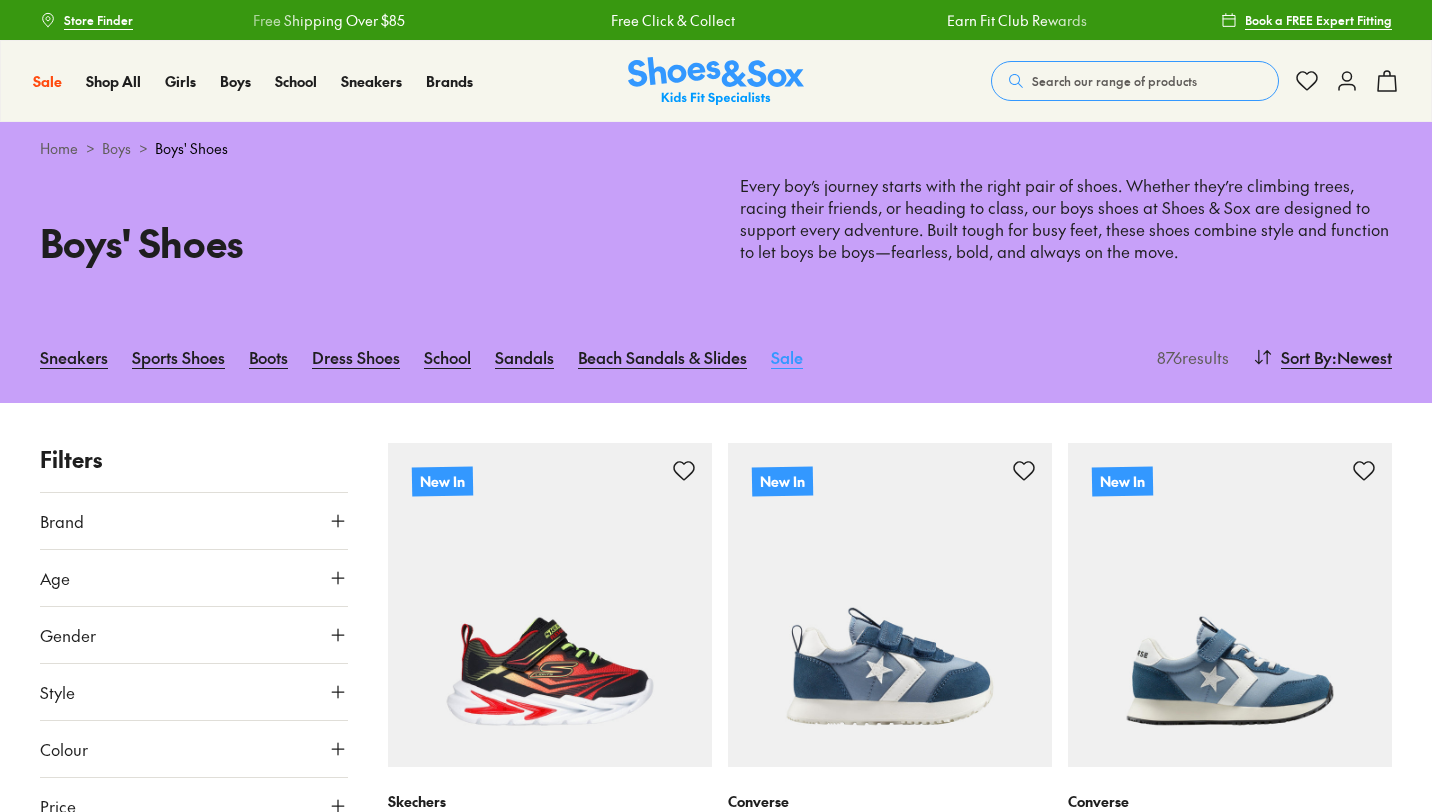 click on "Sale" at bounding box center [787, 357] 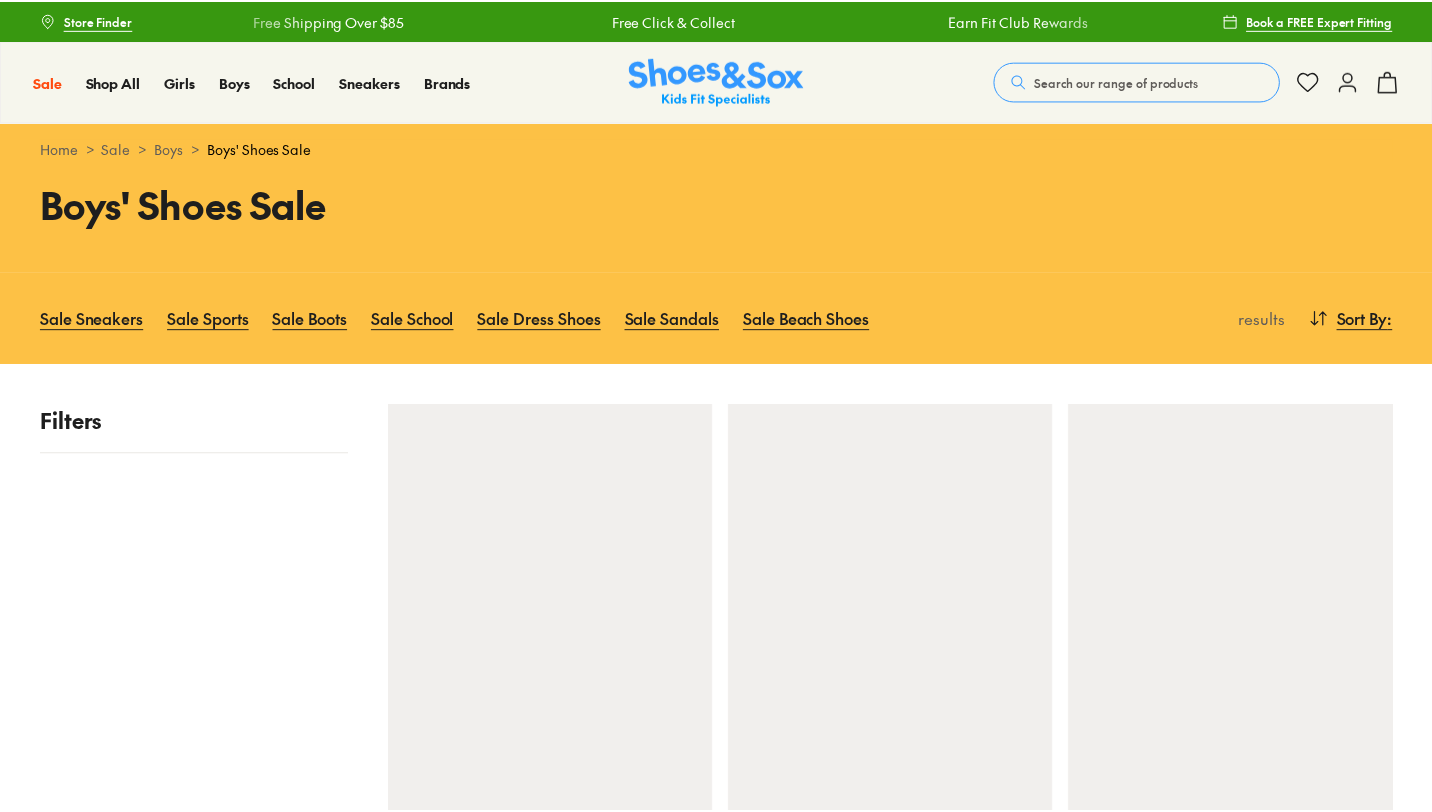 scroll, scrollTop: 0, scrollLeft: 0, axis: both 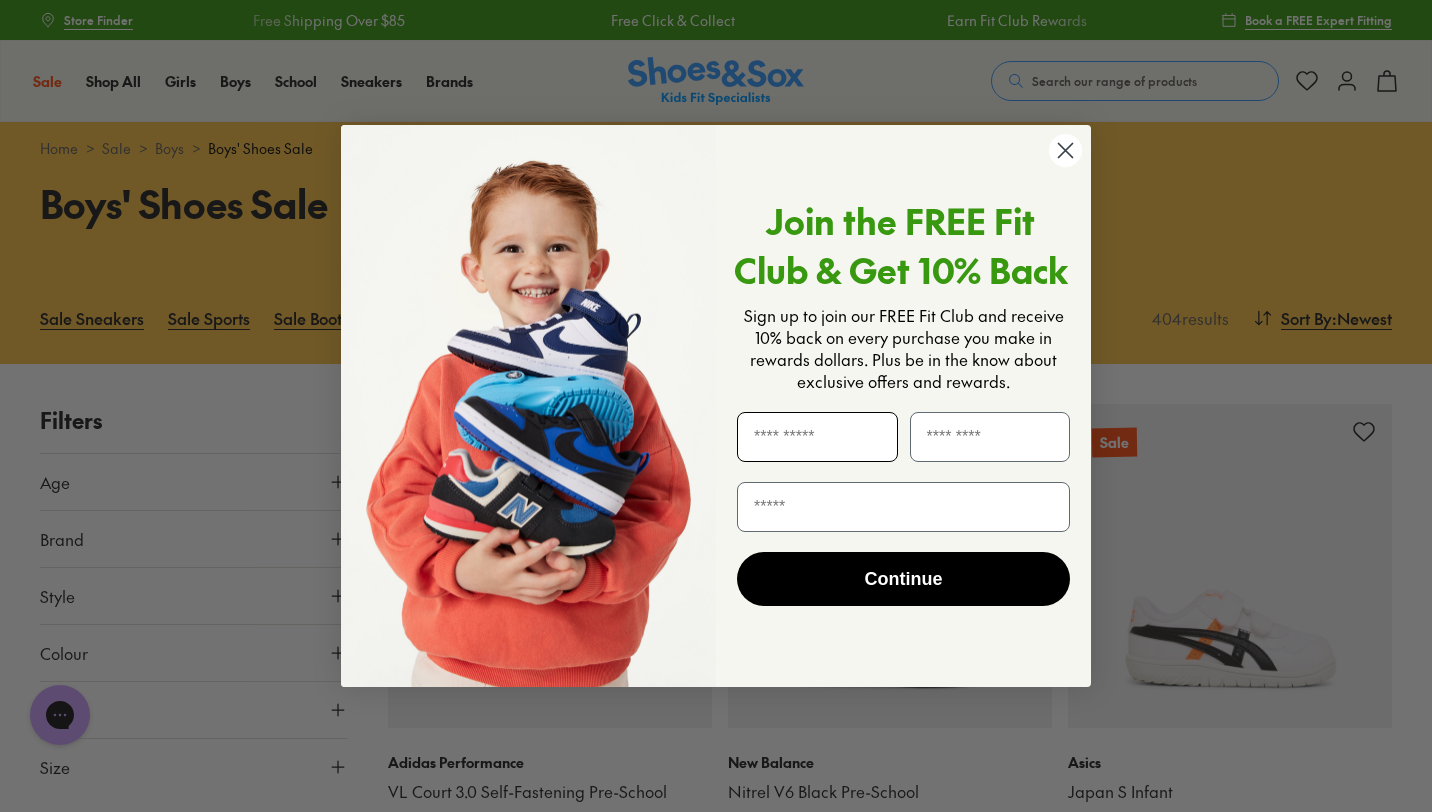 click at bounding box center (817, 437) 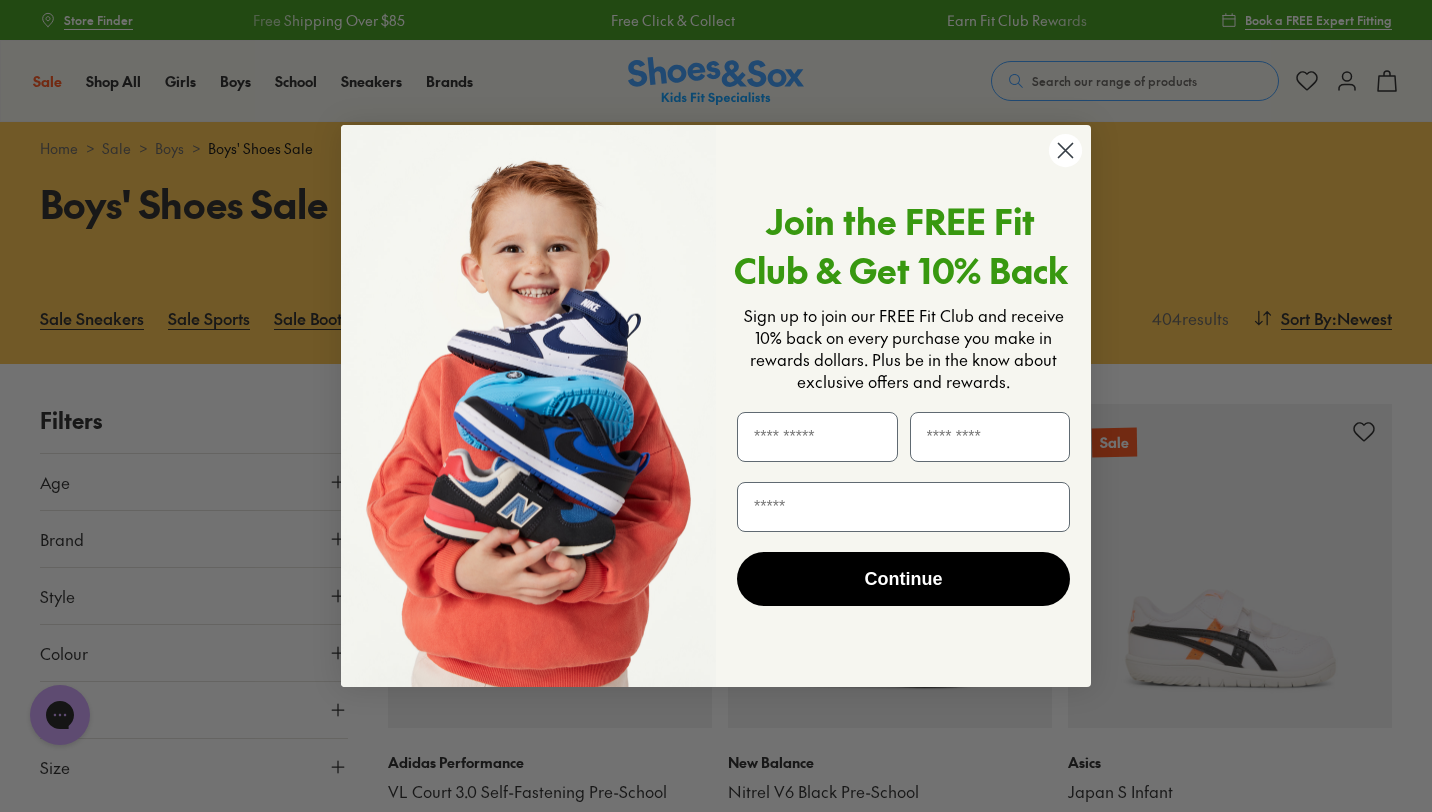 type on "*****" 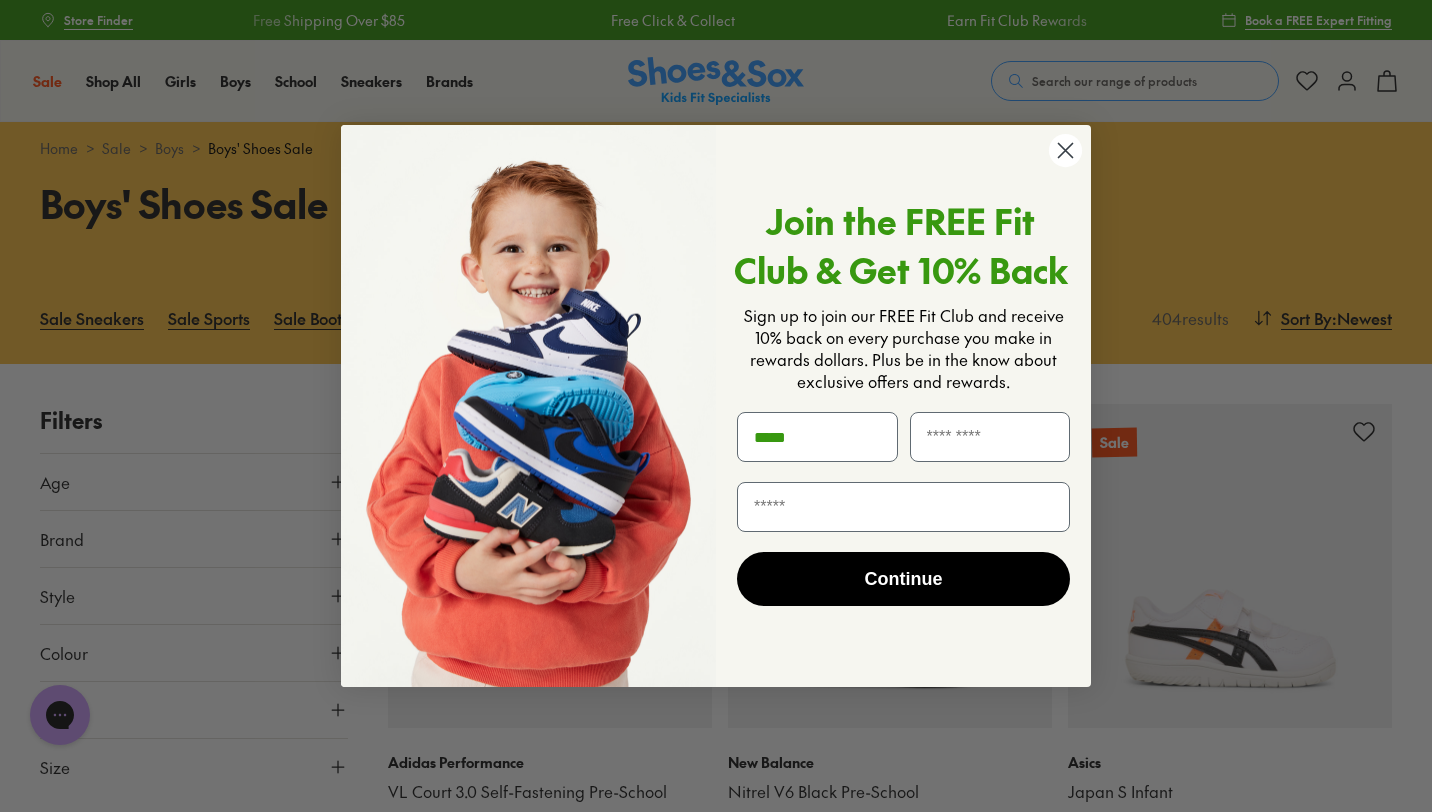 type on "***" 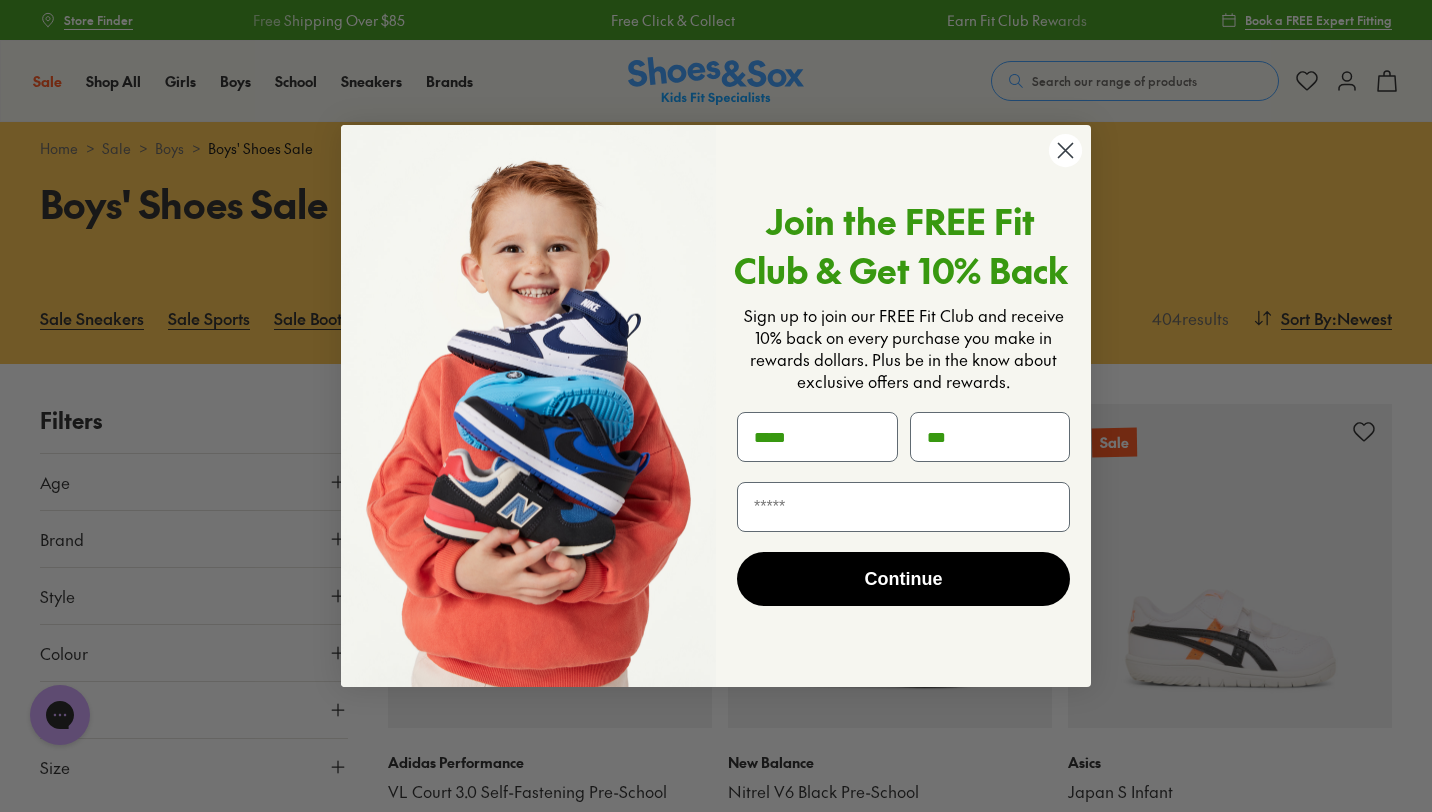 type on "**********" 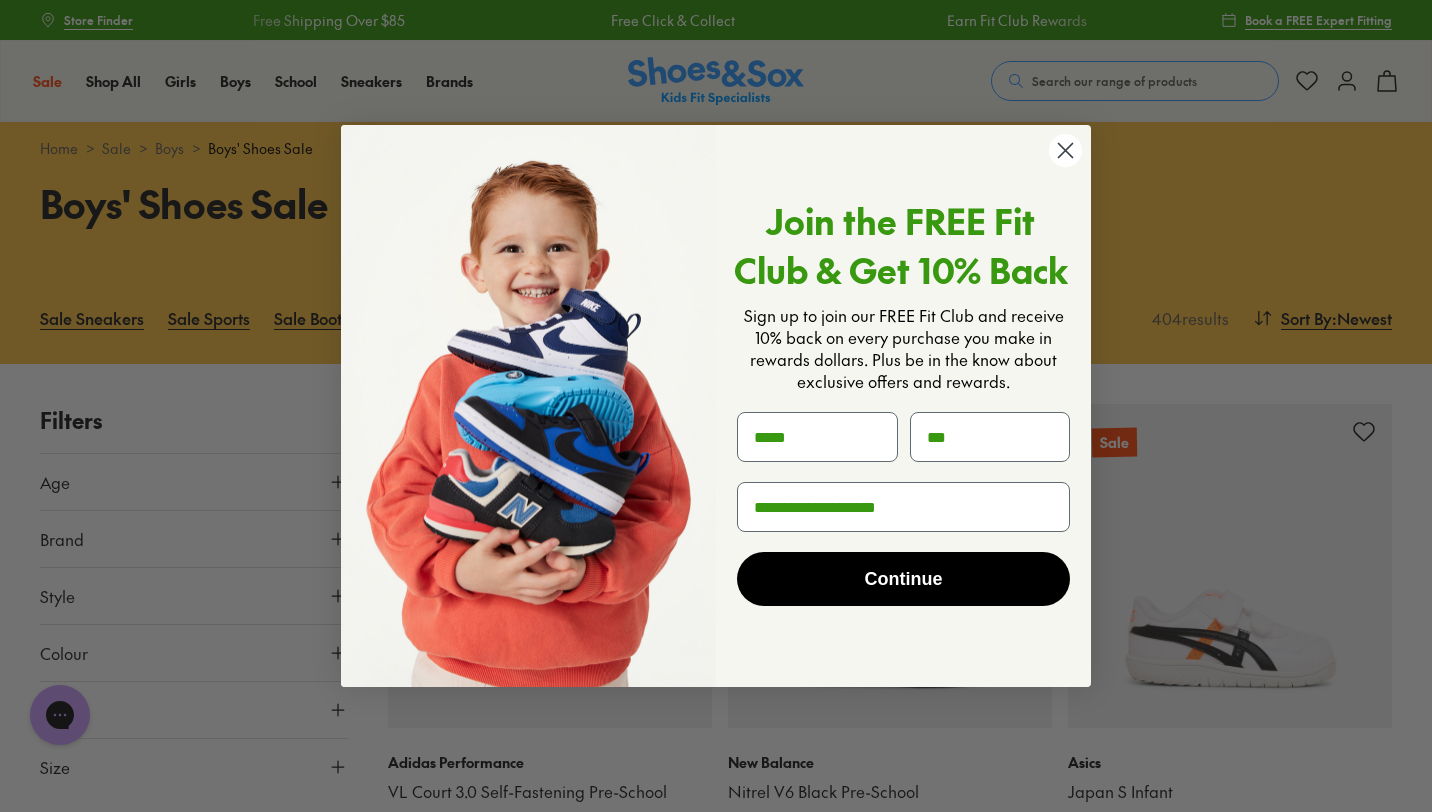 click on "Continue" at bounding box center [903, 579] 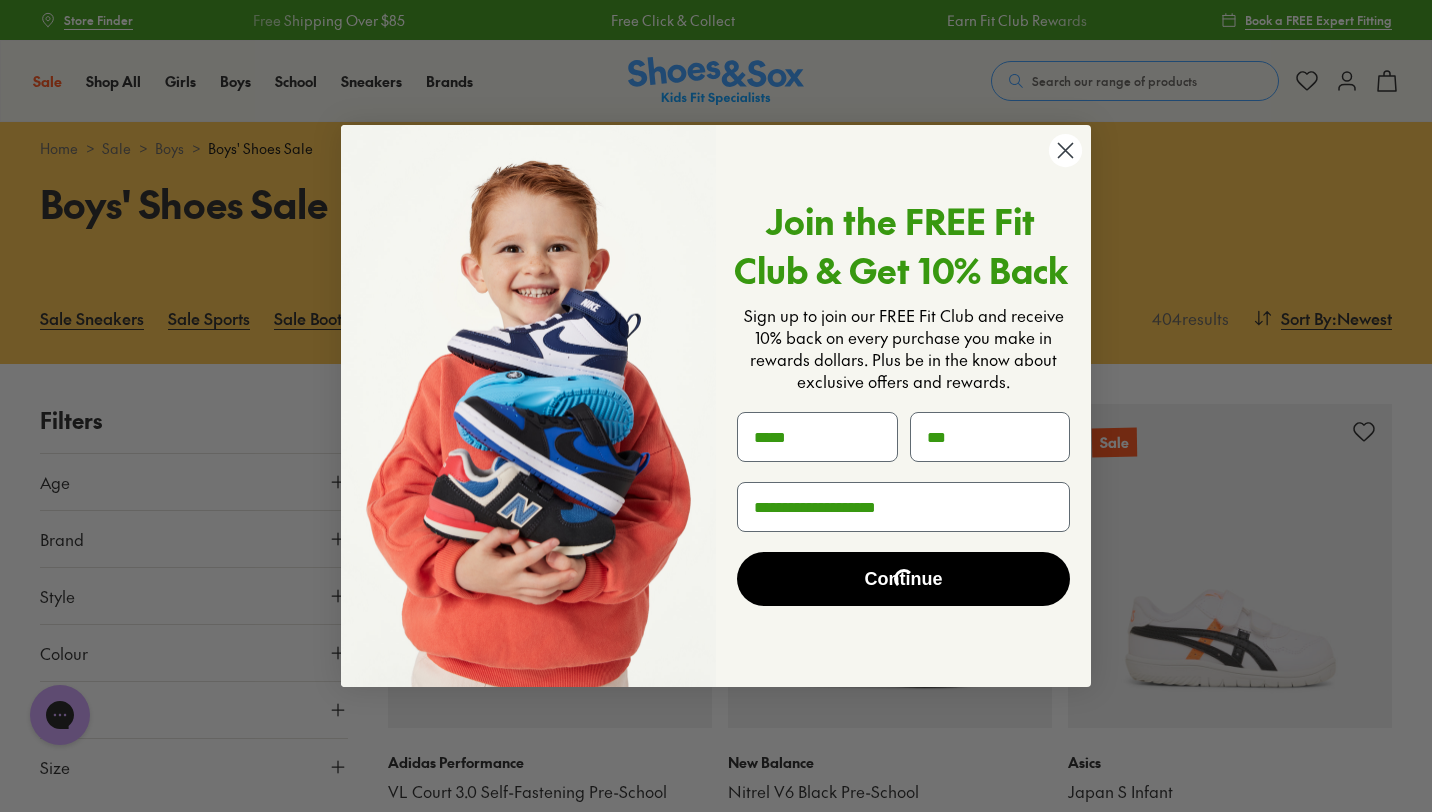 click on "Continue" at bounding box center (903, 579) 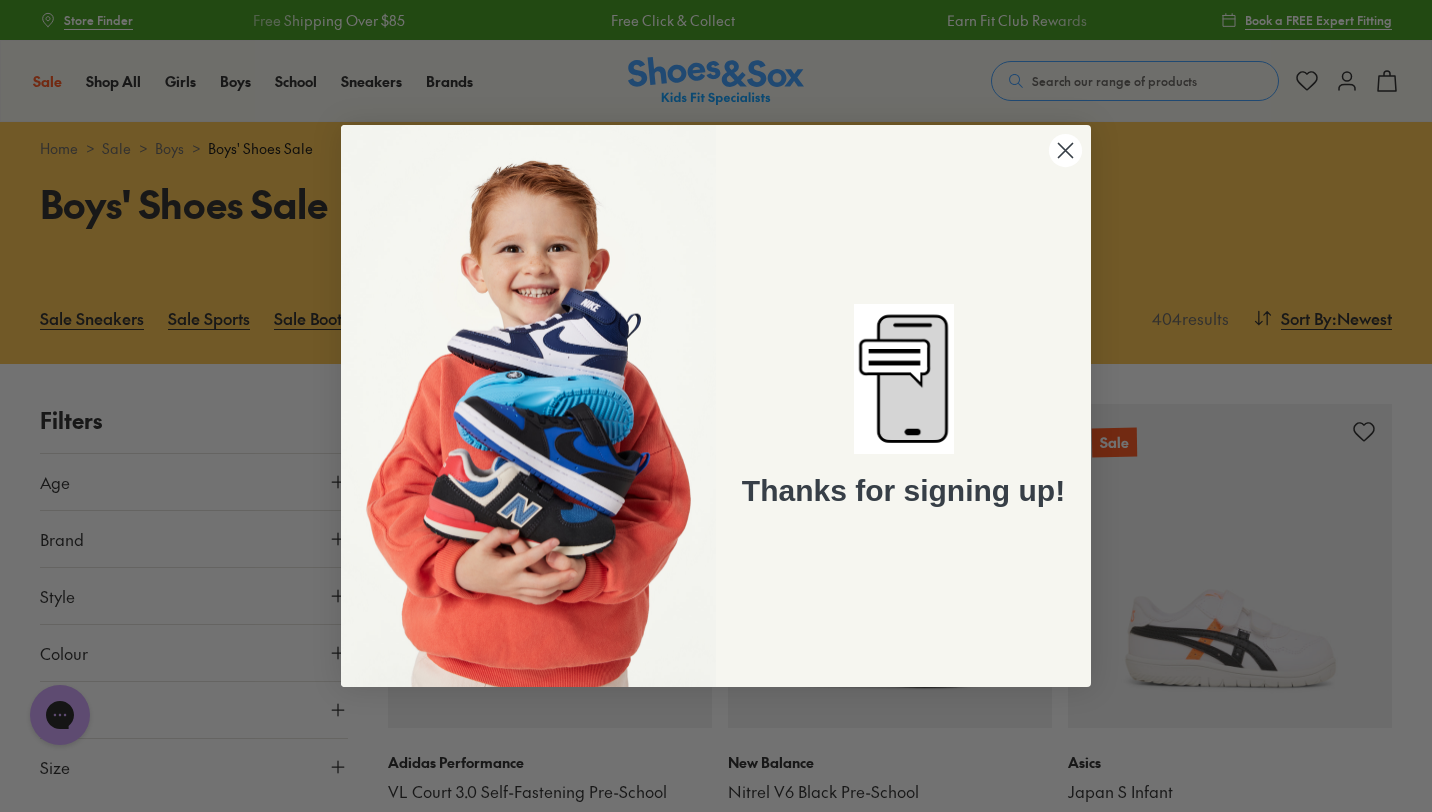 click 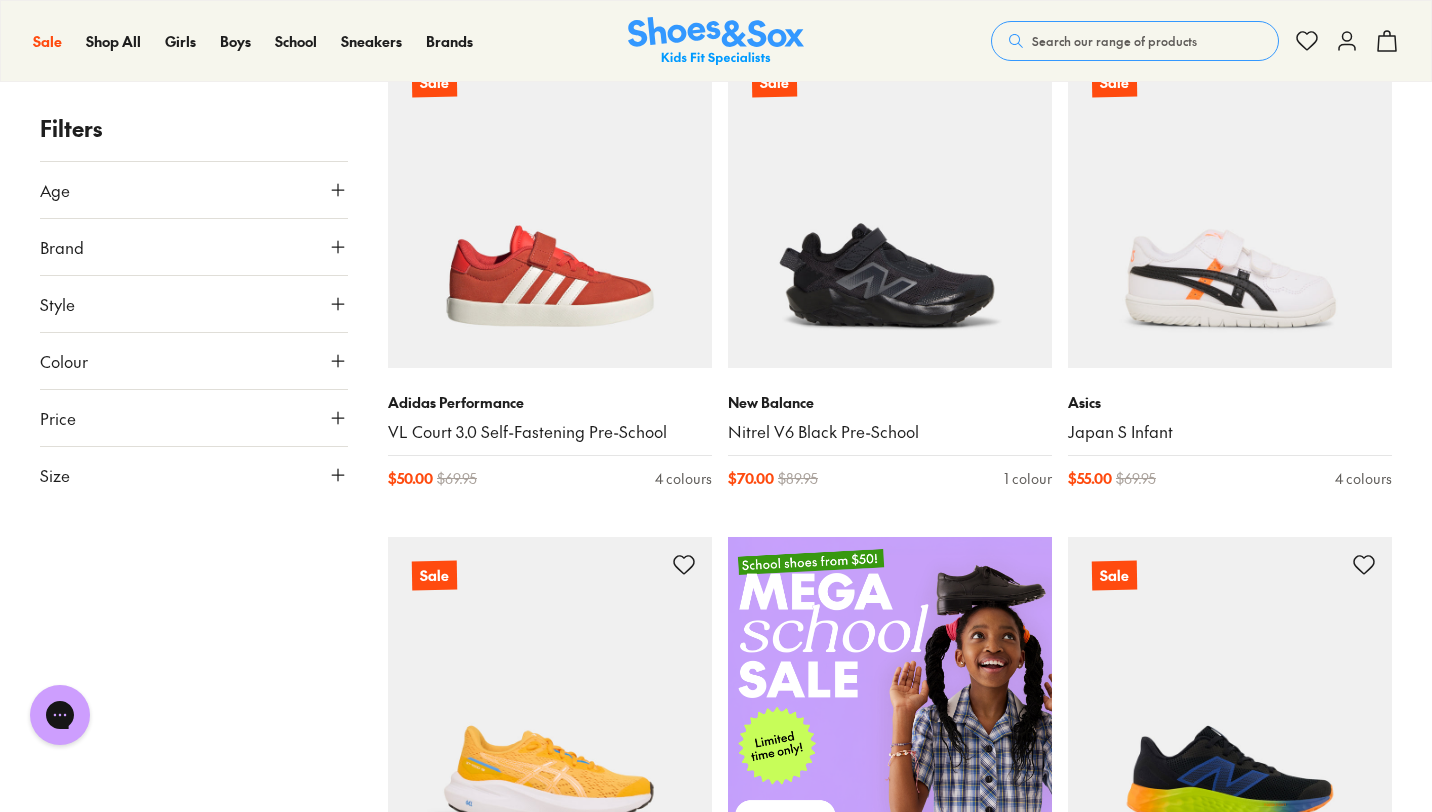 scroll, scrollTop: 320, scrollLeft: 0, axis: vertical 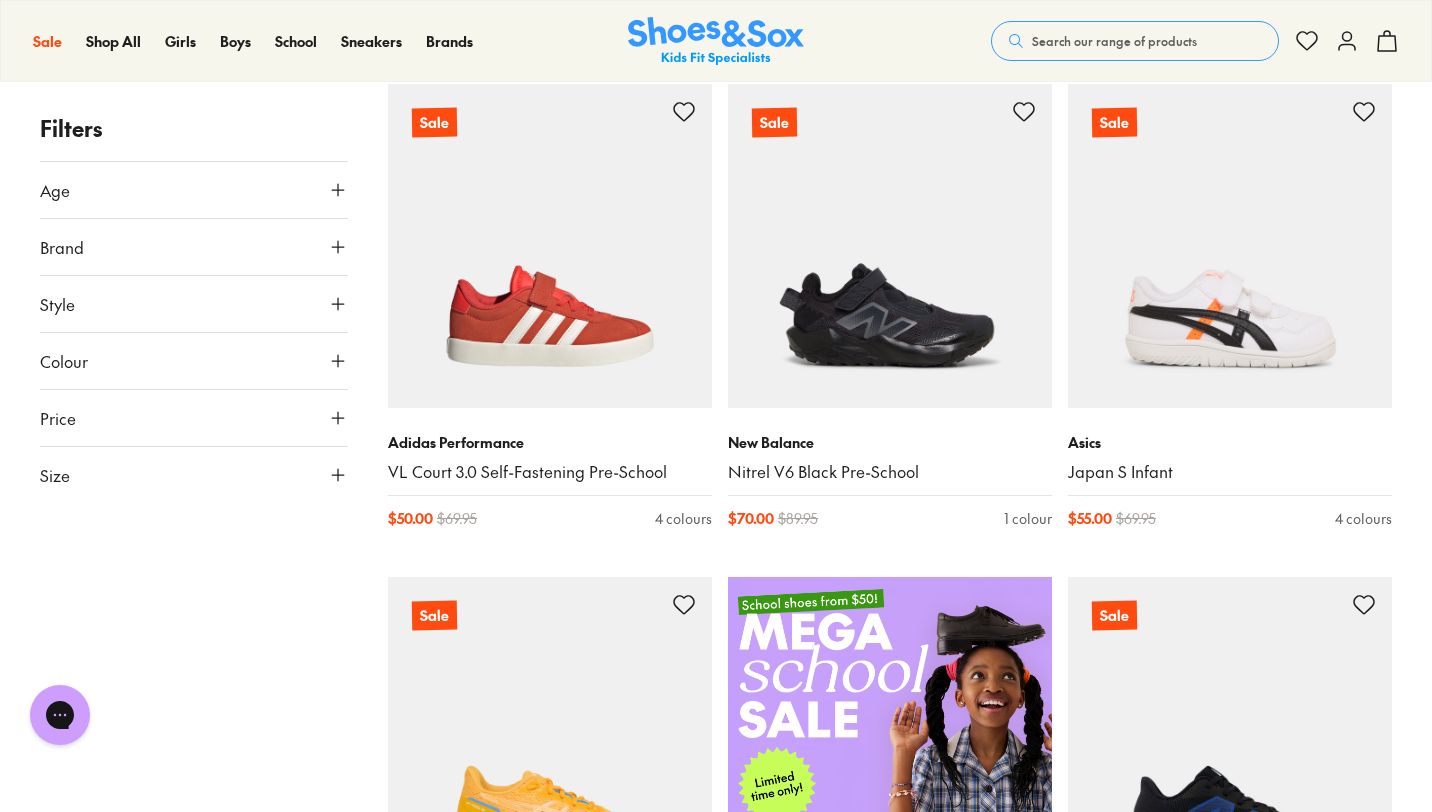 click on "Size" at bounding box center (194, 475) 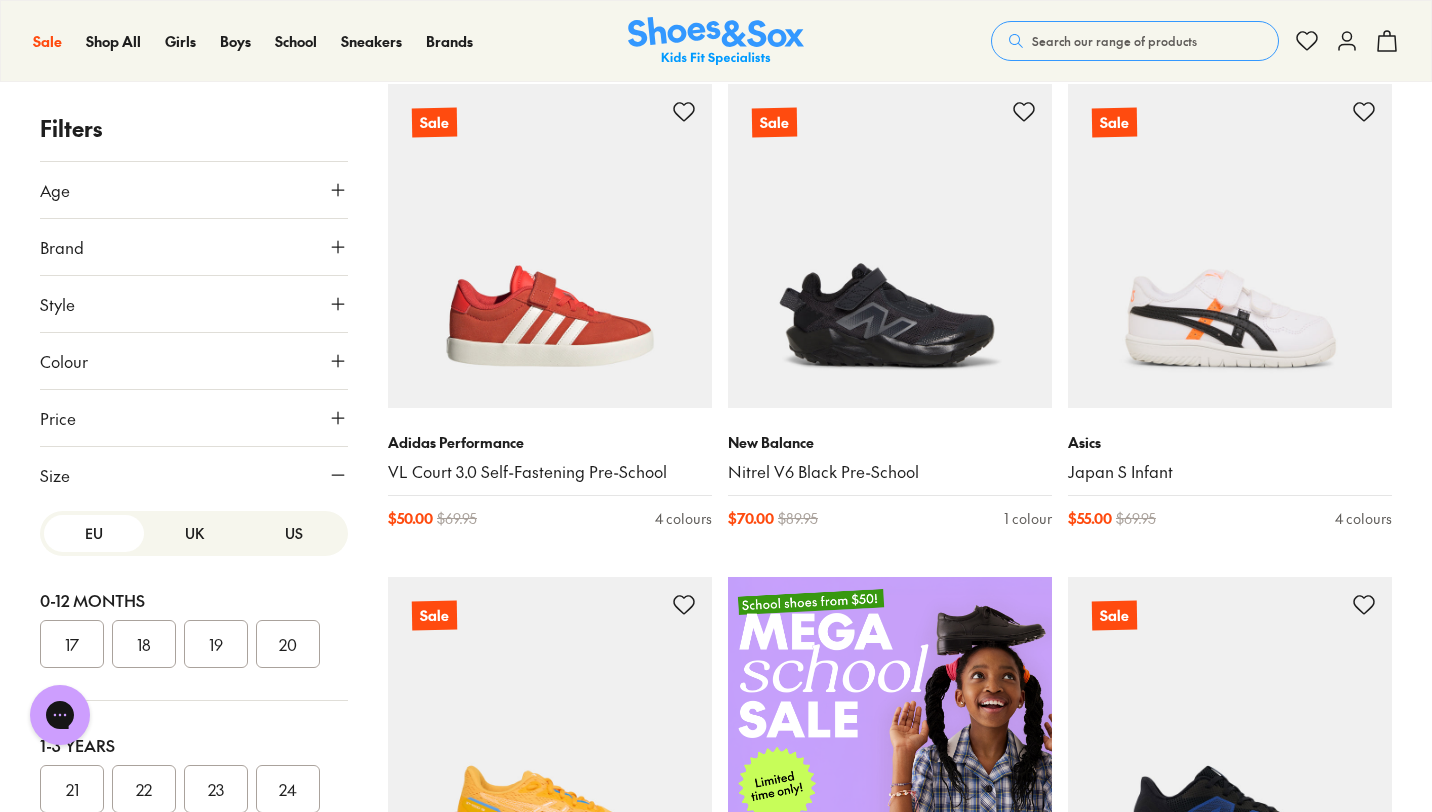 type 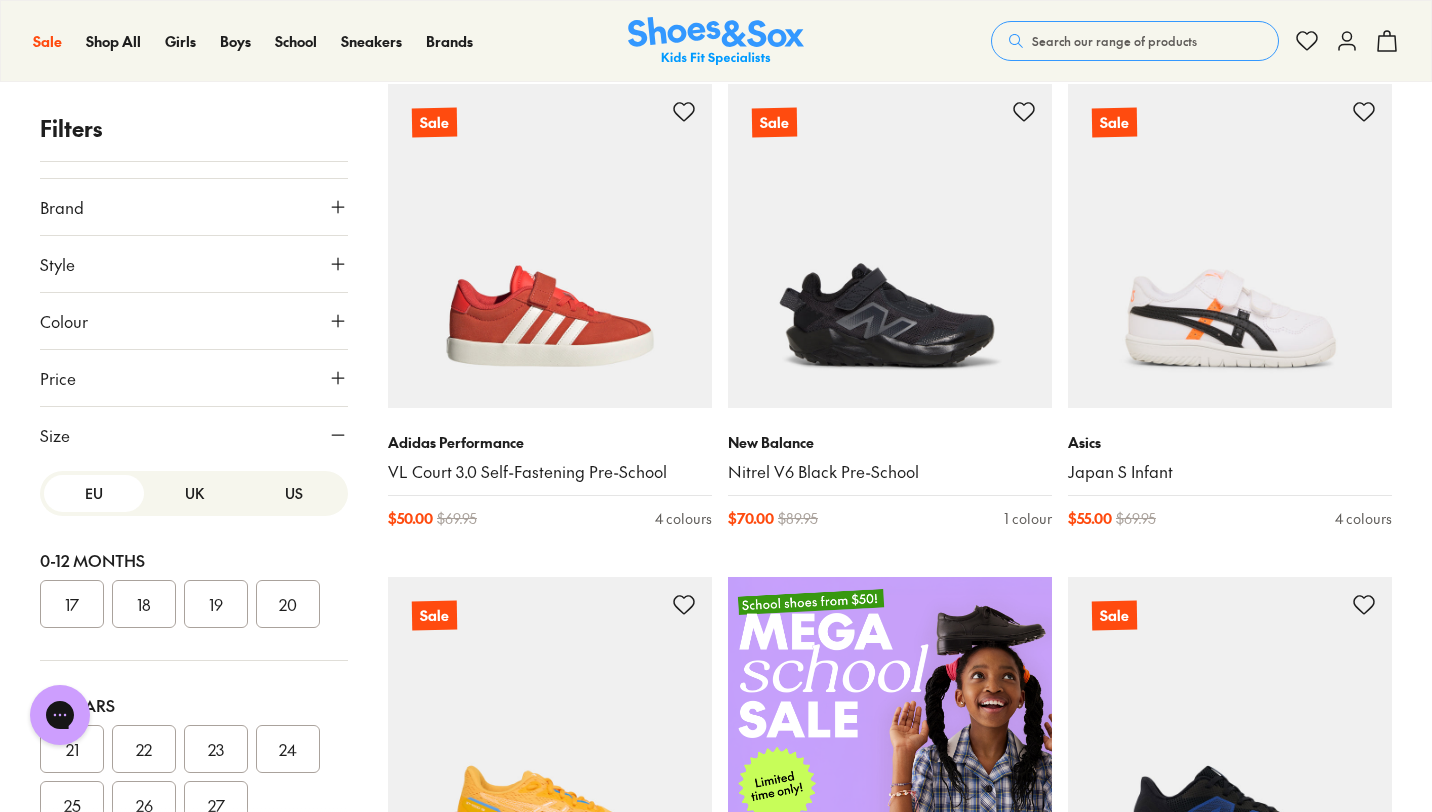 scroll, scrollTop: 75, scrollLeft: 0, axis: vertical 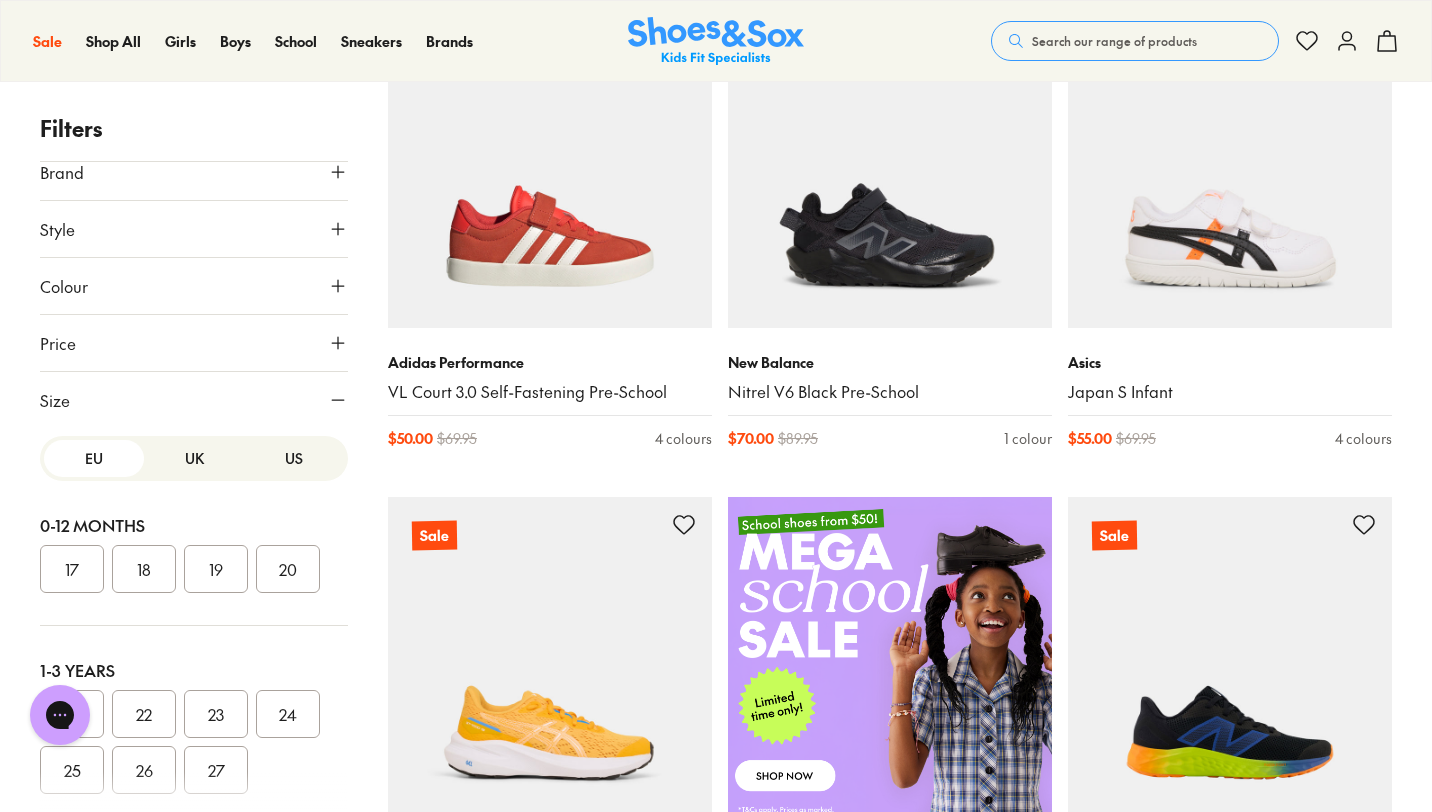 click on "US" at bounding box center [294, 458] 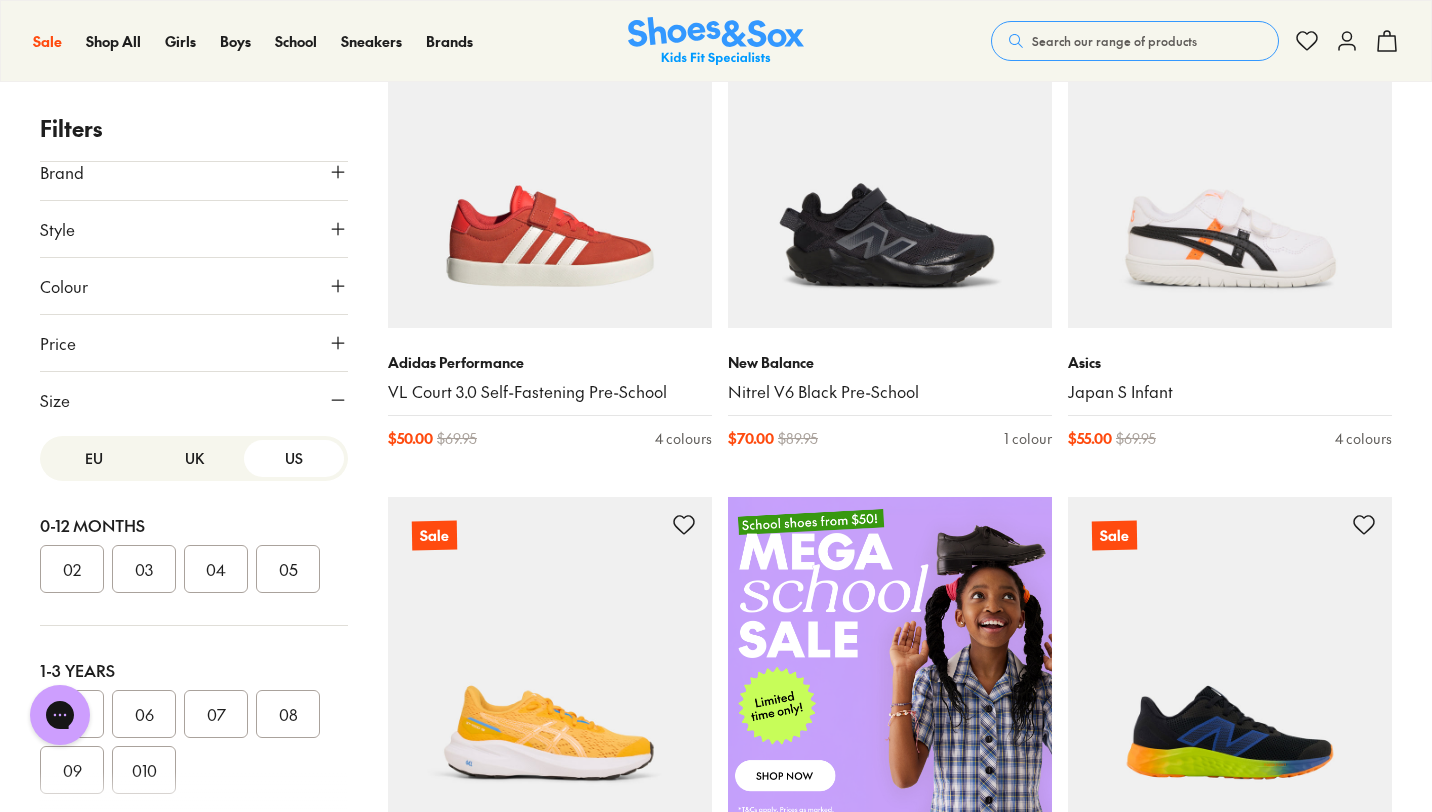type 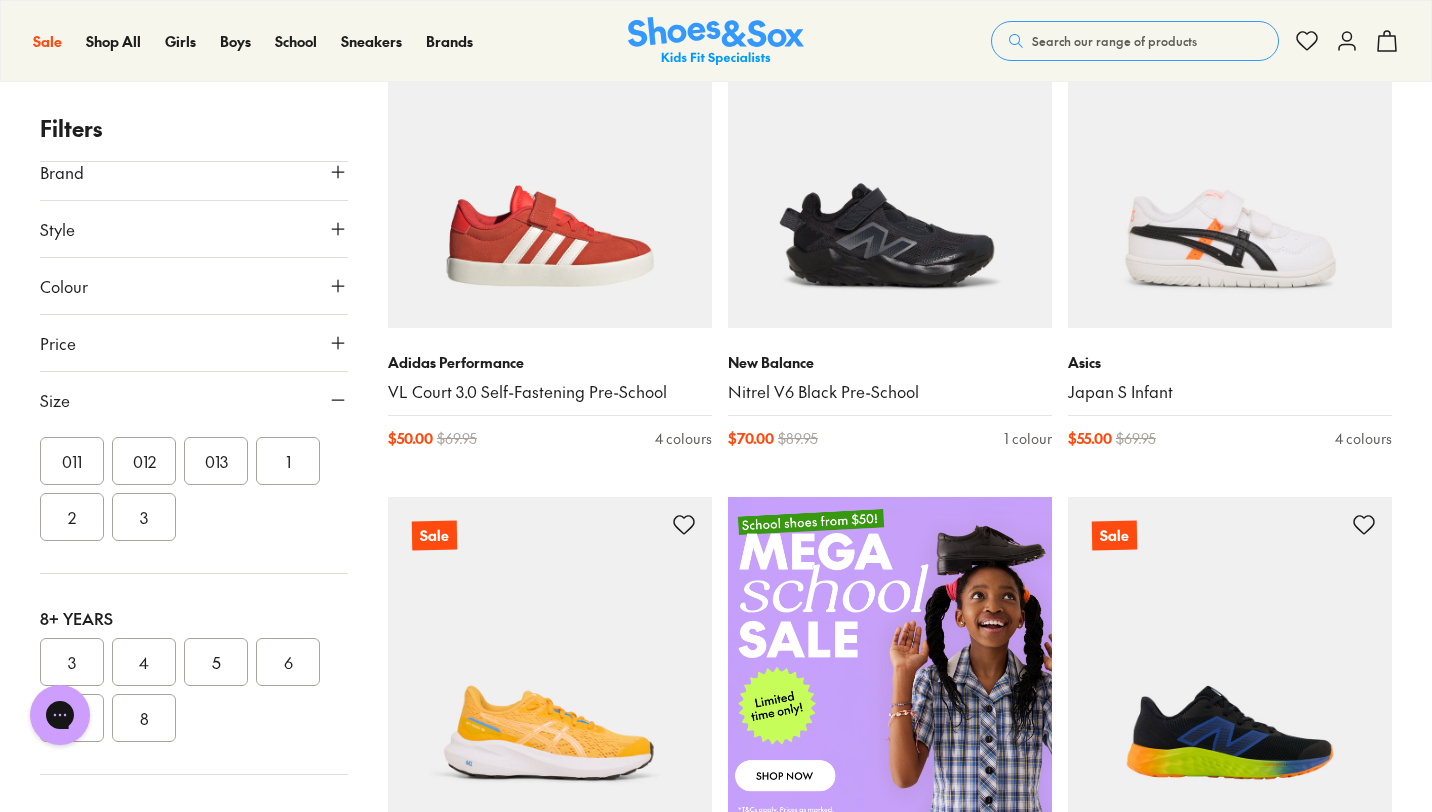 scroll, scrollTop: 480, scrollLeft: 0, axis: vertical 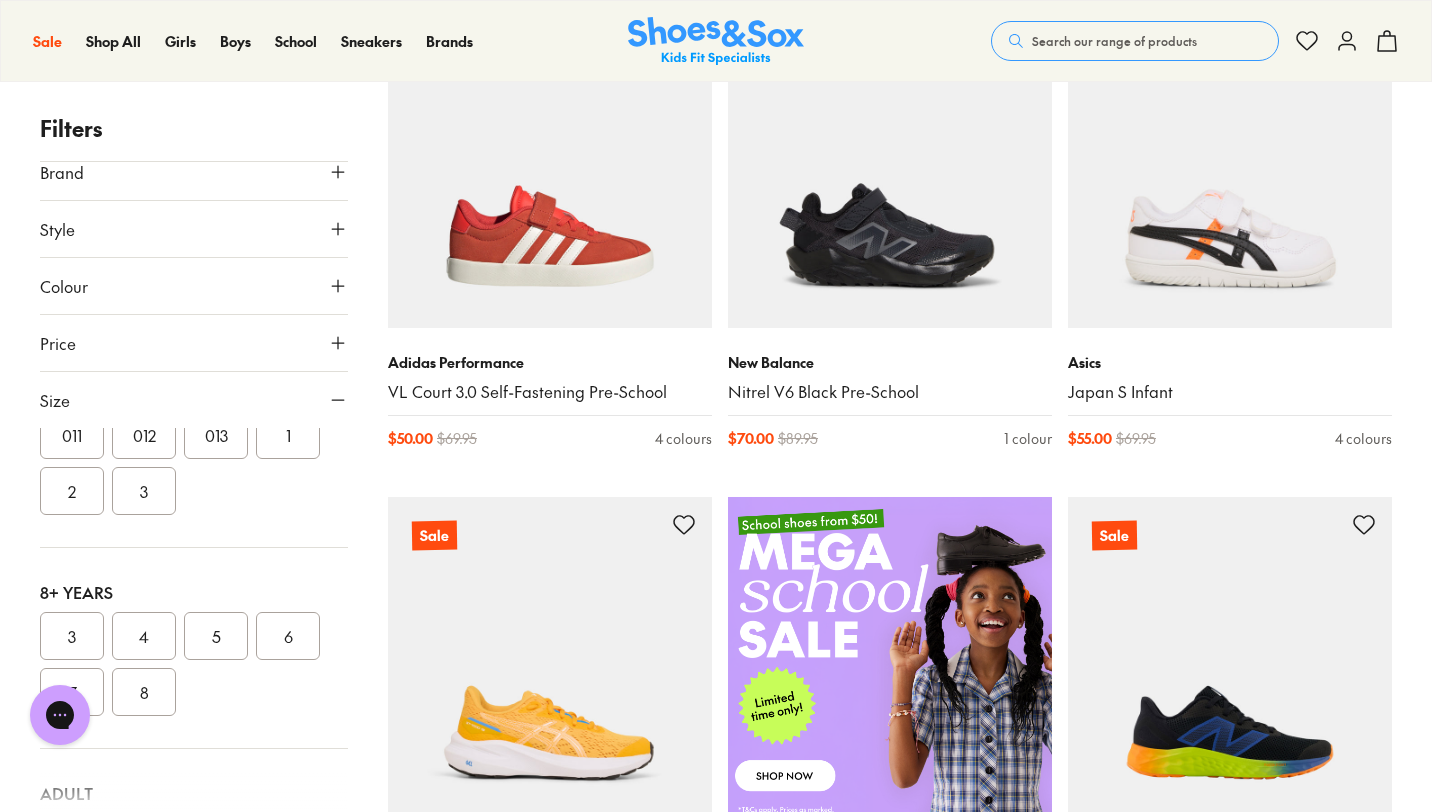 click on "011" at bounding box center (72, 435) 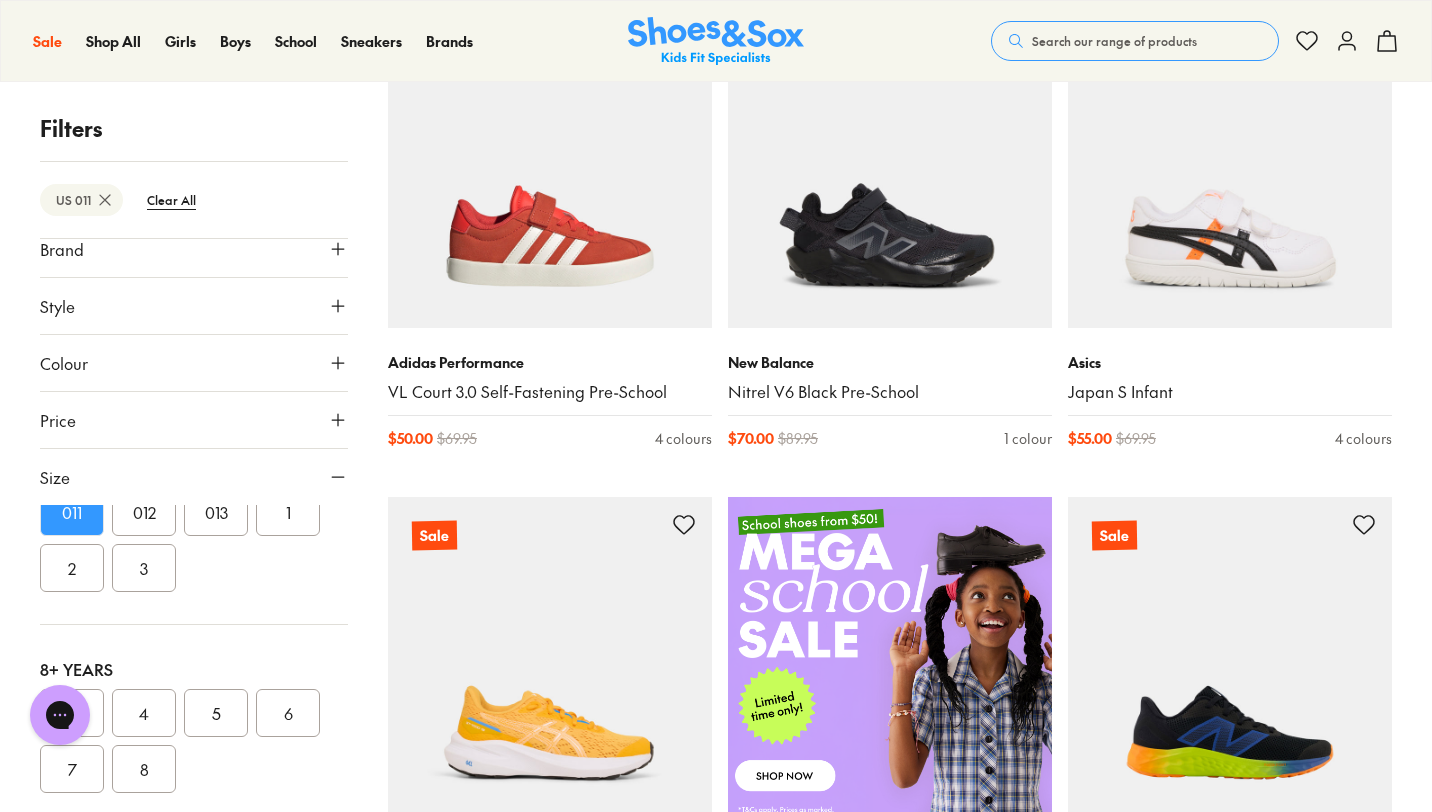 scroll, scrollTop: 159, scrollLeft: 0, axis: vertical 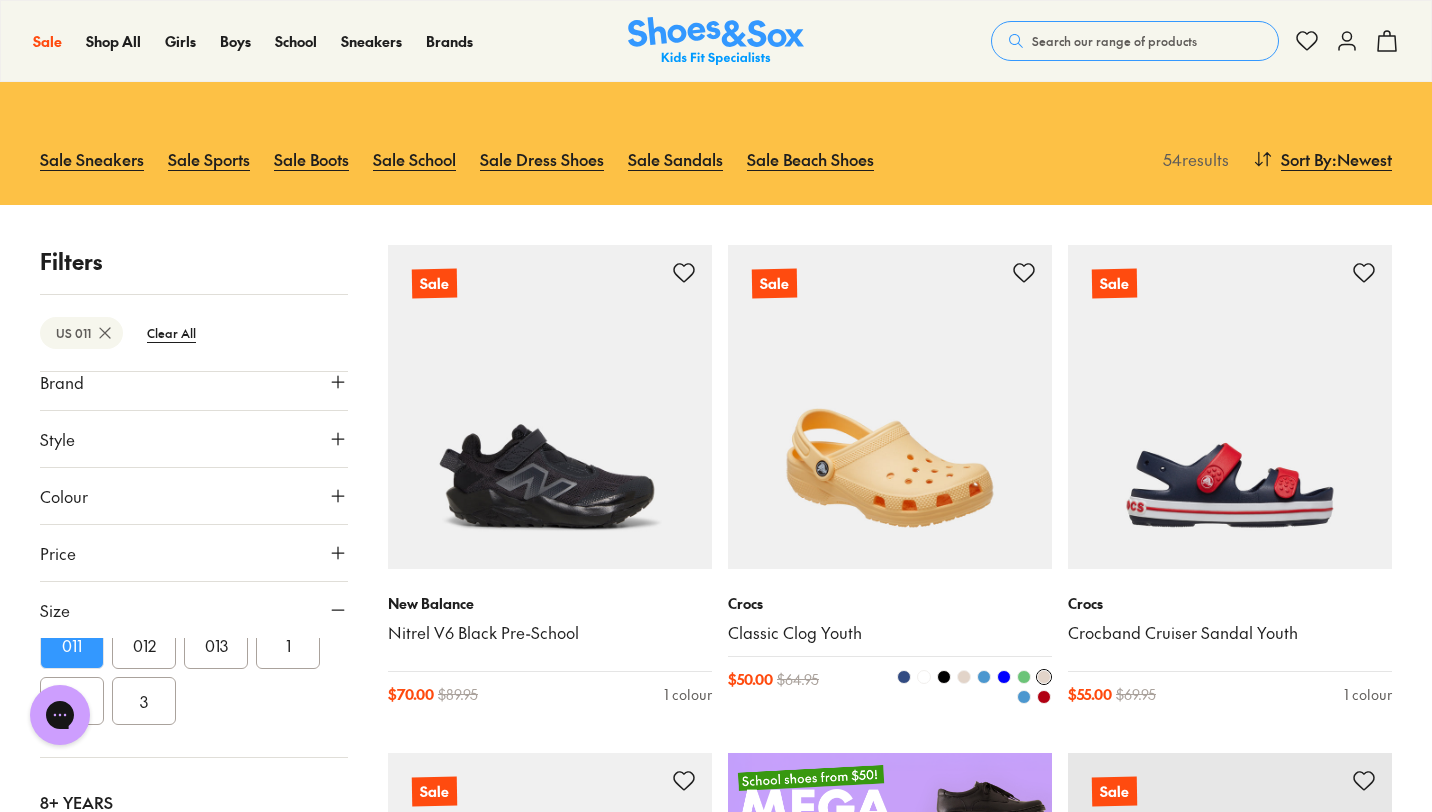 type 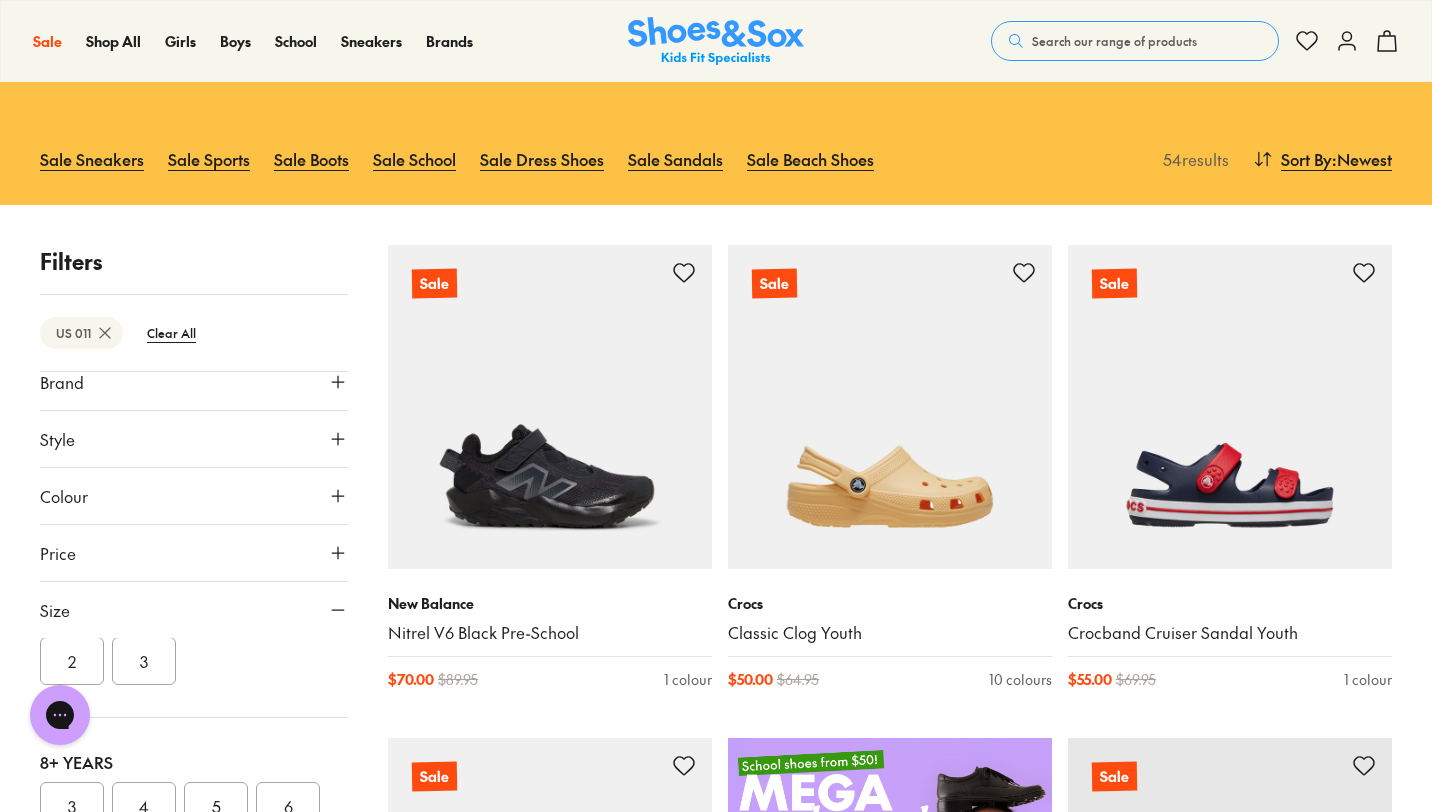 click on "Filters US 011   Clear All Age Infant/Toddler ( 13 ) Youth ( 34 ) Junior ( 5 ) Senior Pre Walker Adult Brand Adidas Originals ( 2 ) Adidas Performance ( 1 ) Asics ( 4 ) Birkenstock Bobux Camper ( 4 ) Ciao ( 10 ) Clarks ( 3 ) Converse Crocs ( 3 ) Harrison Jett Jones Kicks ( 5 ) Native New Balance ( 5 ) Nike ( 3 ) Old Soles Pablosky ( 3 ) Puma Reebok ( 5 ) Roc Skechers Surefit ( 1 ) Teva ( 3 ) Vans Style Sneakers ( 9 ) Sport ( 11 ) Boots ( 9 ) Sandals ( 9 ) Beach Sandals ( 10 ) School Gumboots ( 2 ) Prewalker Accessories Shoes Slippers ( 2 ) Colour Black ( 9 ) Navy ( 13 ) Blue ( 6 ) White ( 9 ) Brown ( 3 ) Grey ( 2 ) Beige ( 3 ) Neutrals ( 3 ) Red ( 1 ) Green ( 1 ) Multi Colour ( 1 ) Pink Yellow Purple Light Blue ( 1 ) Orange Silver Price Min $ 15 Max $ 120 Size EU UK US 0-12 Months 02 03 04 05 1-3 Years 05 06 07 08 09 010 3-8 Years 011 012 013 1 2 3 8+ Years 3 4 5 6 7 8 Adult 8 9 10 Sale New Balance Nitrel V6 Black Pre-School $ 70.00 $ 89.95 1 colour Sale Crocs Classic Clog Youth $ 50.00 $ 64.95 10 colours $ $" at bounding box center [716, 2944] 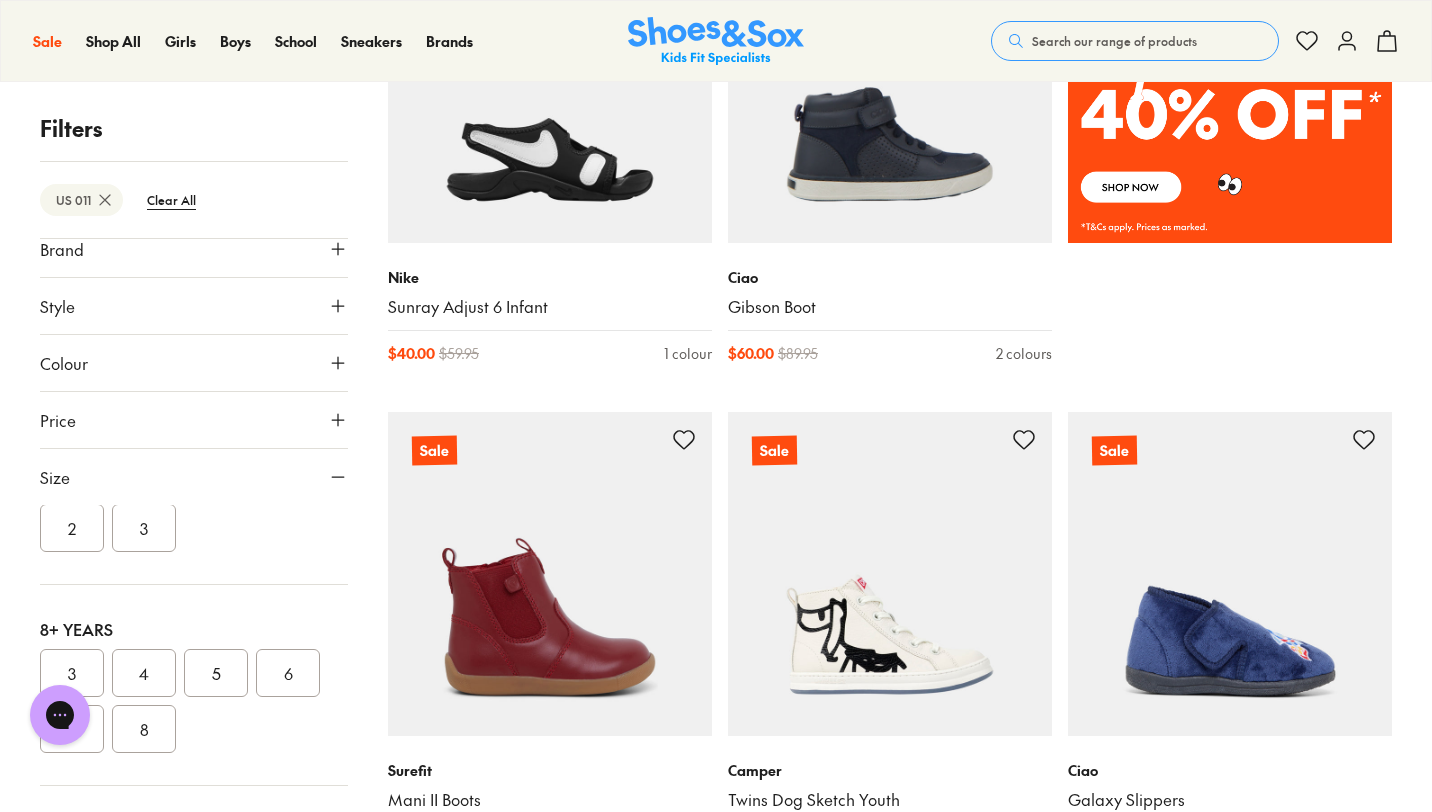 scroll, scrollTop: 1491, scrollLeft: 0, axis: vertical 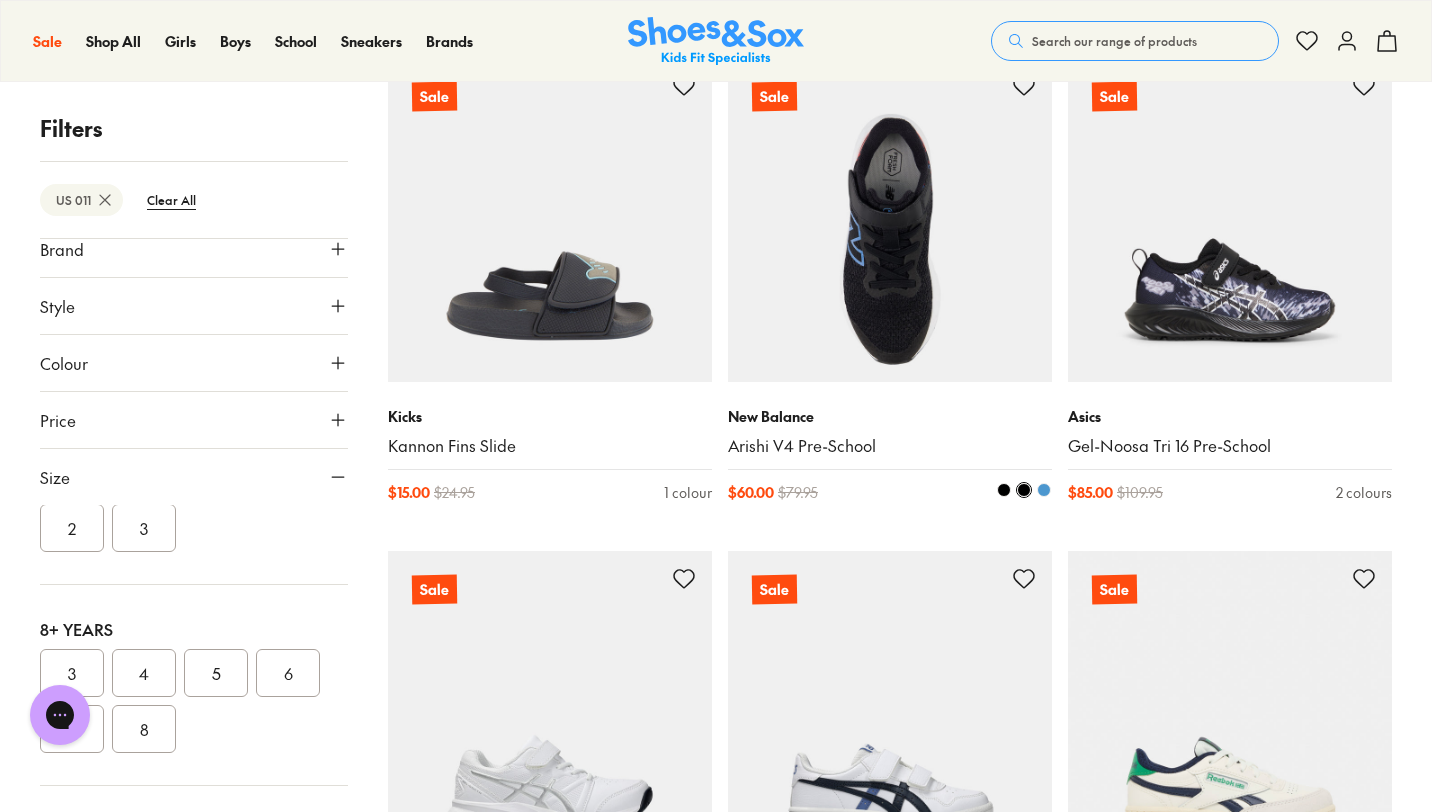 click at bounding box center (890, 220) 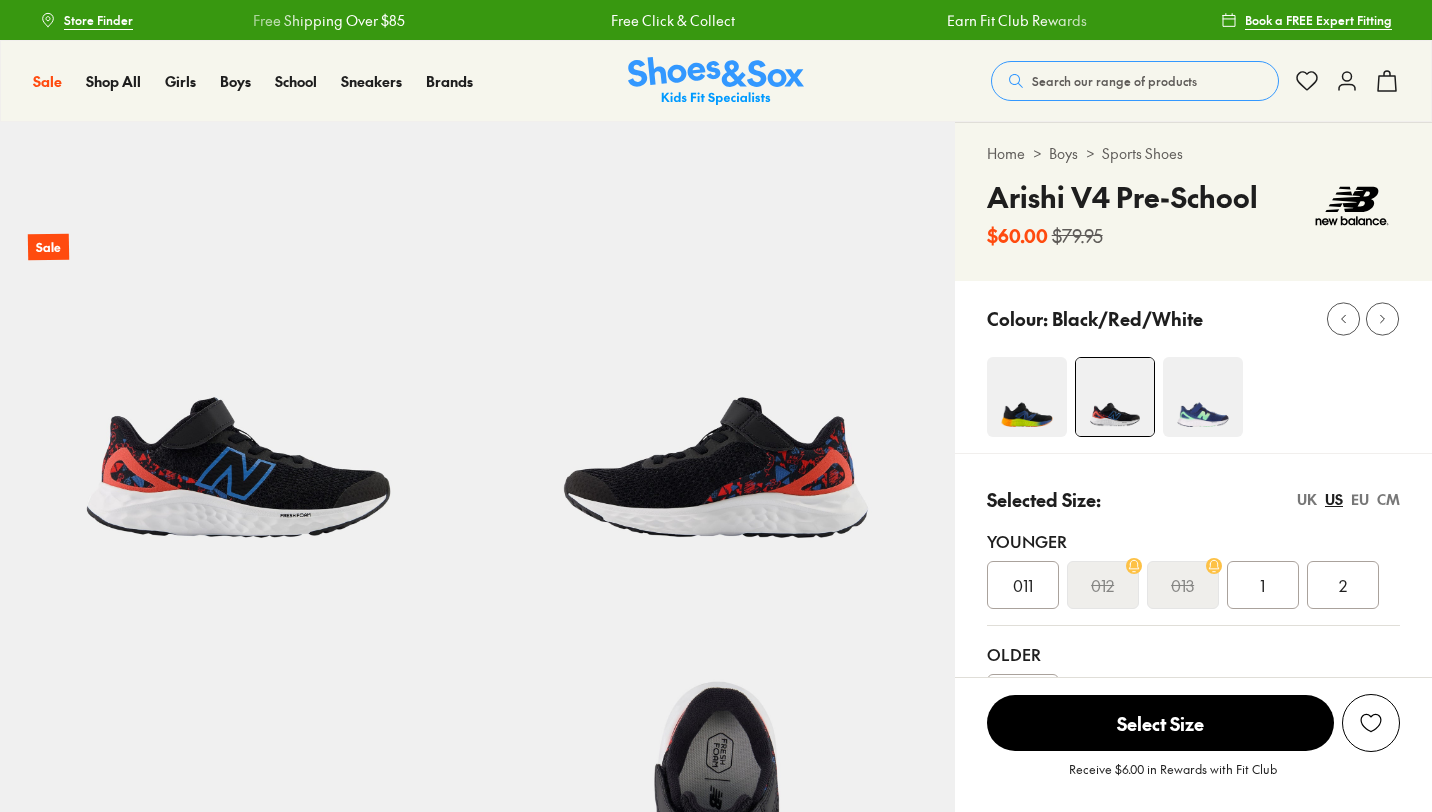 click on "Selected Size:   UK US EU CM Younger 011 012 013 1 2 Older 3" at bounding box center (1193, 604) 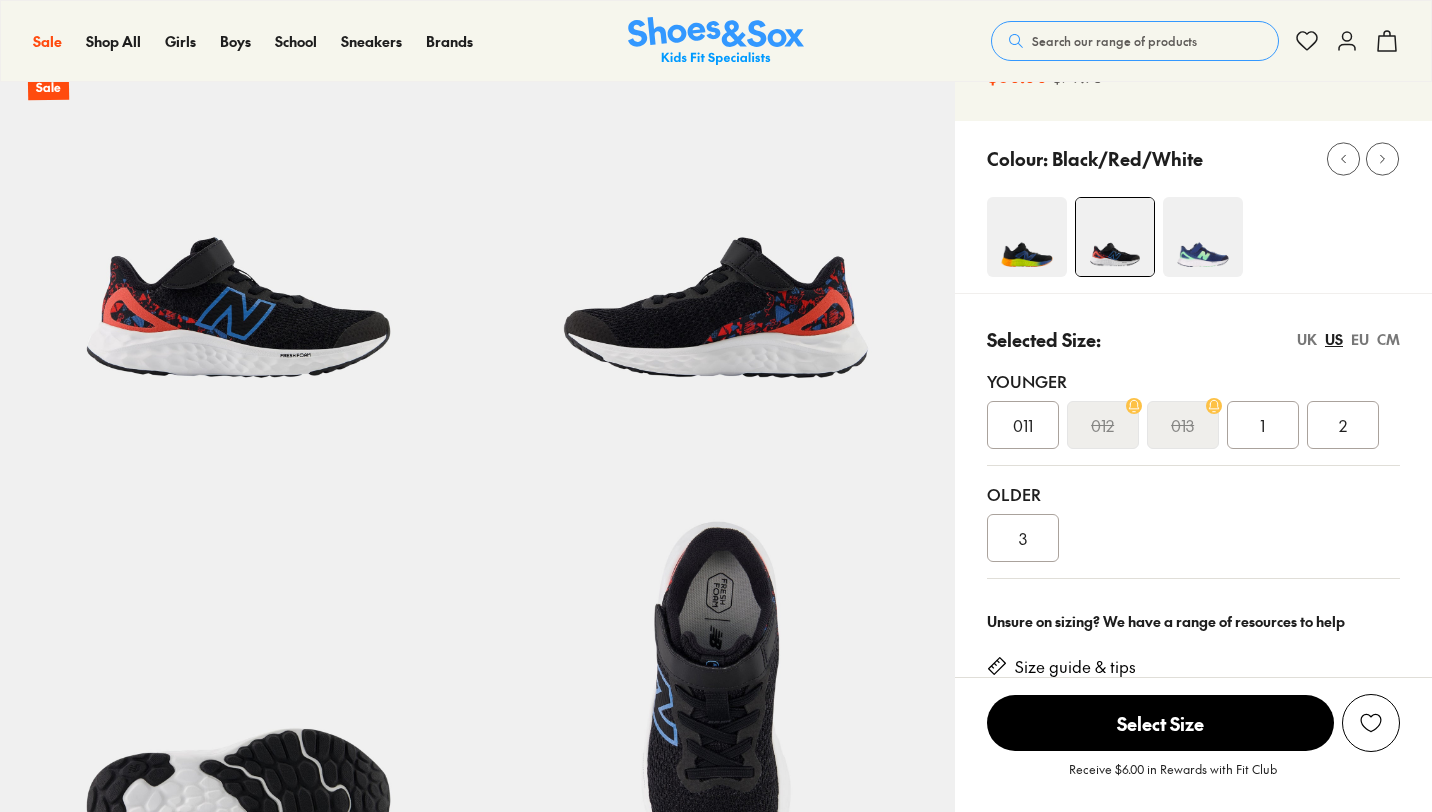 scroll, scrollTop: 200, scrollLeft: 0, axis: vertical 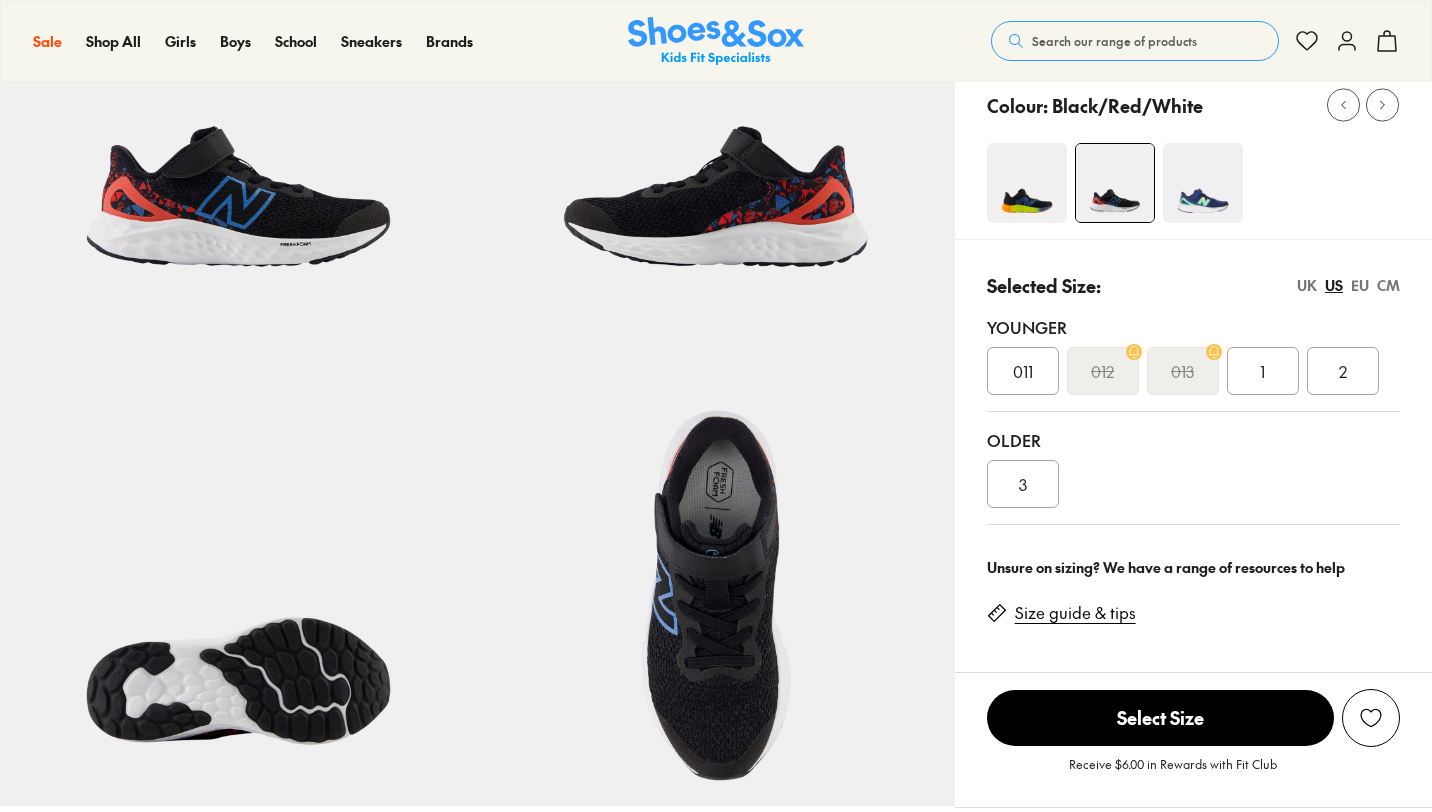 select on "*" 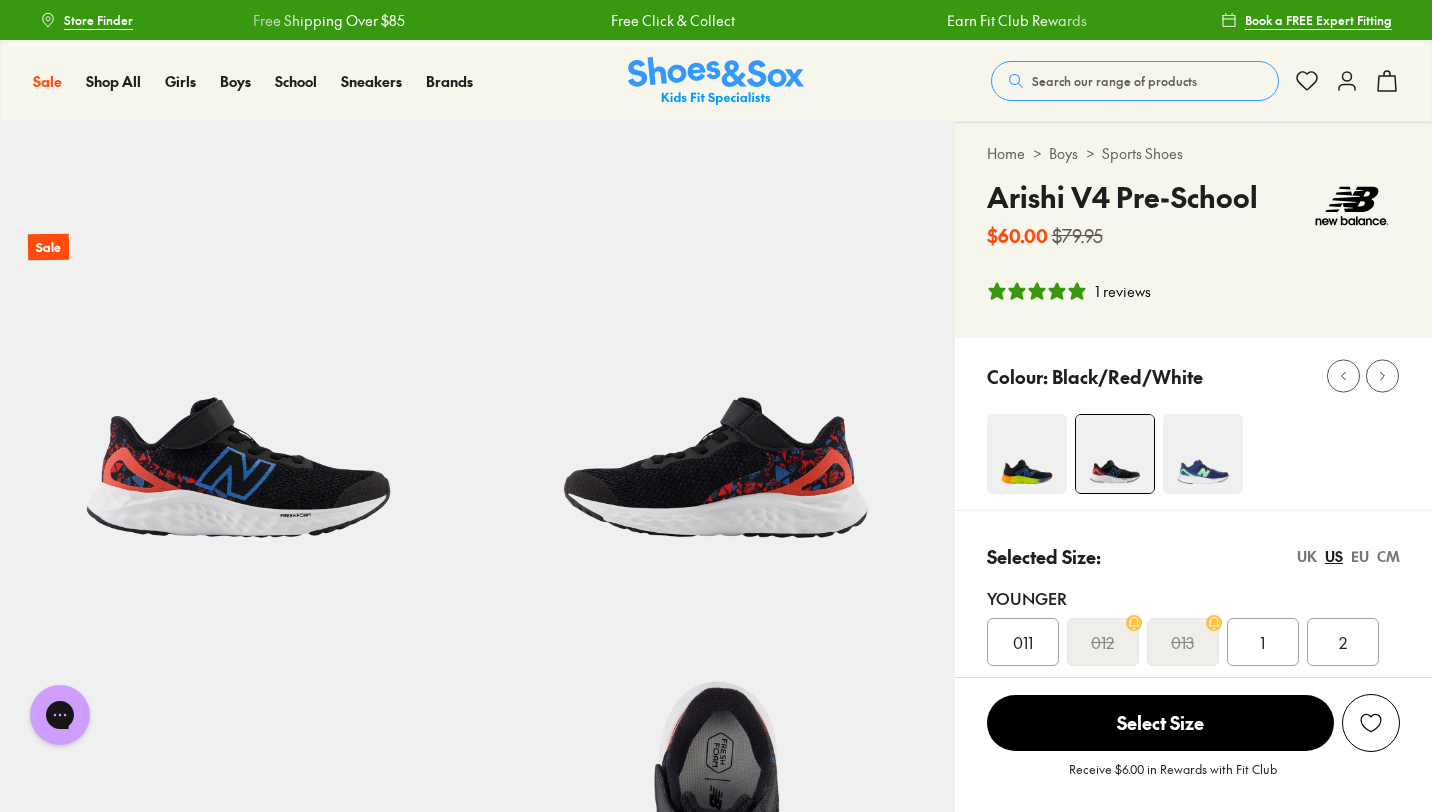 scroll, scrollTop: 0, scrollLeft: 0, axis: both 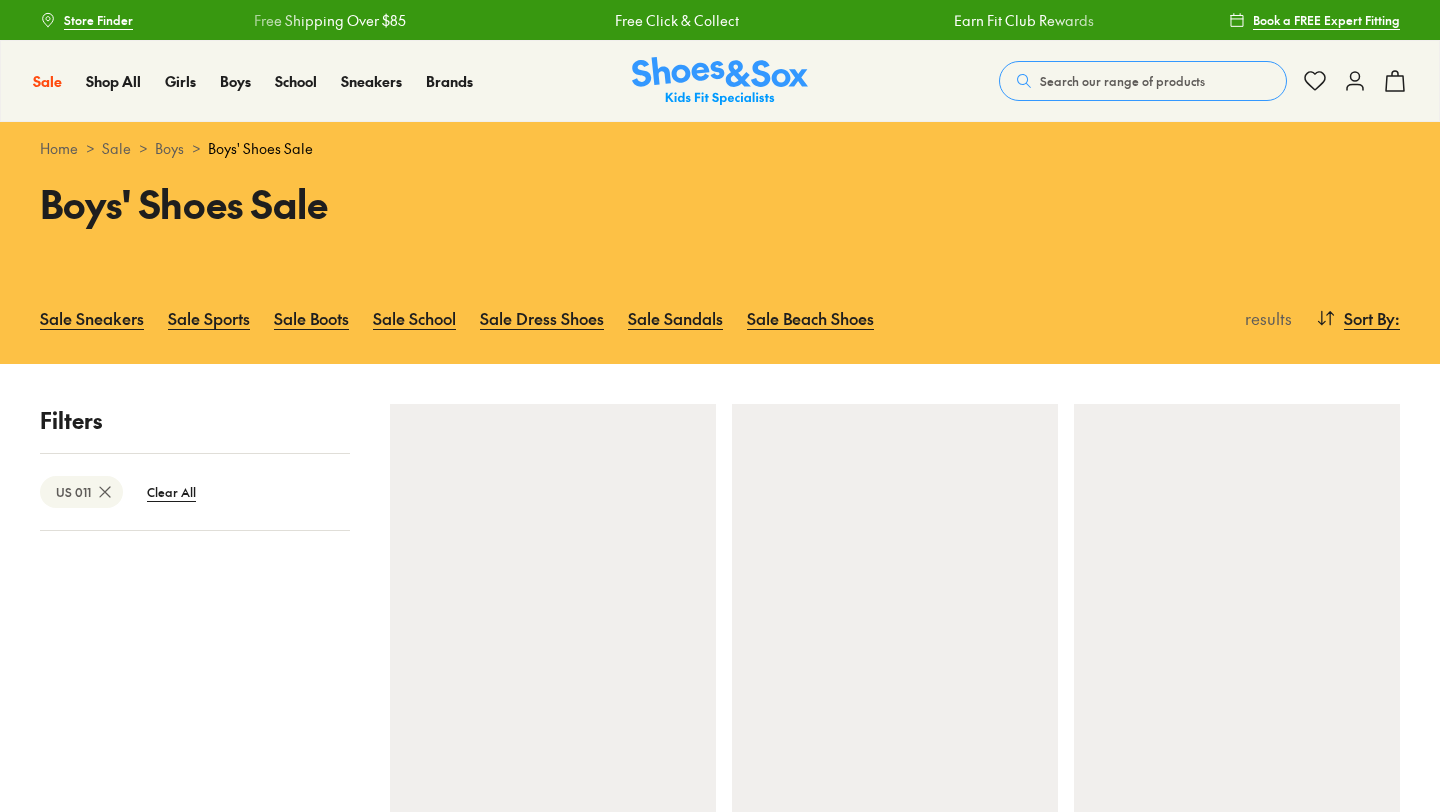 click at bounding box center [1237, 621] 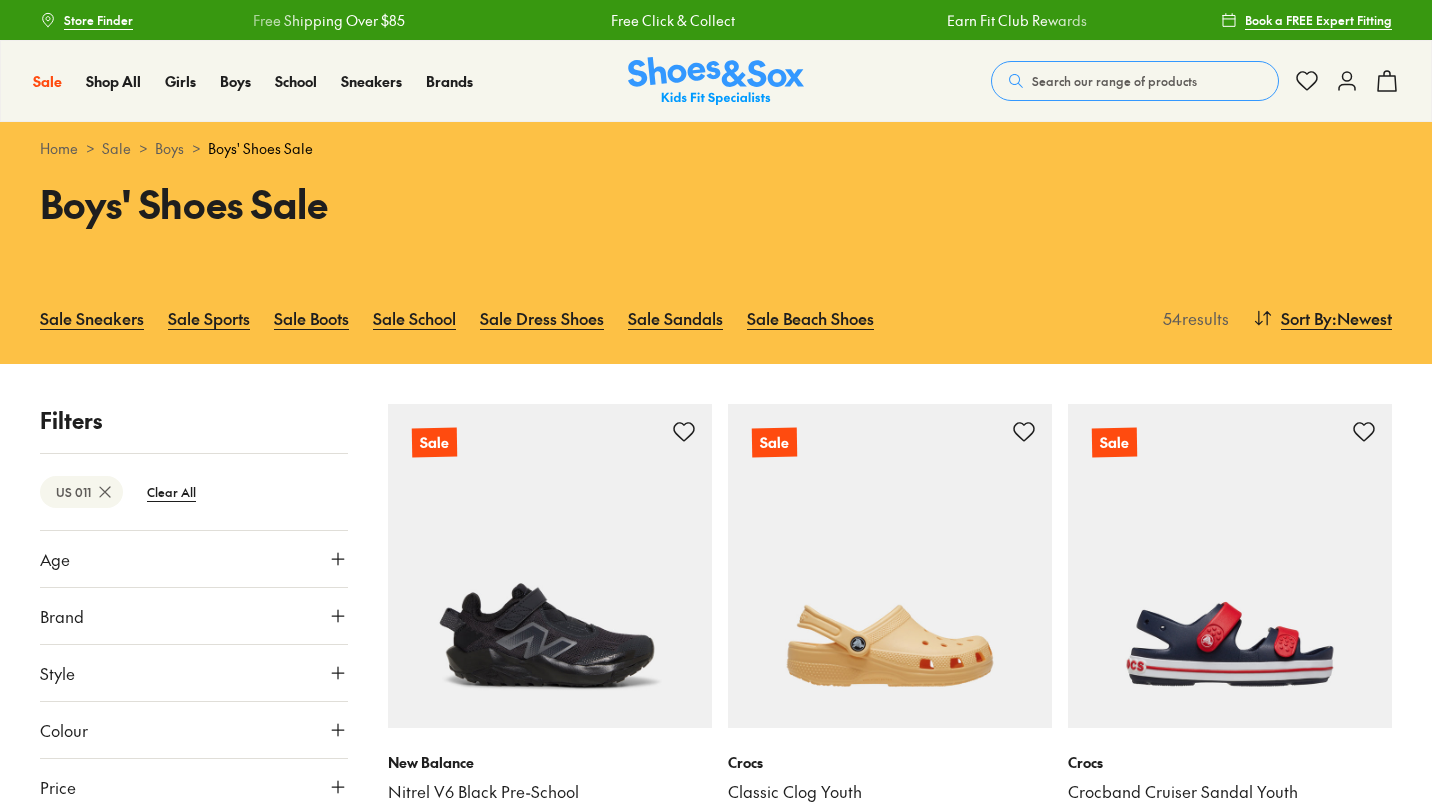 scroll, scrollTop: 3620, scrollLeft: 0, axis: vertical 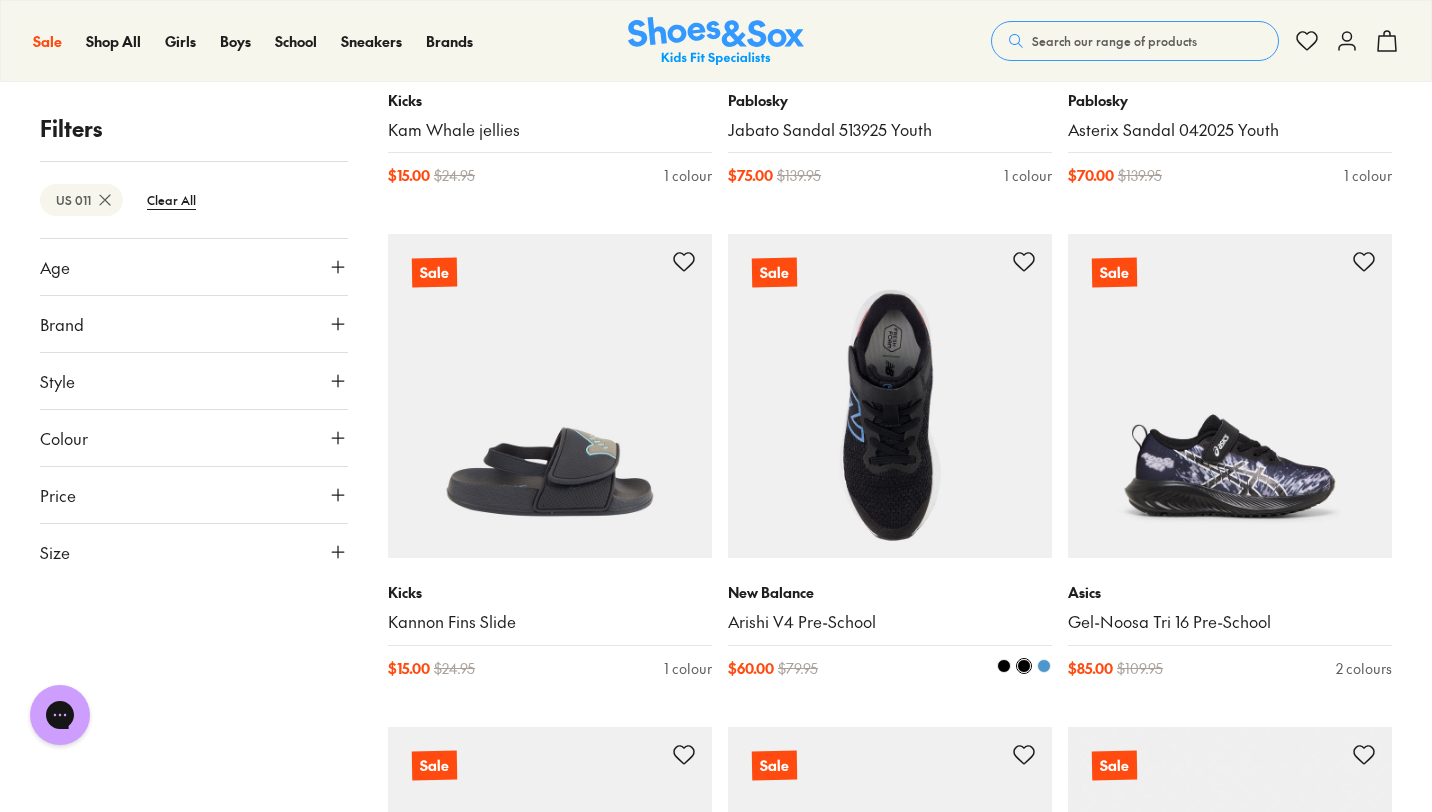 click at bounding box center (1044, 666) 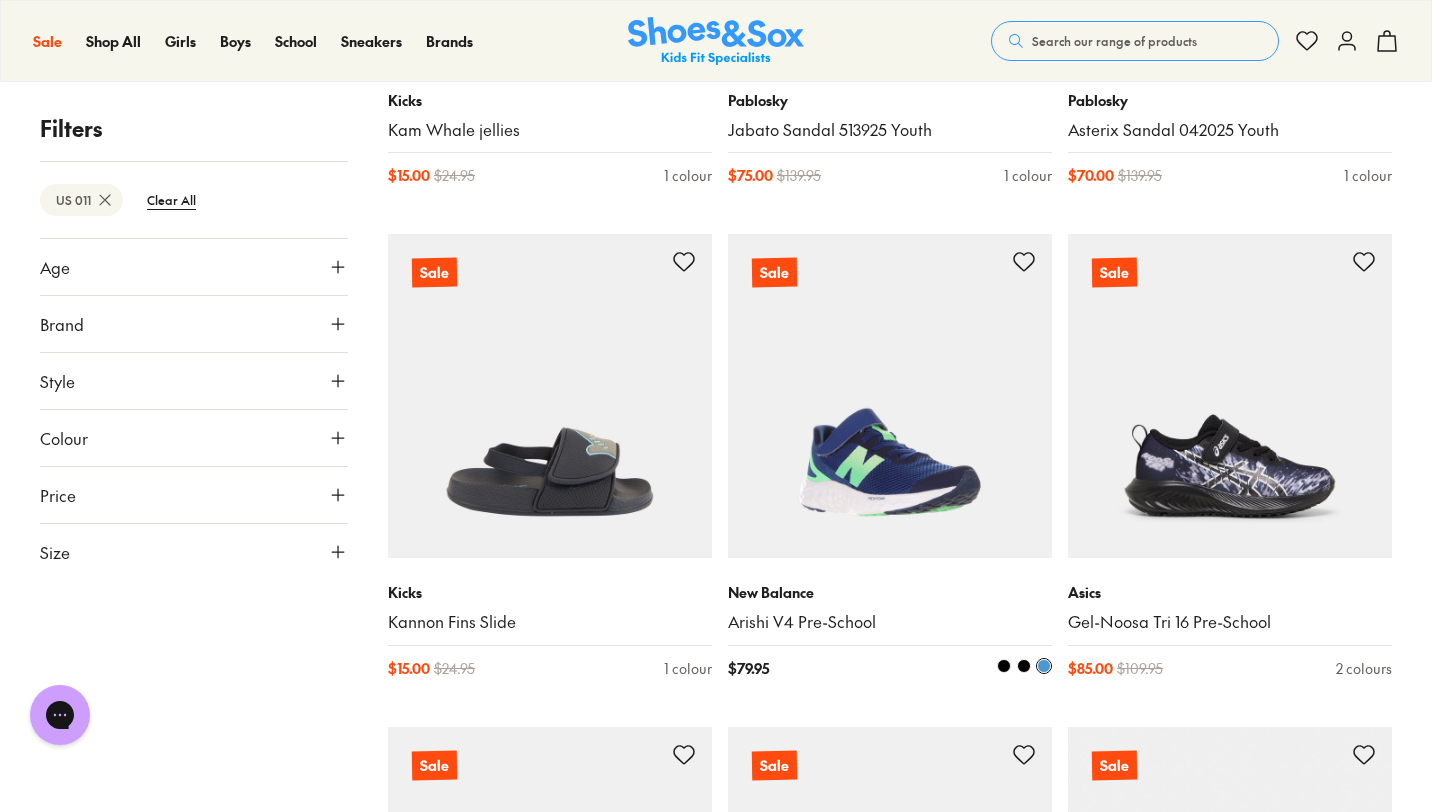 click at bounding box center (890, 396) 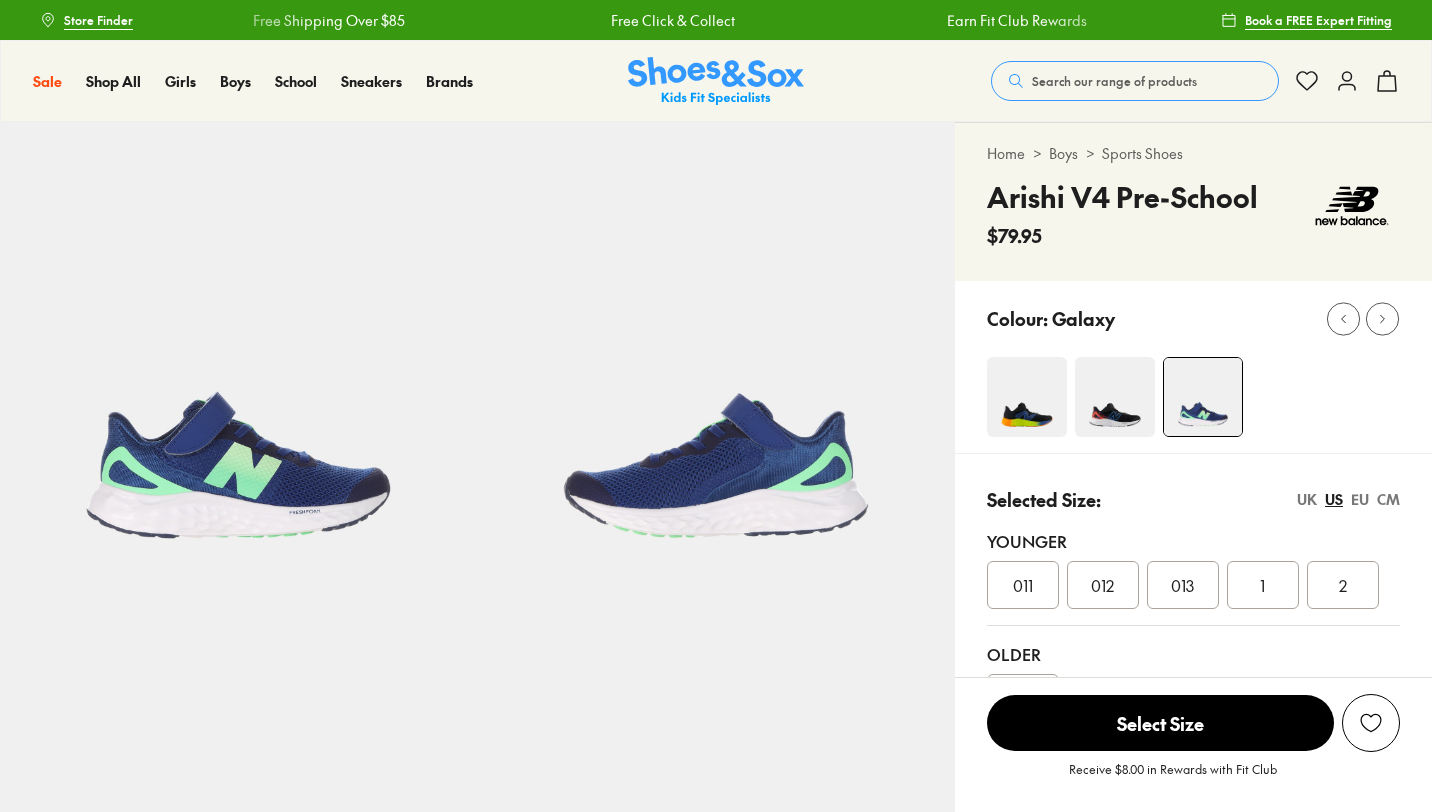 scroll, scrollTop: 0, scrollLeft: 0, axis: both 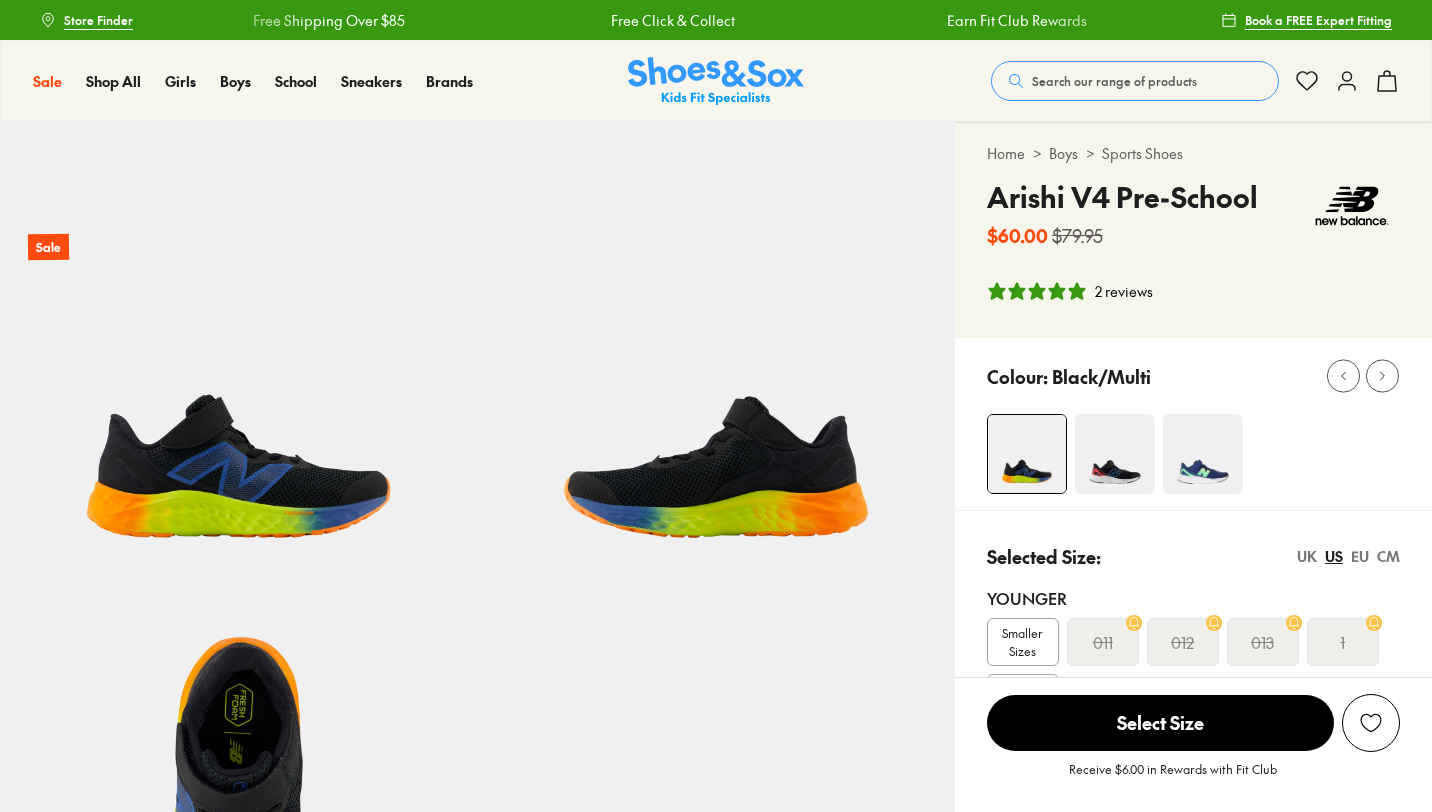 select on "*" 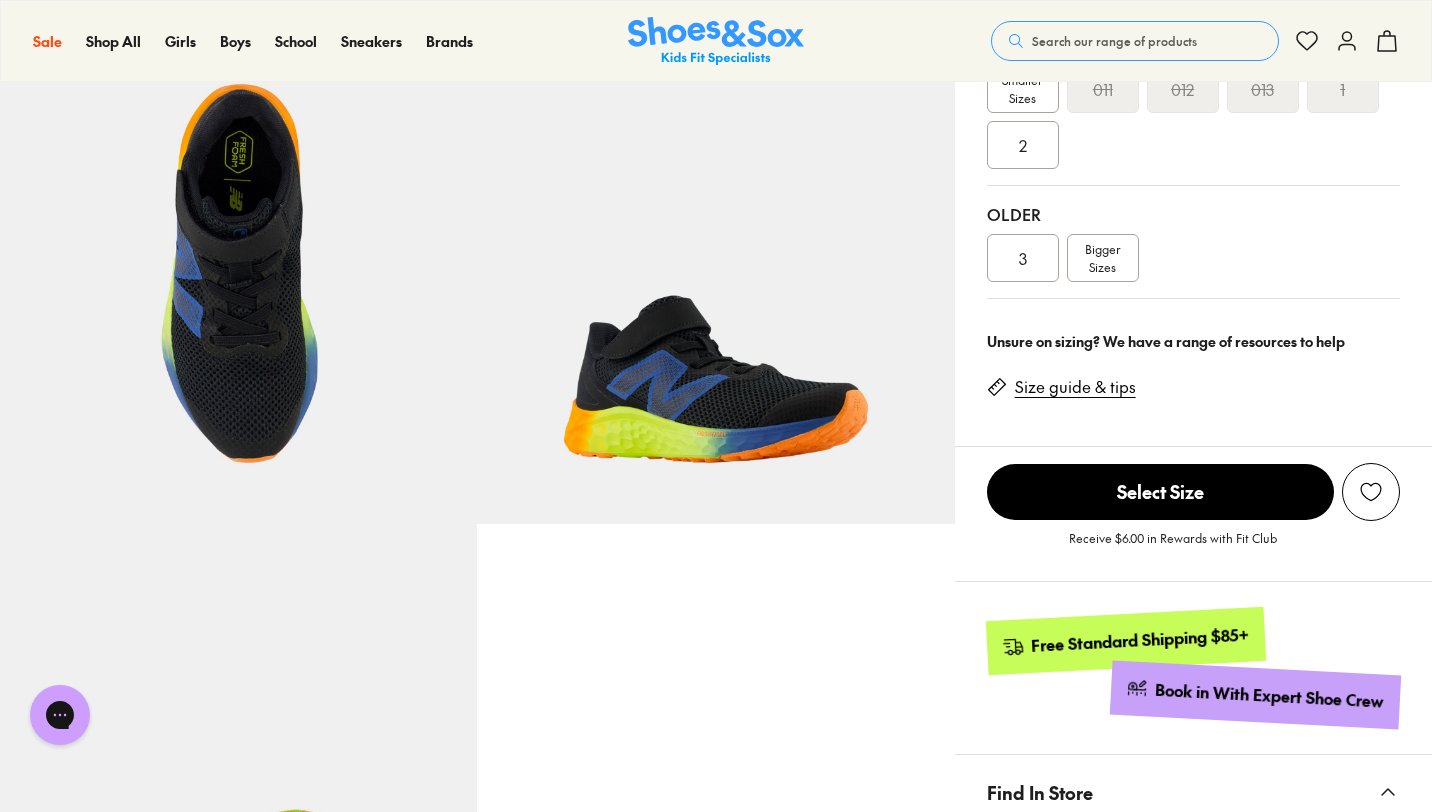 scroll, scrollTop: 600, scrollLeft: 0, axis: vertical 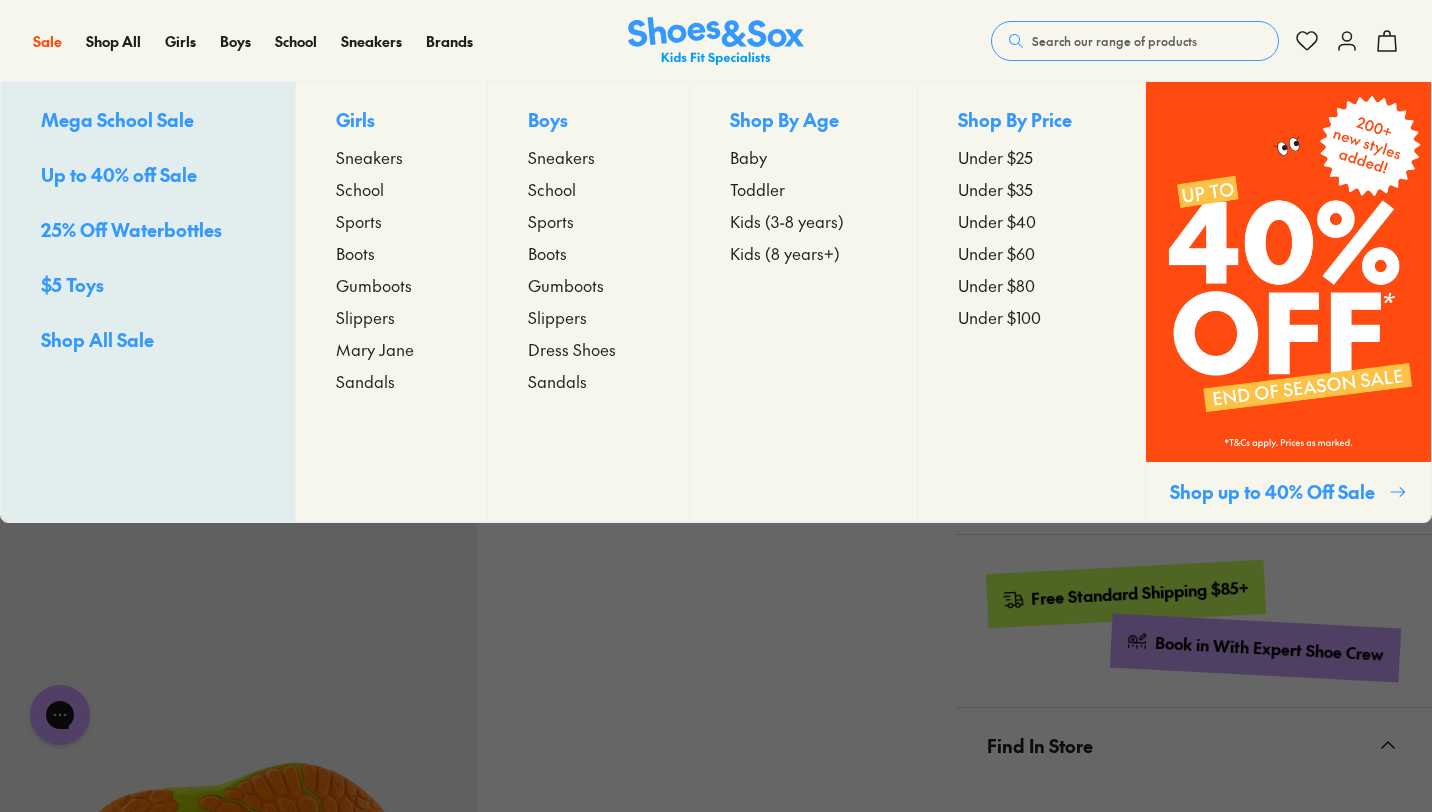 click on "Up to 40% off Sale" at bounding box center (119, 174) 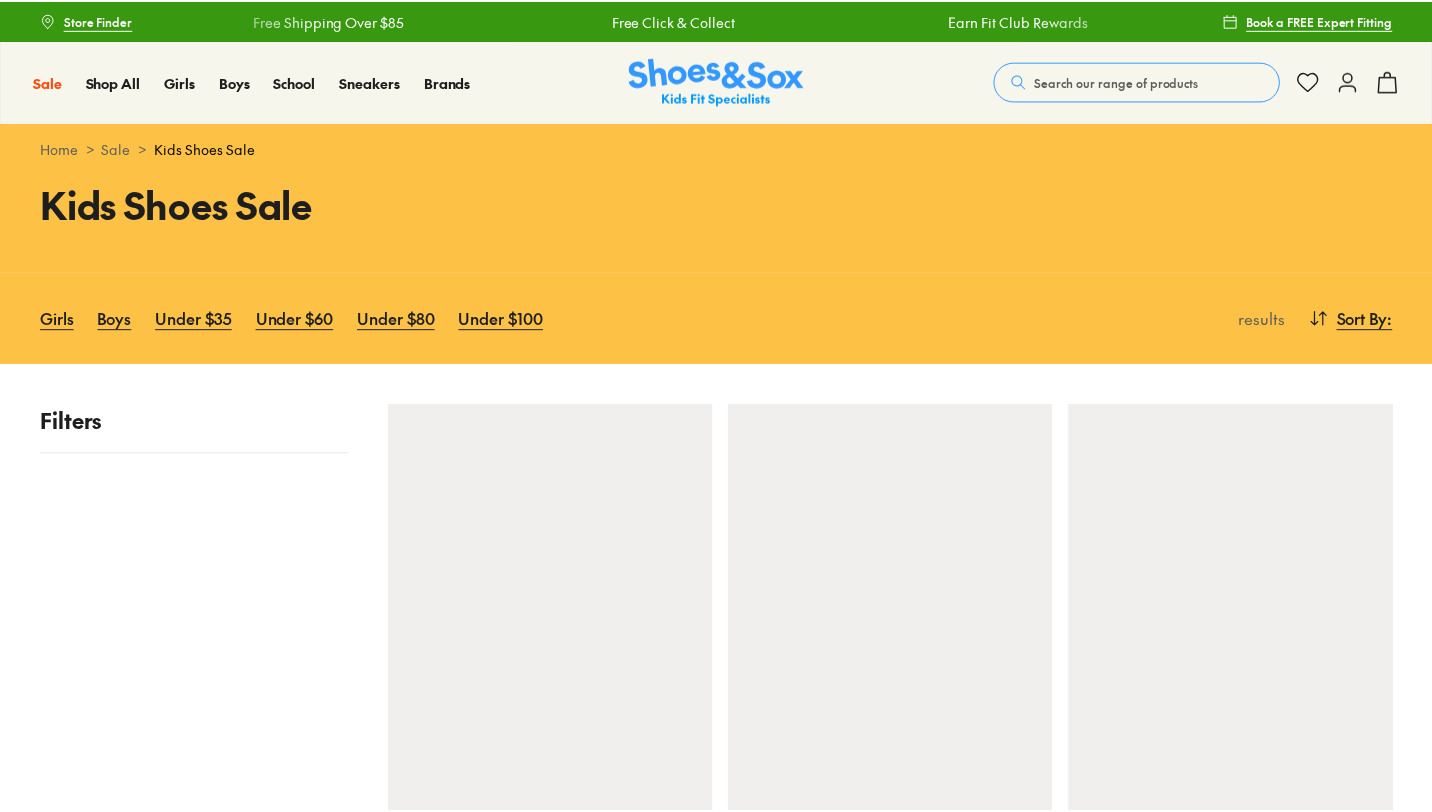 scroll, scrollTop: 0, scrollLeft: 0, axis: both 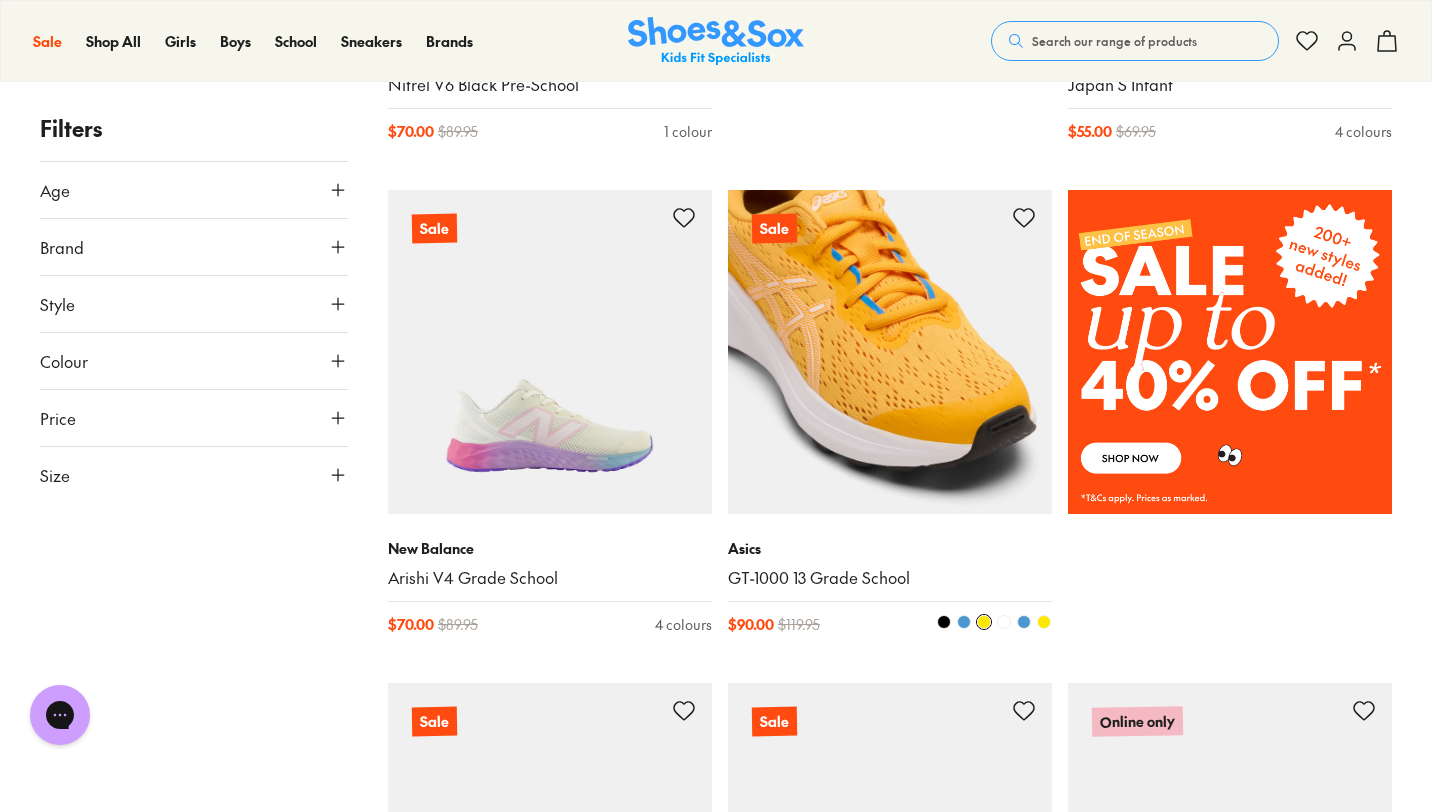 click at bounding box center [964, 622] 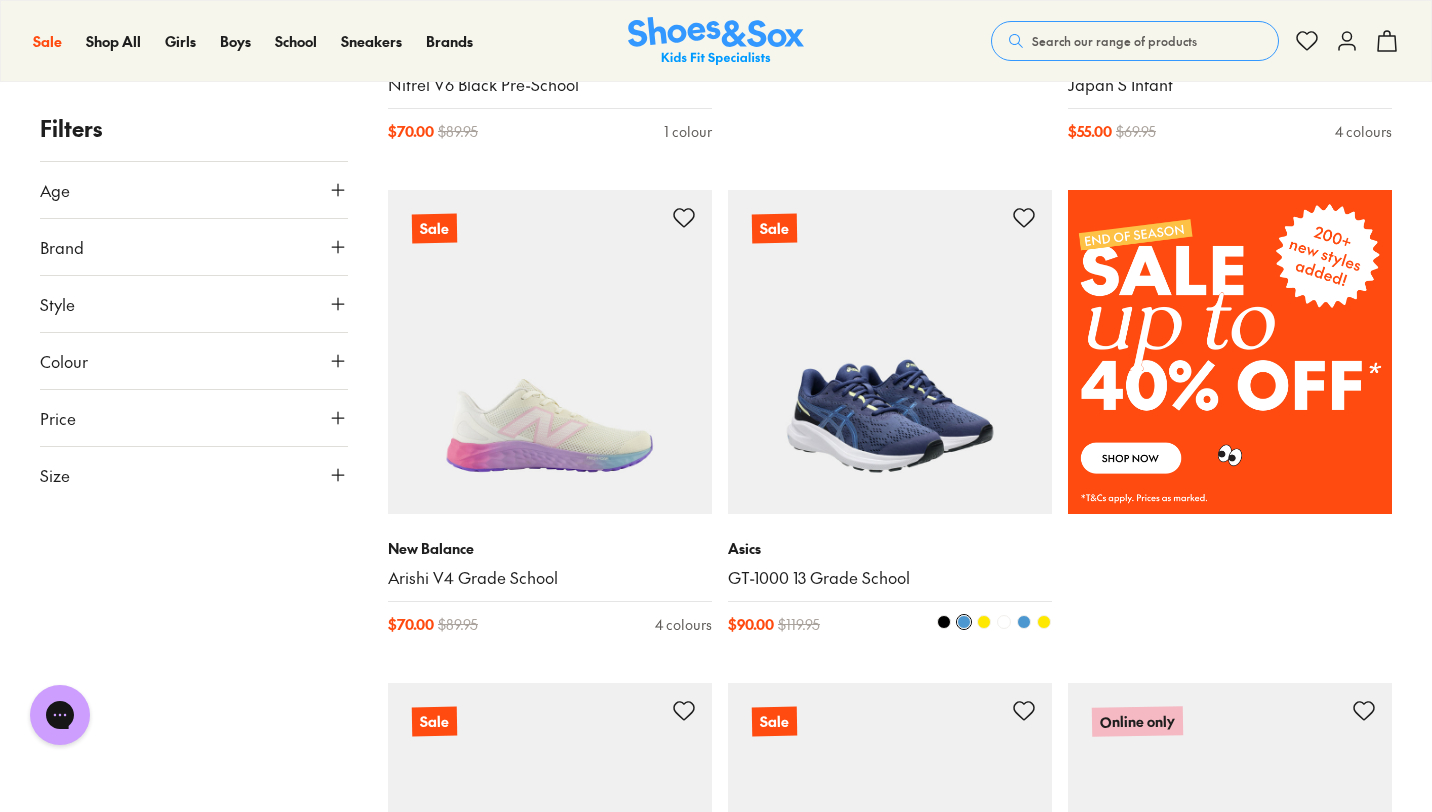 type 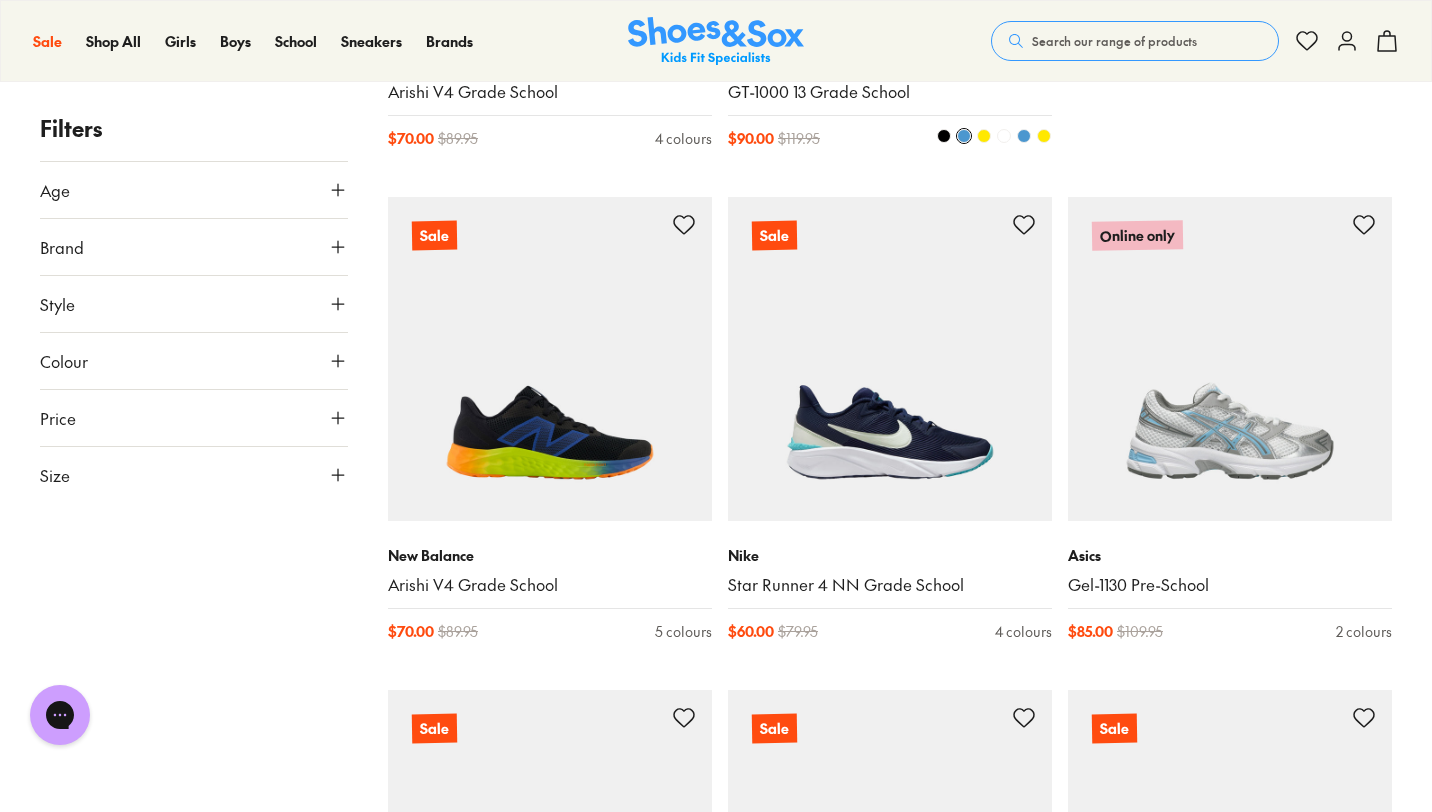 scroll, scrollTop: 1720, scrollLeft: 0, axis: vertical 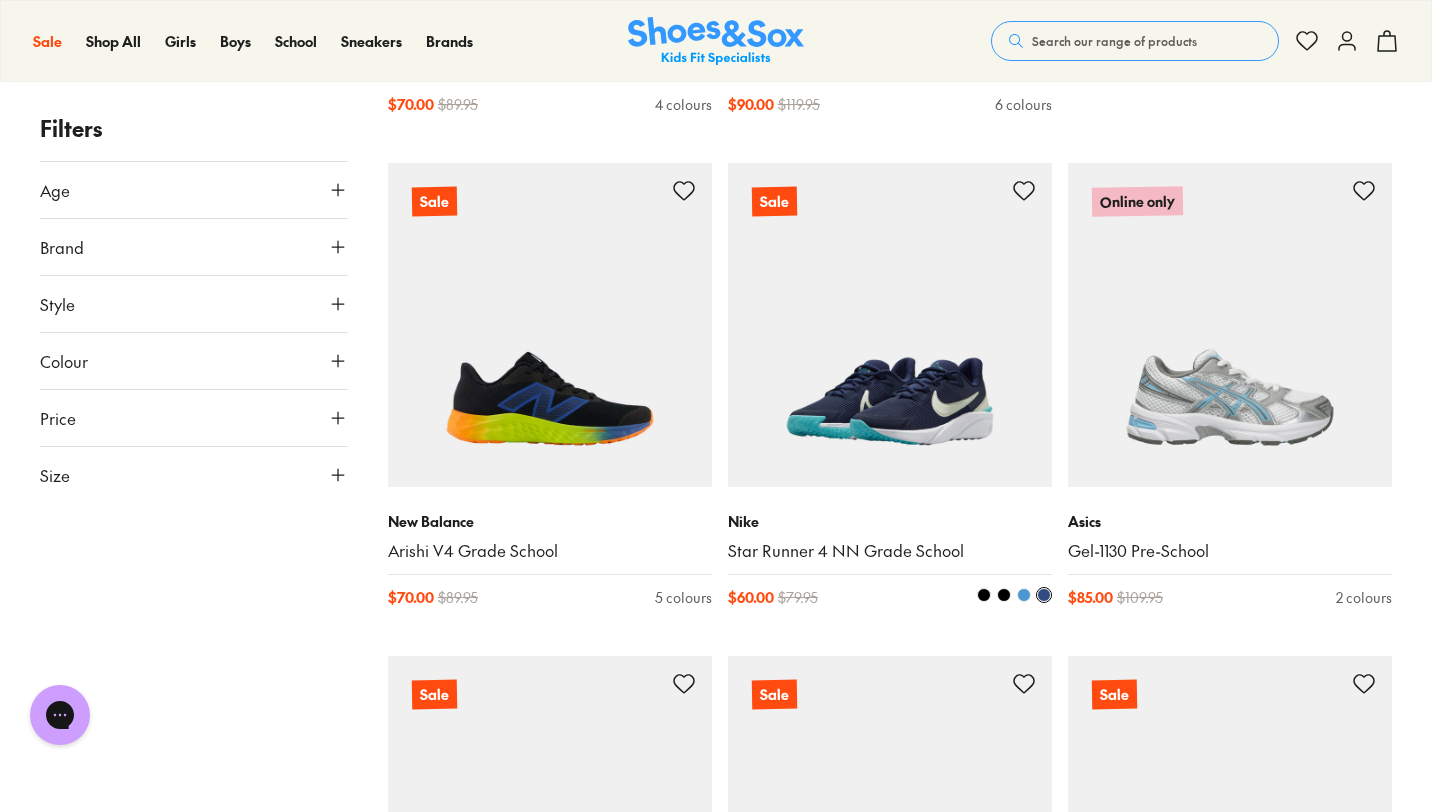 click at bounding box center (890, 325) 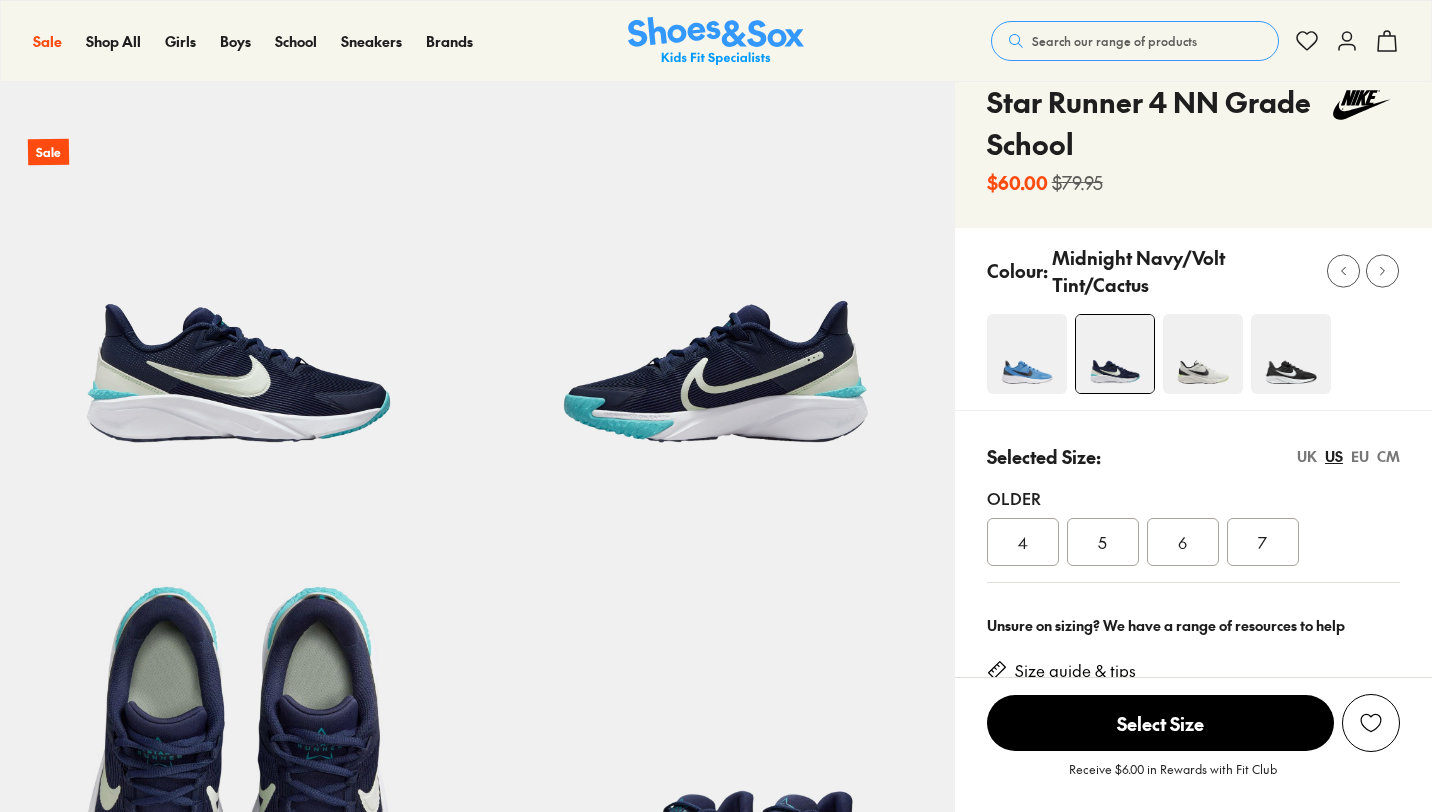 scroll, scrollTop: 400, scrollLeft: 0, axis: vertical 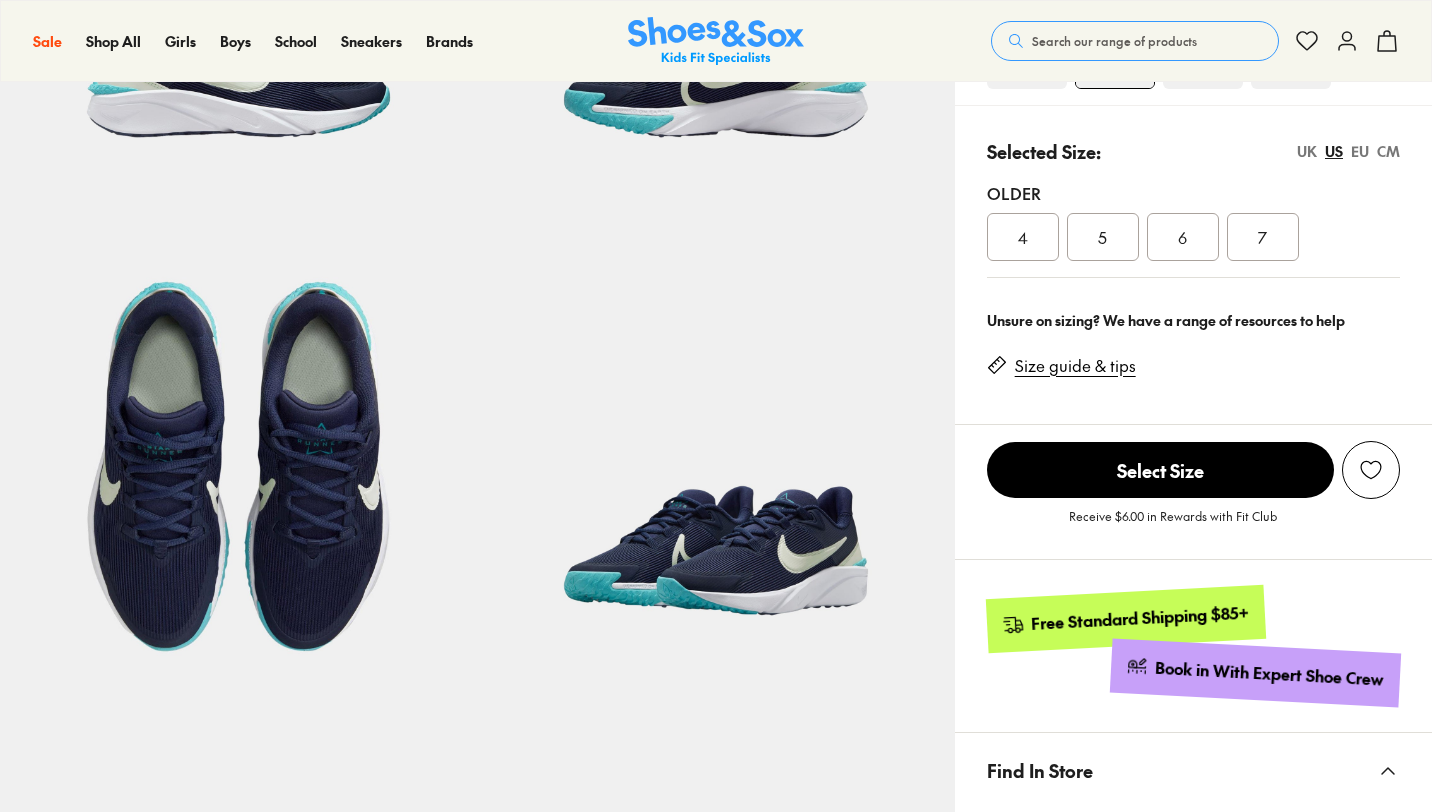 select on "*" 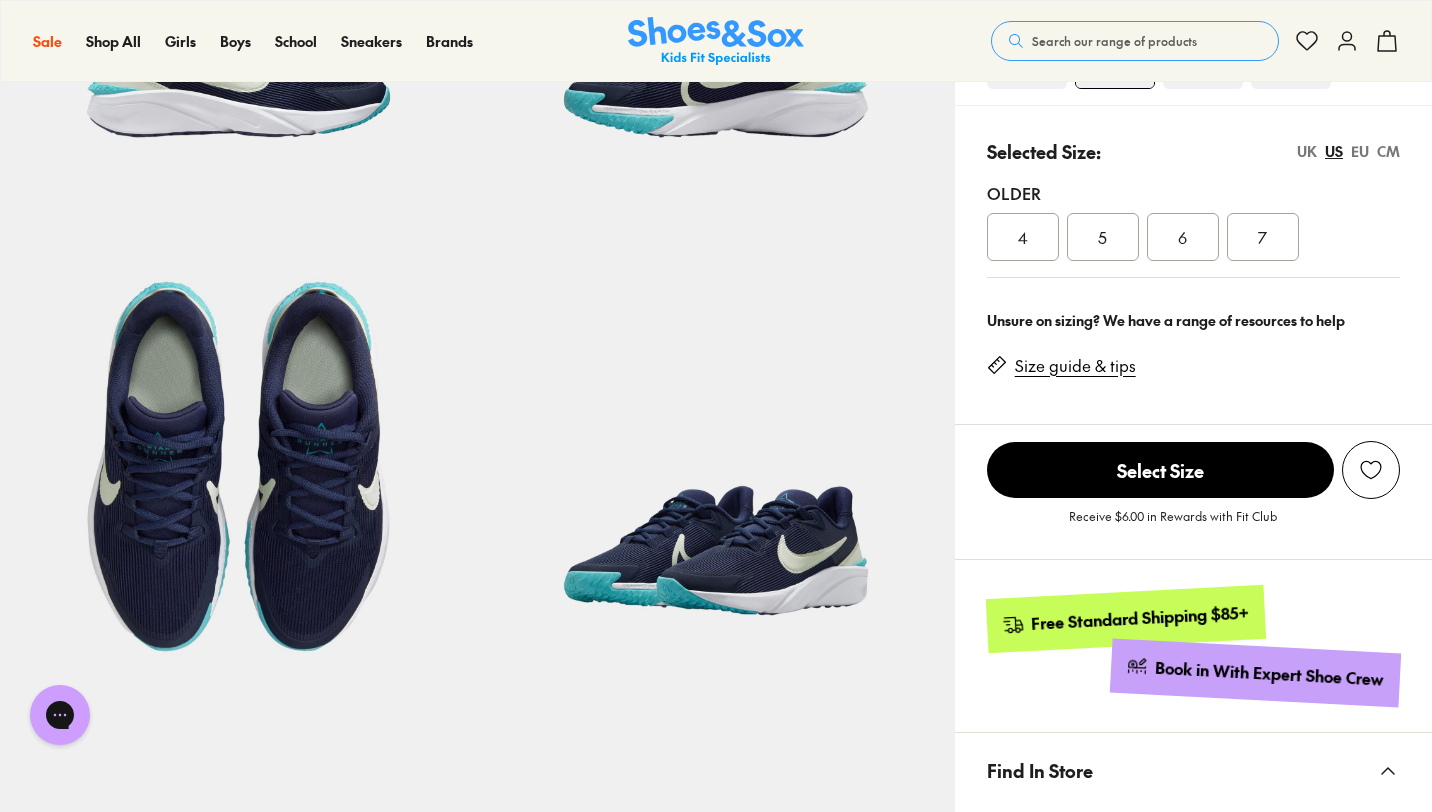 scroll, scrollTop: 0, scrollLeft: 0, axis: both 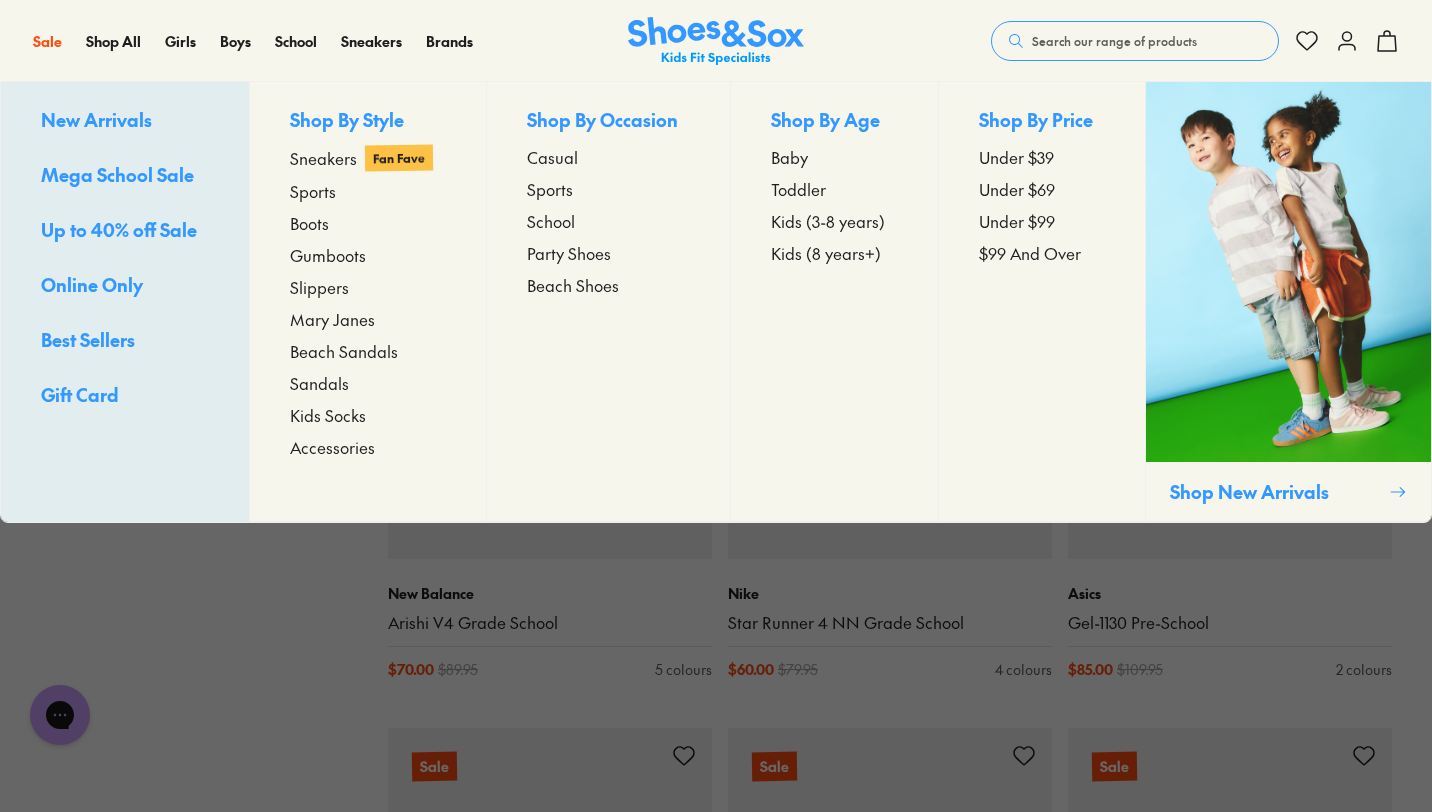 click on "Kids (3-8 years)" at bounding box center [828, 221] 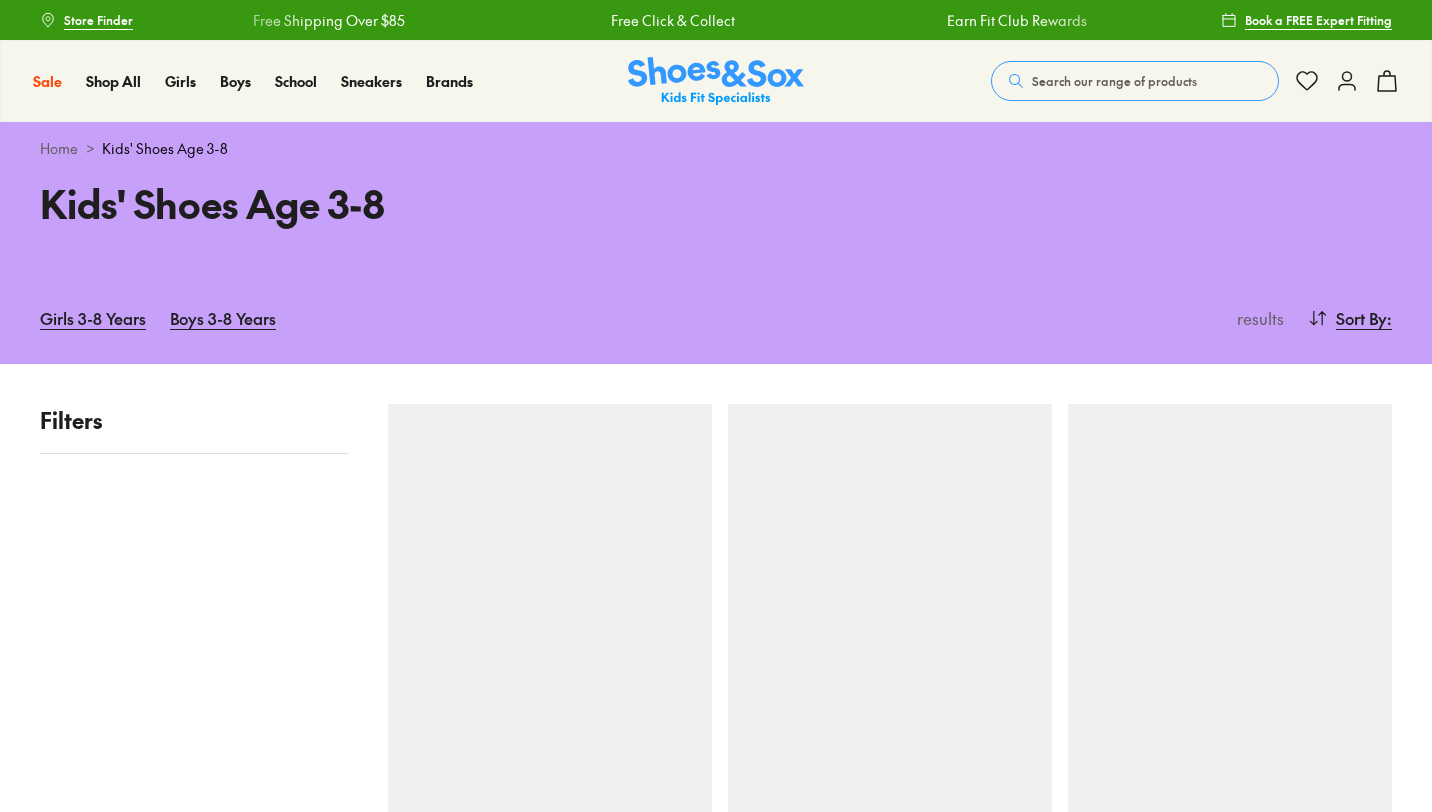scroll, scrollTop: 0, scrollLeft: 0, axis: both 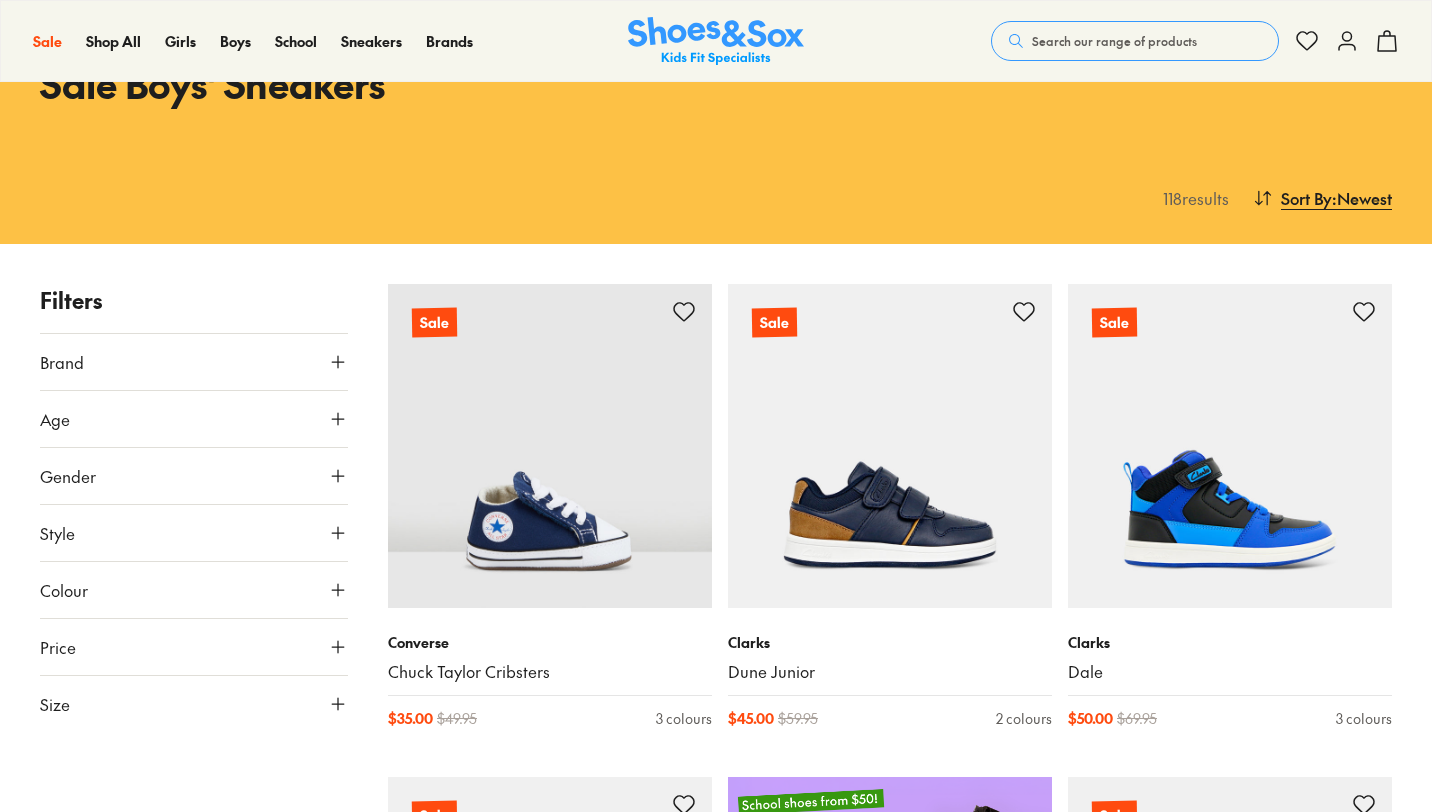 click 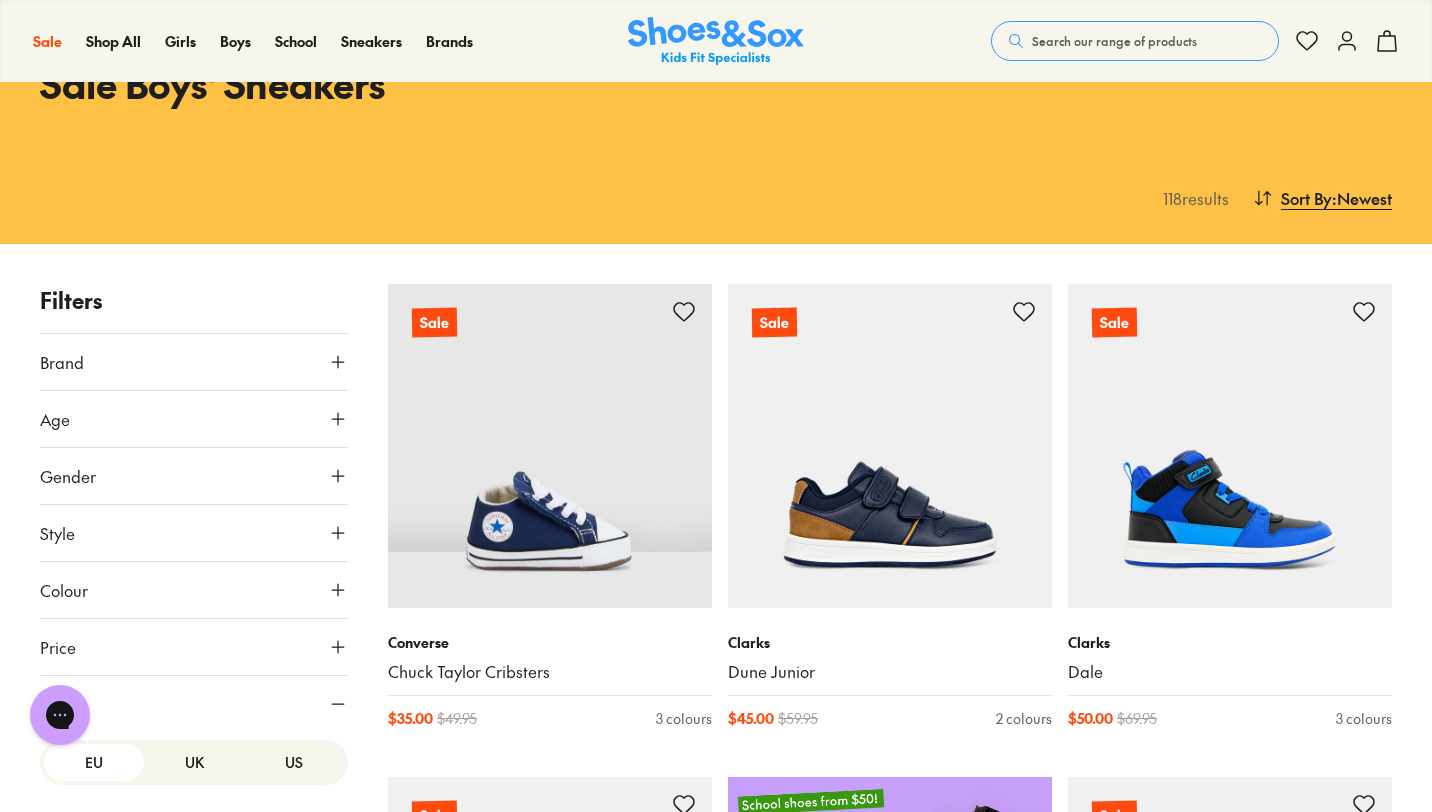 scroll, scrollTop: 0, scrollLeft: 0, axis: both 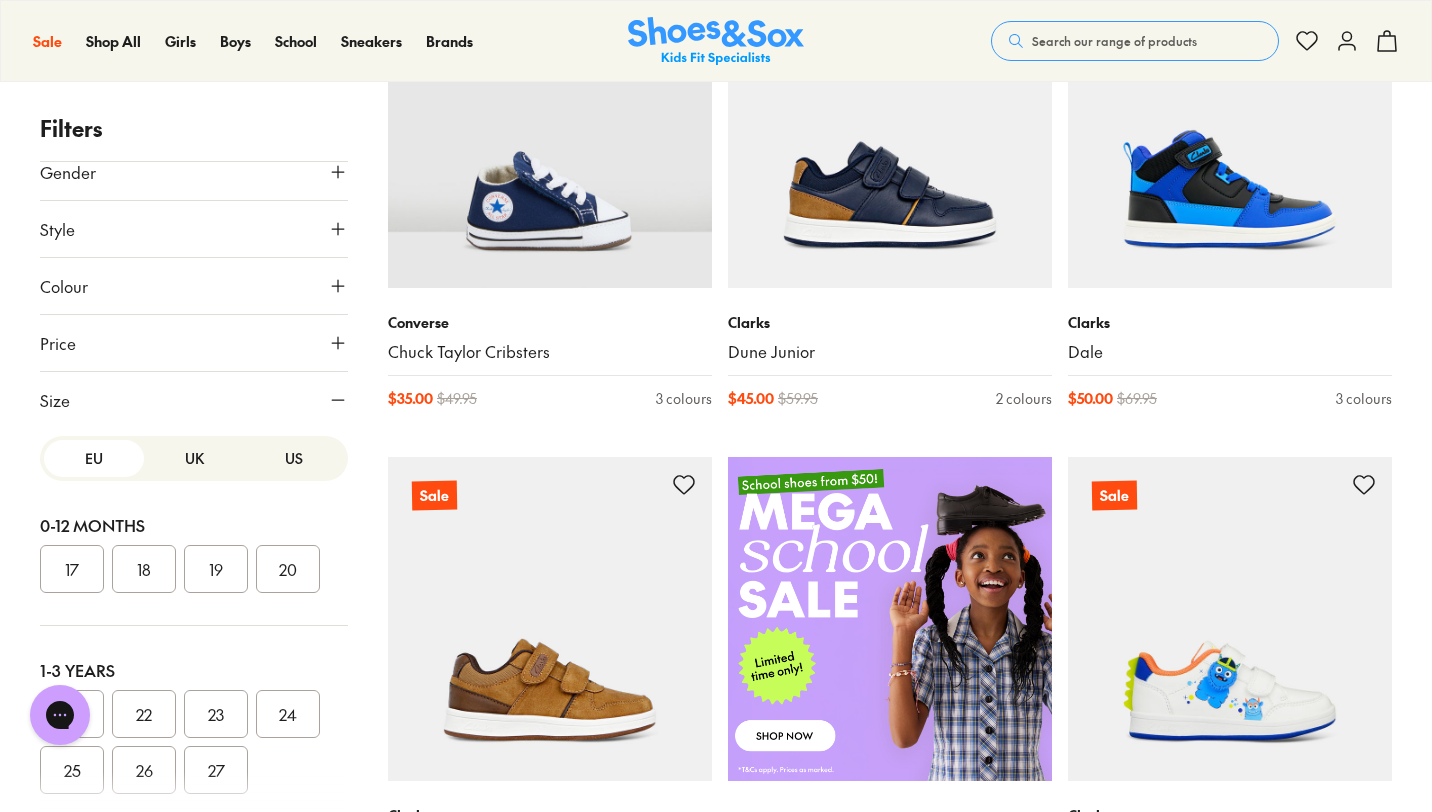 click on "US" at bounding box center [294, 458] 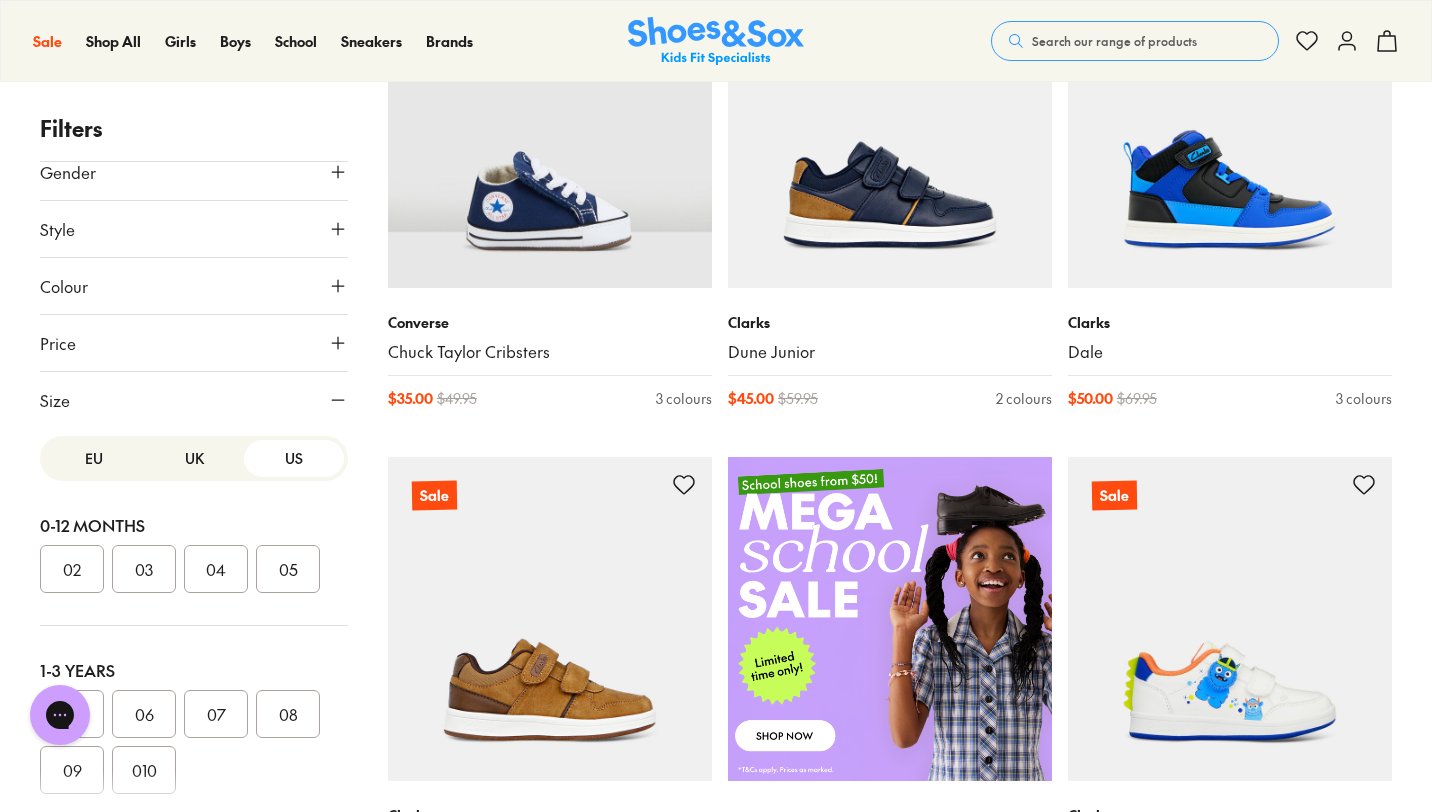 type 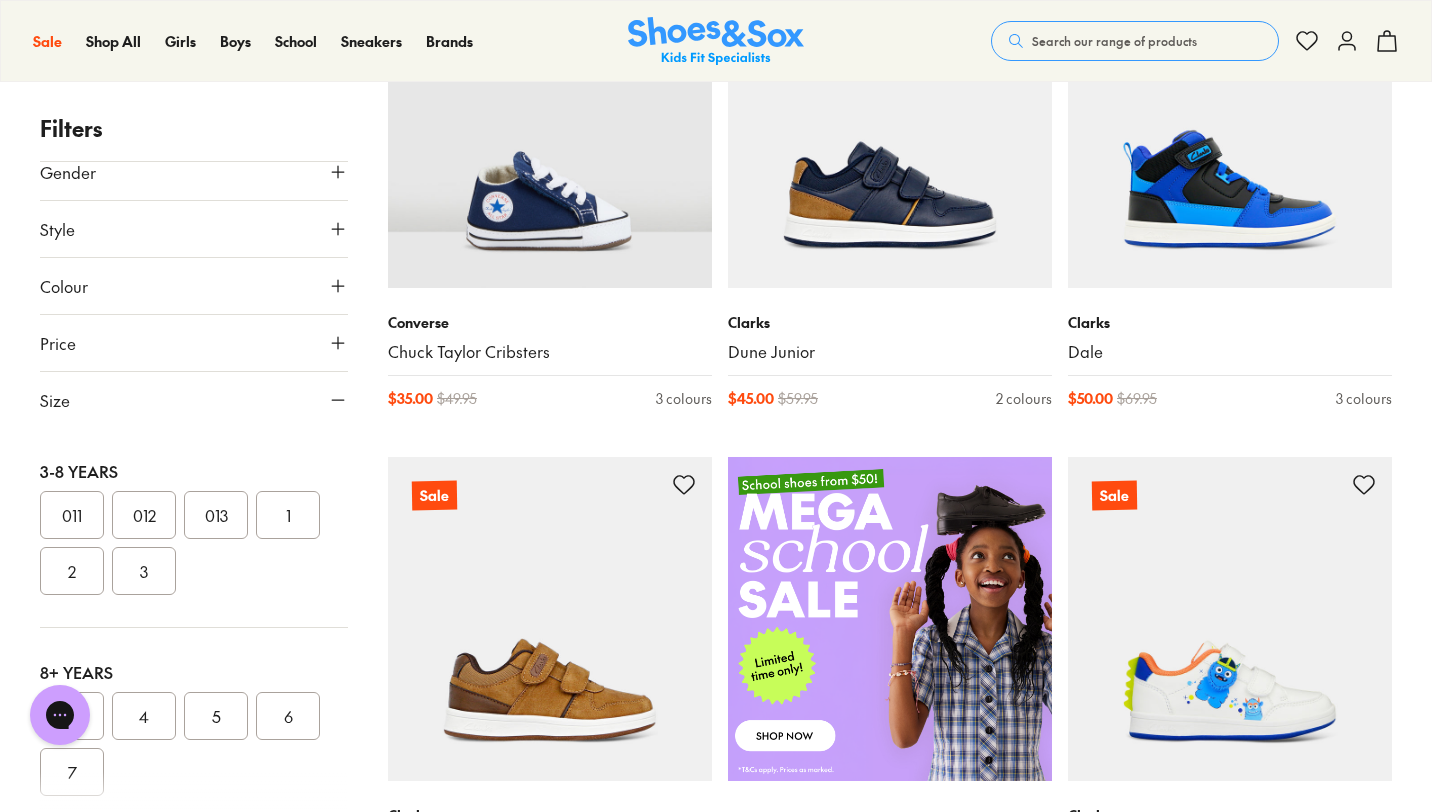 scroll, scrollTop: 440, scrollLeft: 0, axis: vertical 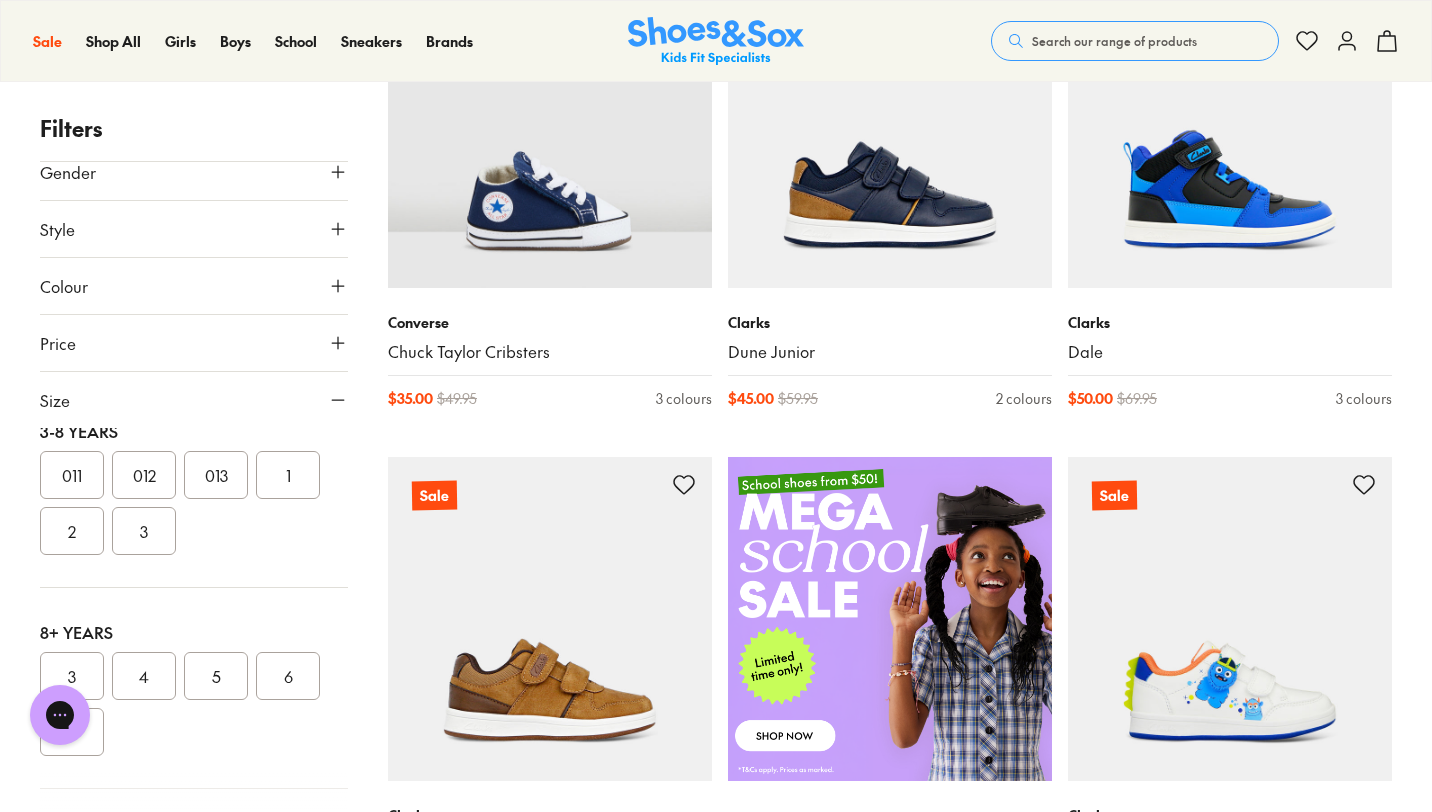 click on "012" at bounding box center [144, 475] 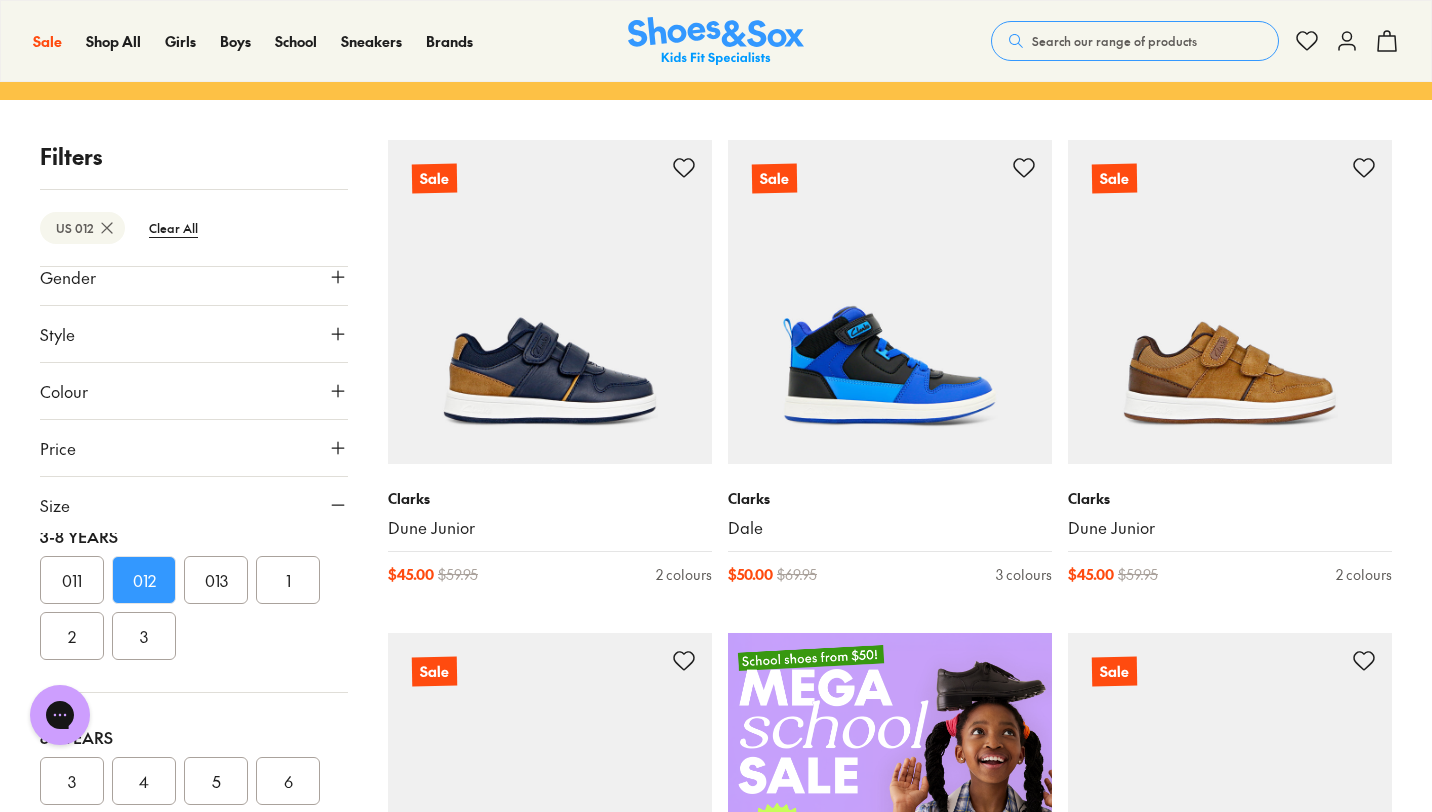 click on "Filters US 012   Clear All Brand Adidas Originals ( 2 ) Adidas Performance ( 1 ) Asics ( 1 ) Ciao ( 1 ) Clarks ( 10 ) Converse Kicks New Balance Nike Old Soles Puma Reebok ( 8 ) Skechers Vans Age Infant/Toddler ( 4 ) Junior ( 15 ) Senior Youth ( 4 ) Pre Walker Gender All Boys Unisex Style Sneakers ( 23 ) Prewalker Colour White ( 6 ) Black ( 3 ) Blue ( 2 ) Navy ( 4 ) Red ( 2 ) Grey Neutrals ( 3 ) Beige ( 1 ) Brown ( 1 ) Green Orange ( 1 ) Yellow Light Blue Pink Price Min $ 15 Max $ 90 Size EU UK US 0-12 Months 02 03 04 05 1-3 Years 05 06 07 08 09 010 3-8 Years 011 012 013 1 2 3 8+ Years 3 4 5 6 7" at bounding box center (194, 490) 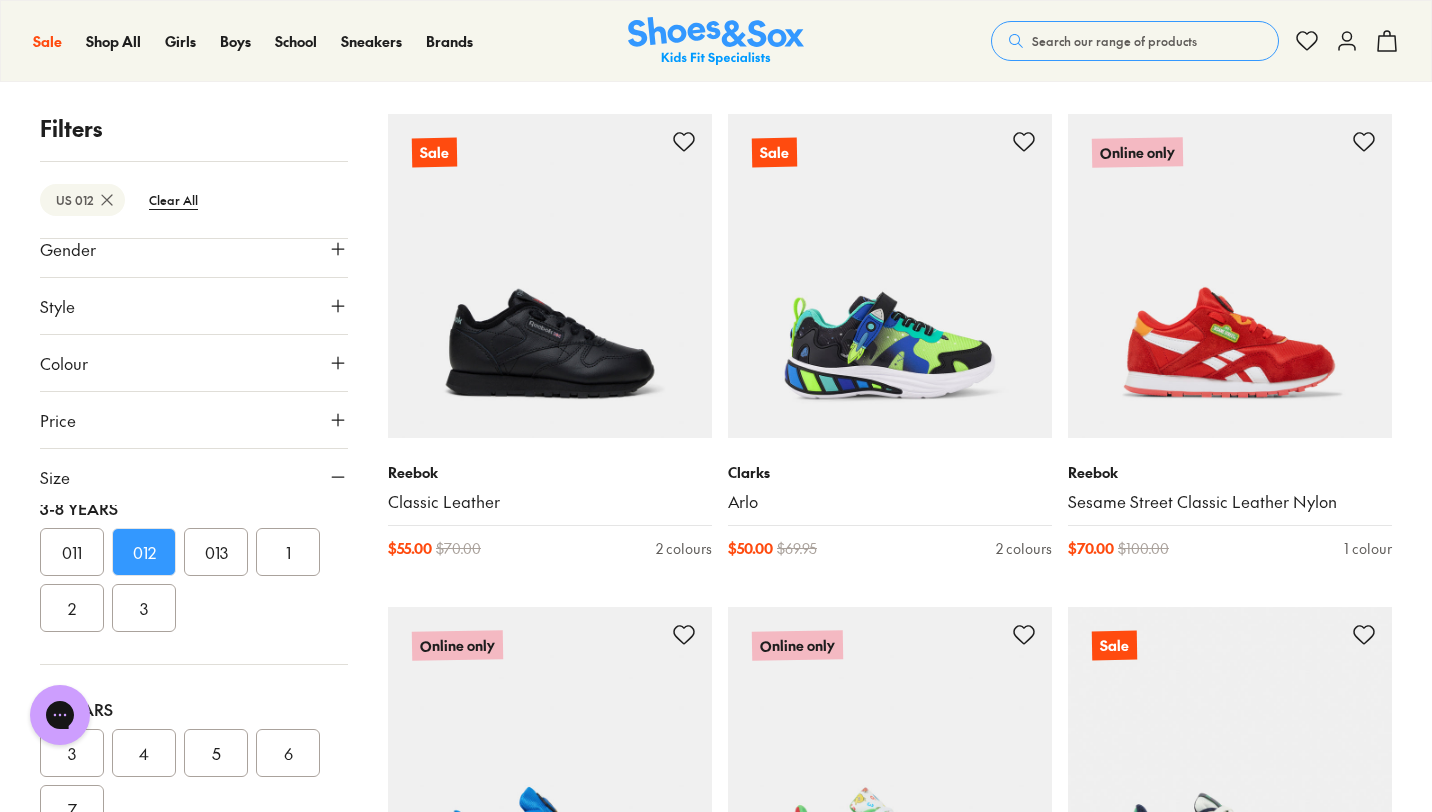 scroll, scrollTop: 2264, scrollLeft: 0, axis: vertical 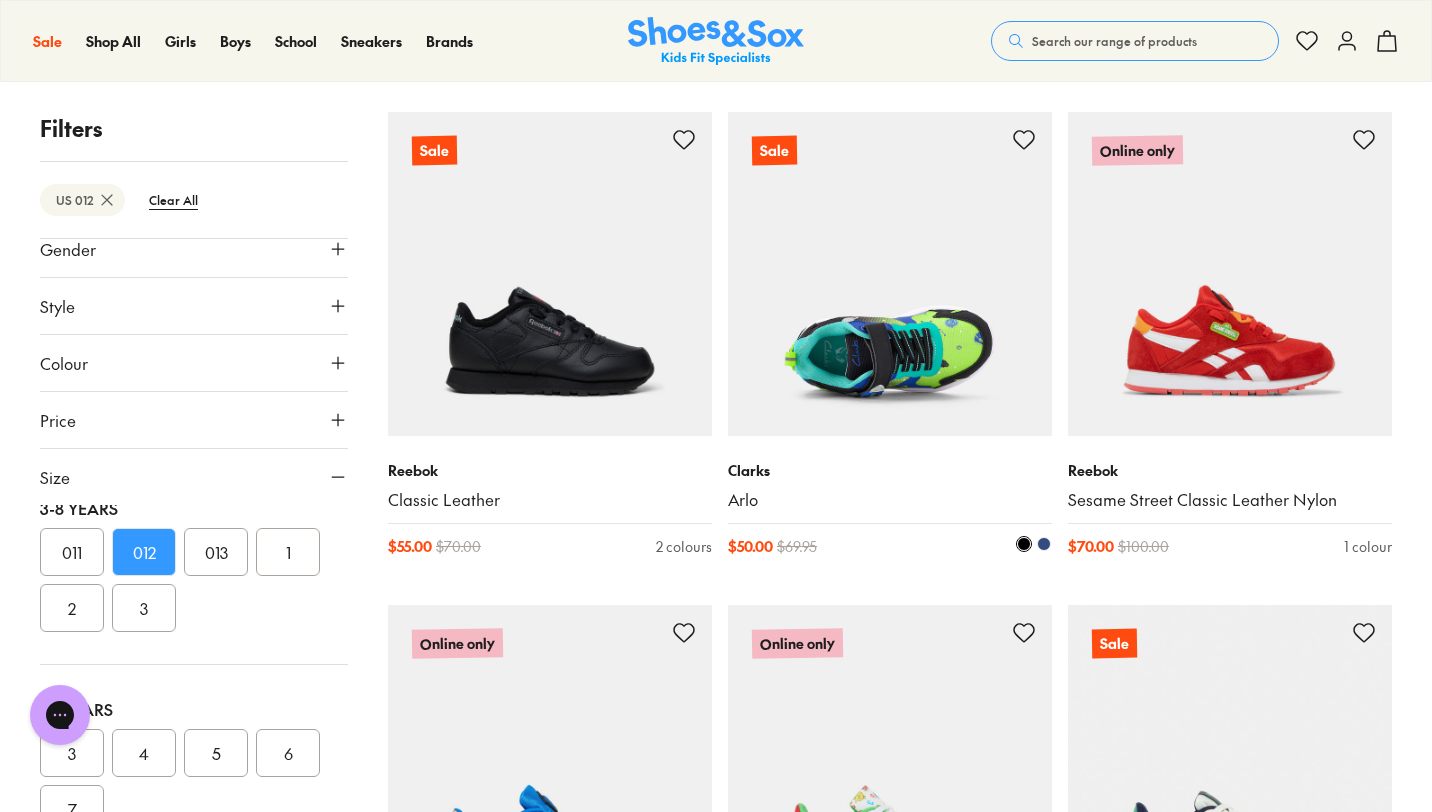 click at bounding box center (890, 274) 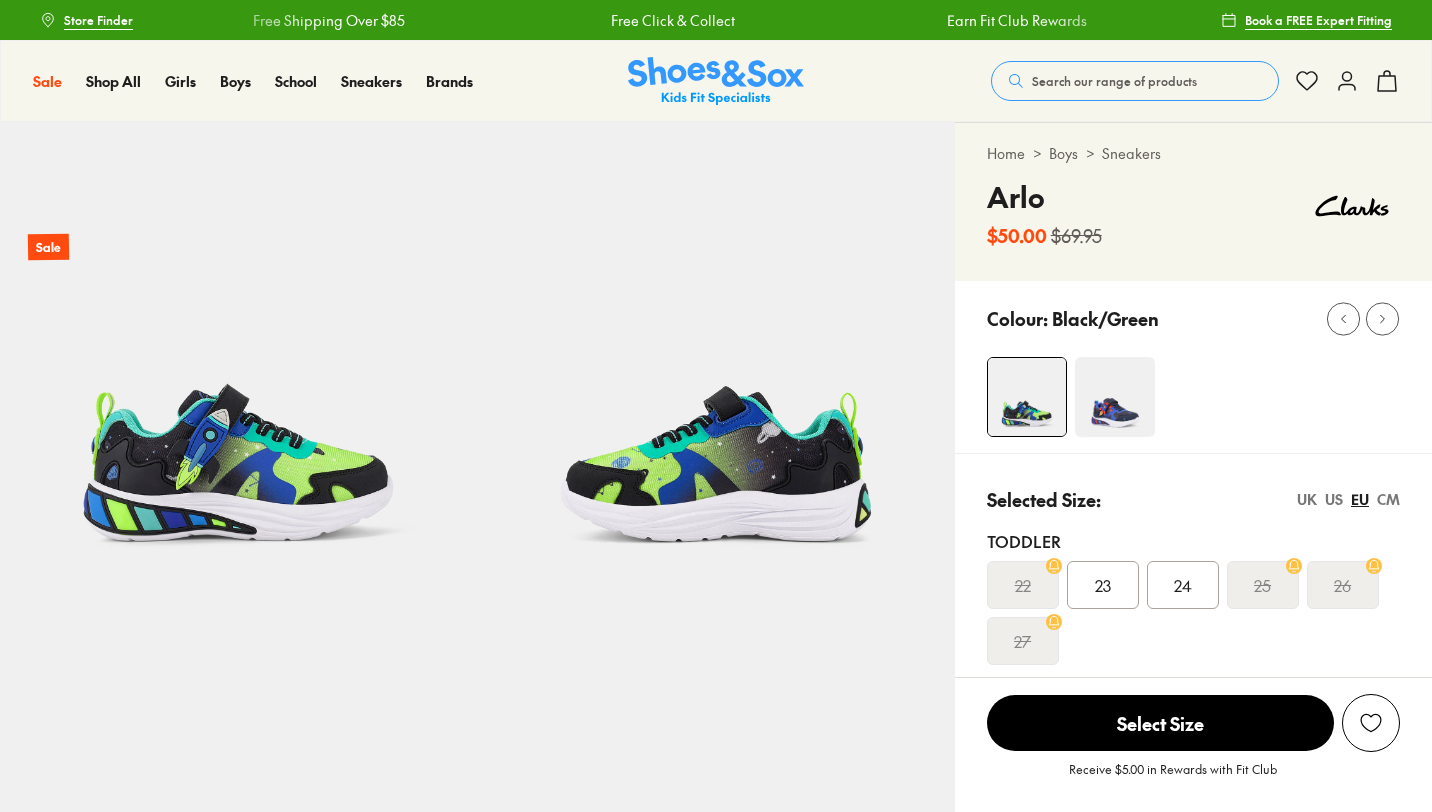 scroll, scrollTop: 0, scrollLeft: 0, axis: both 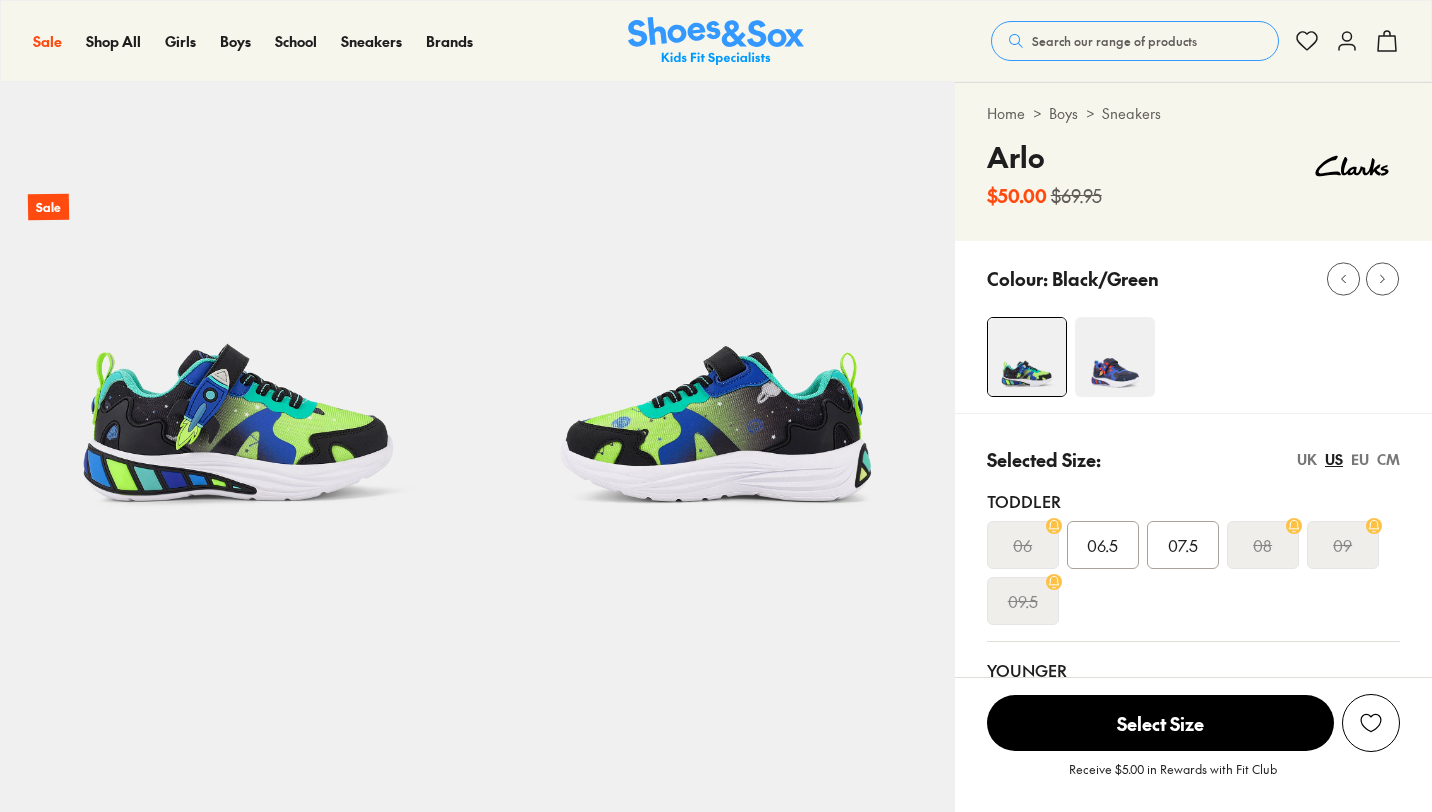 select on "*" 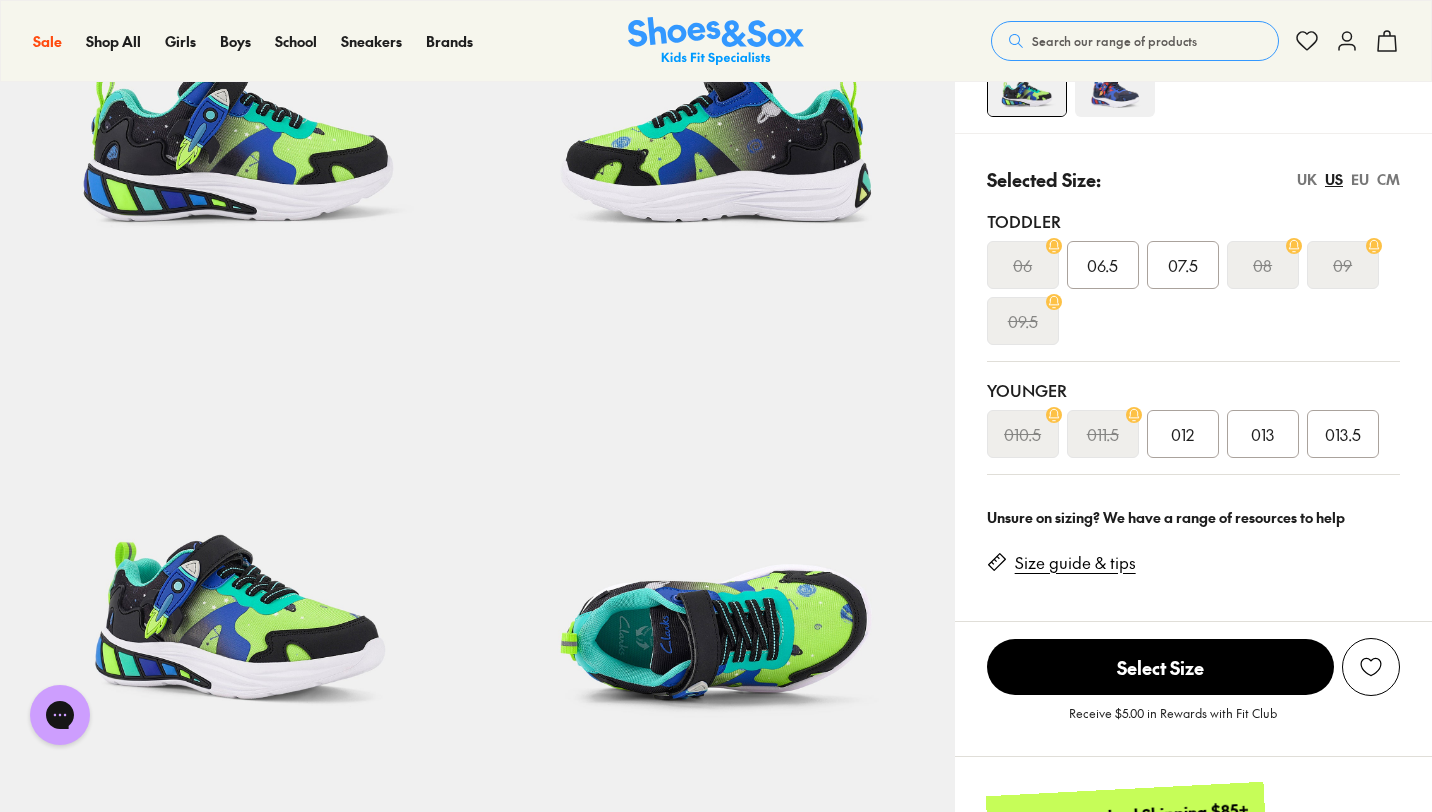 scroll, scrollTop: 0, scrollLeft: 0, axis: both 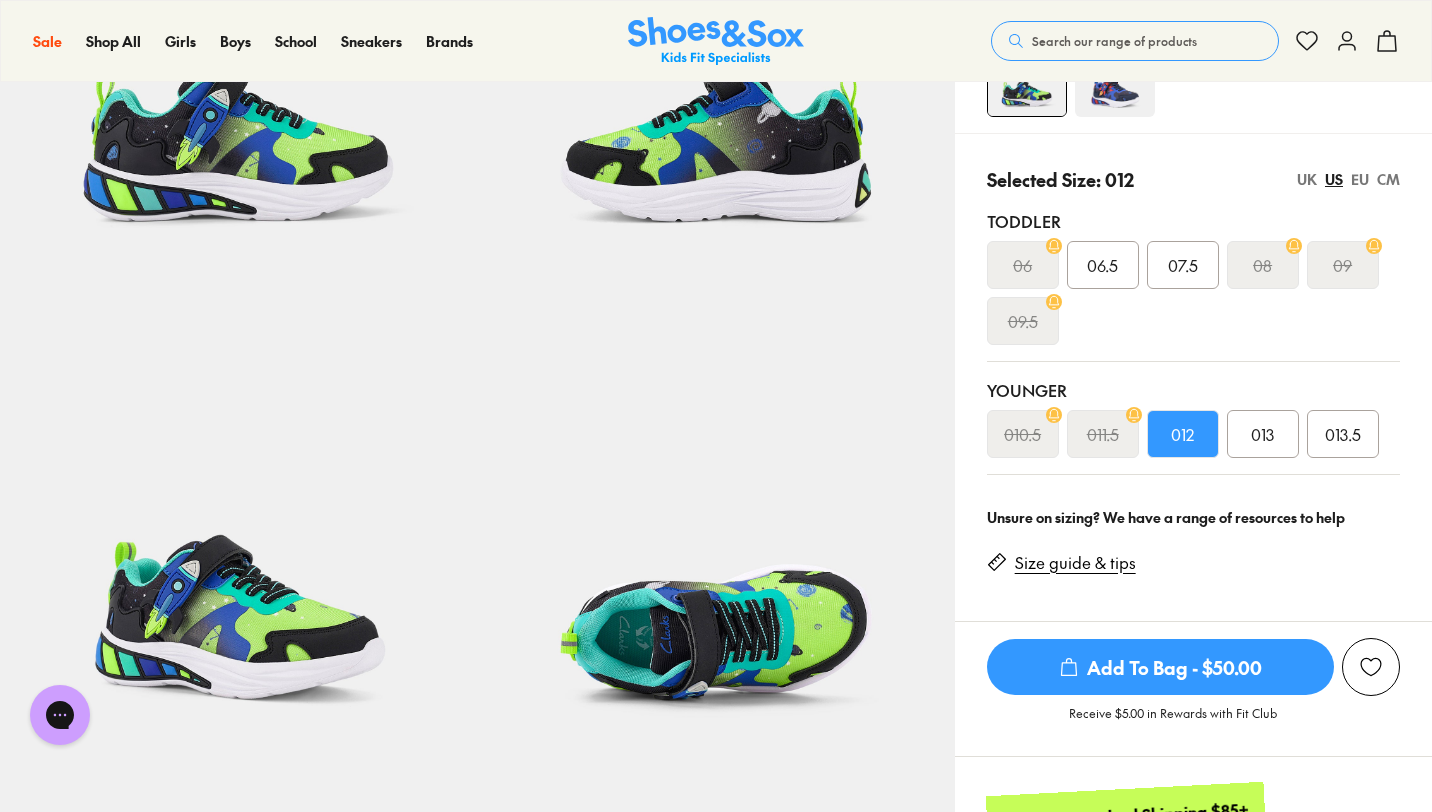 click on "Add To Bag - $50.00" at bounding box center [1160, 667] 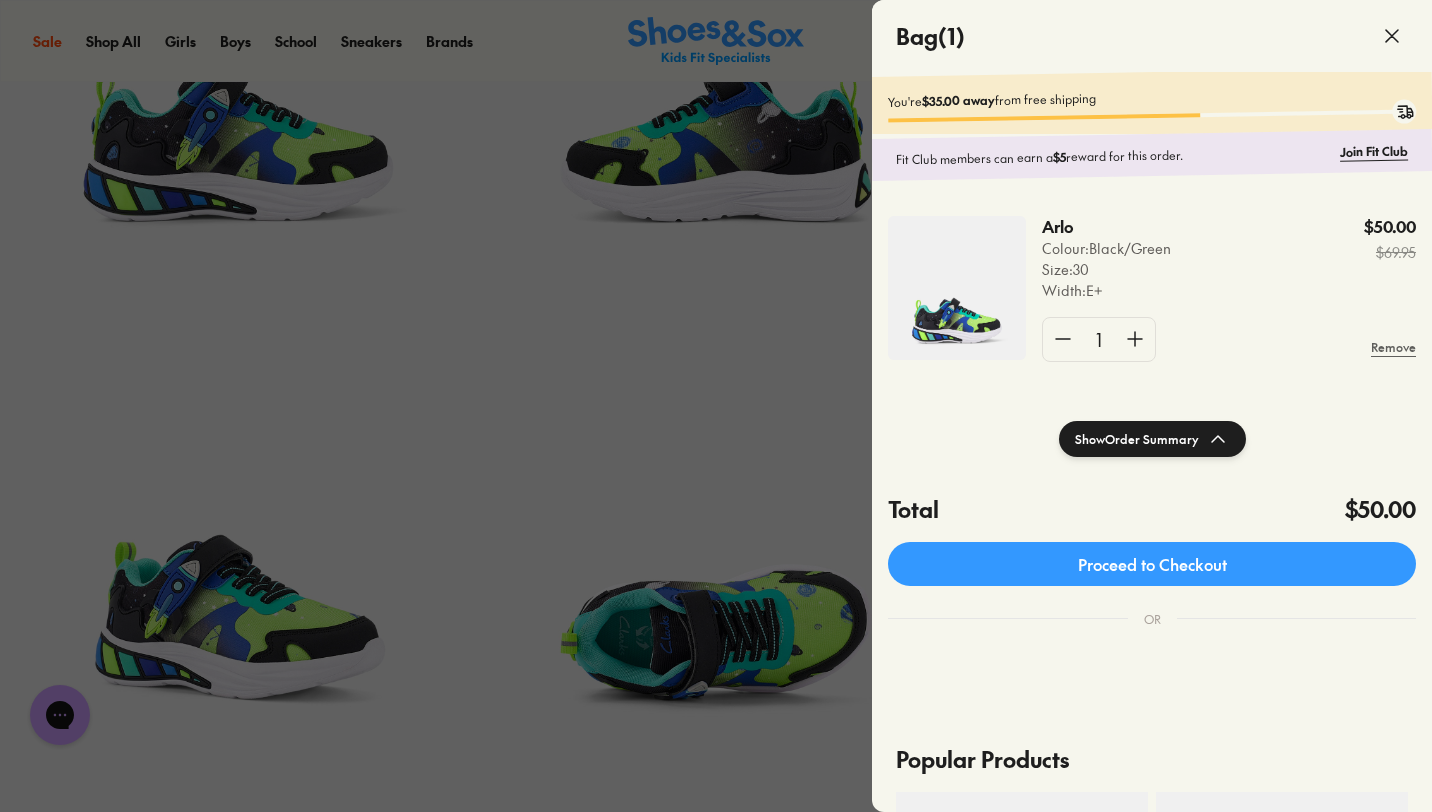 click 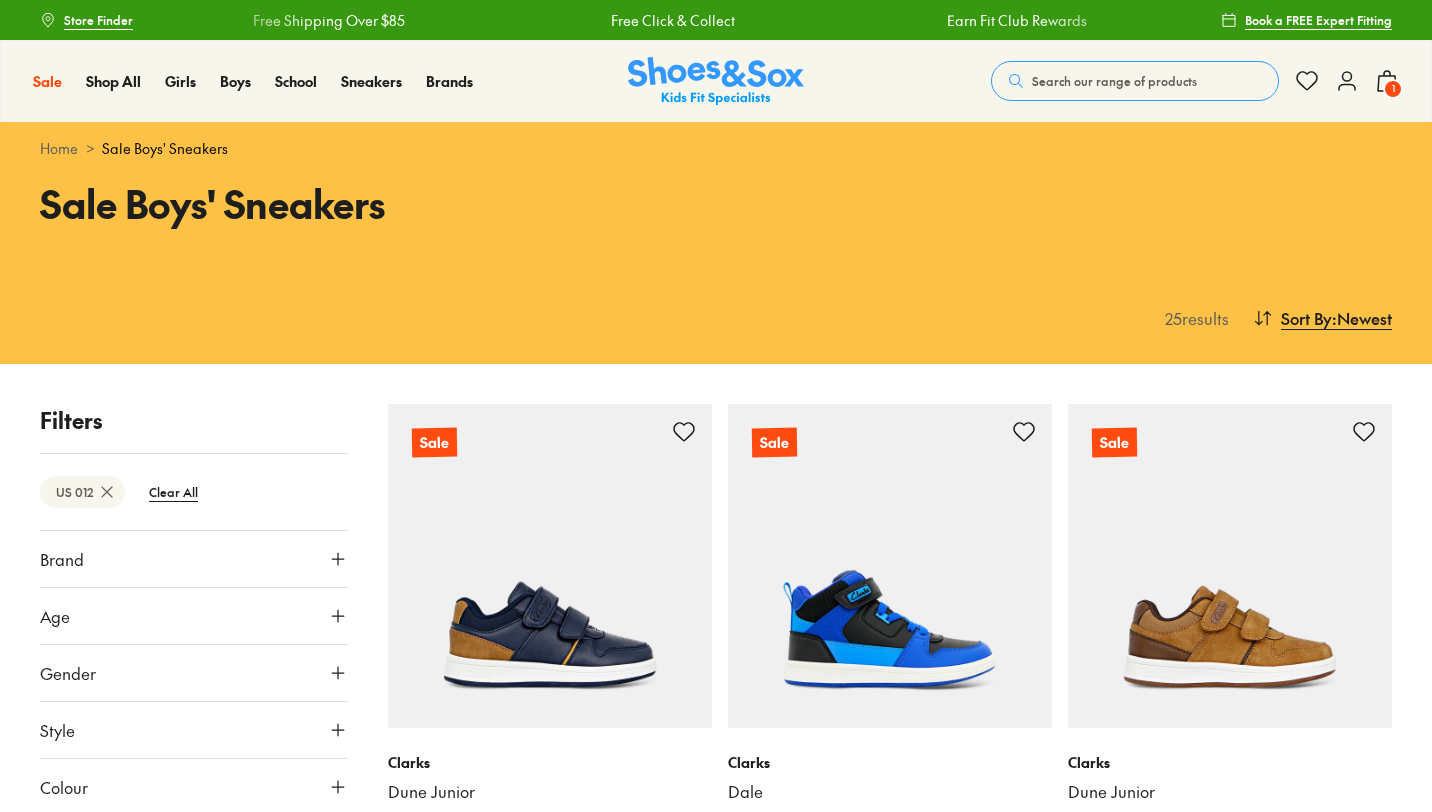 scroll, scrollTop: 2181, scrollLeft: 0, axis: vertical 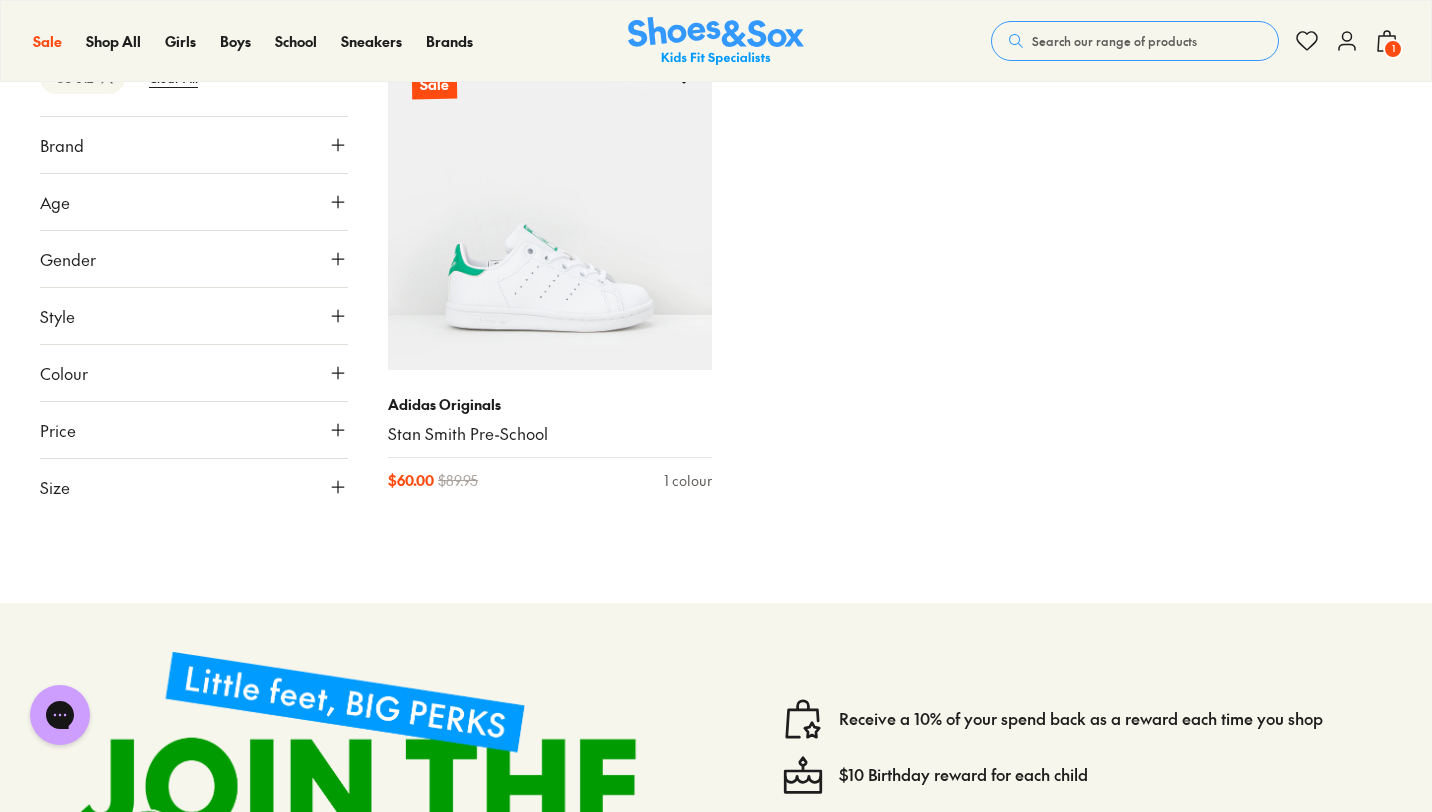 click 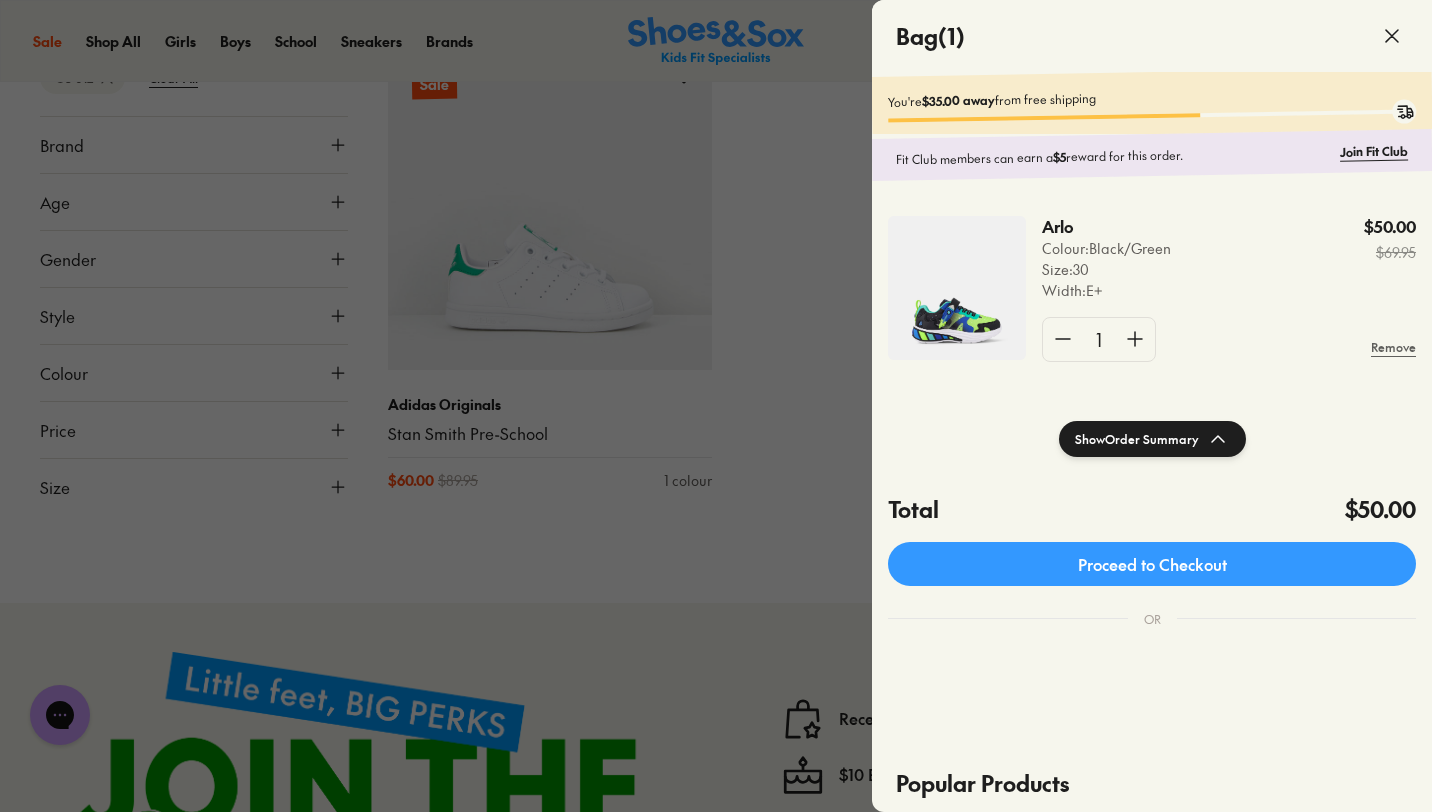 click 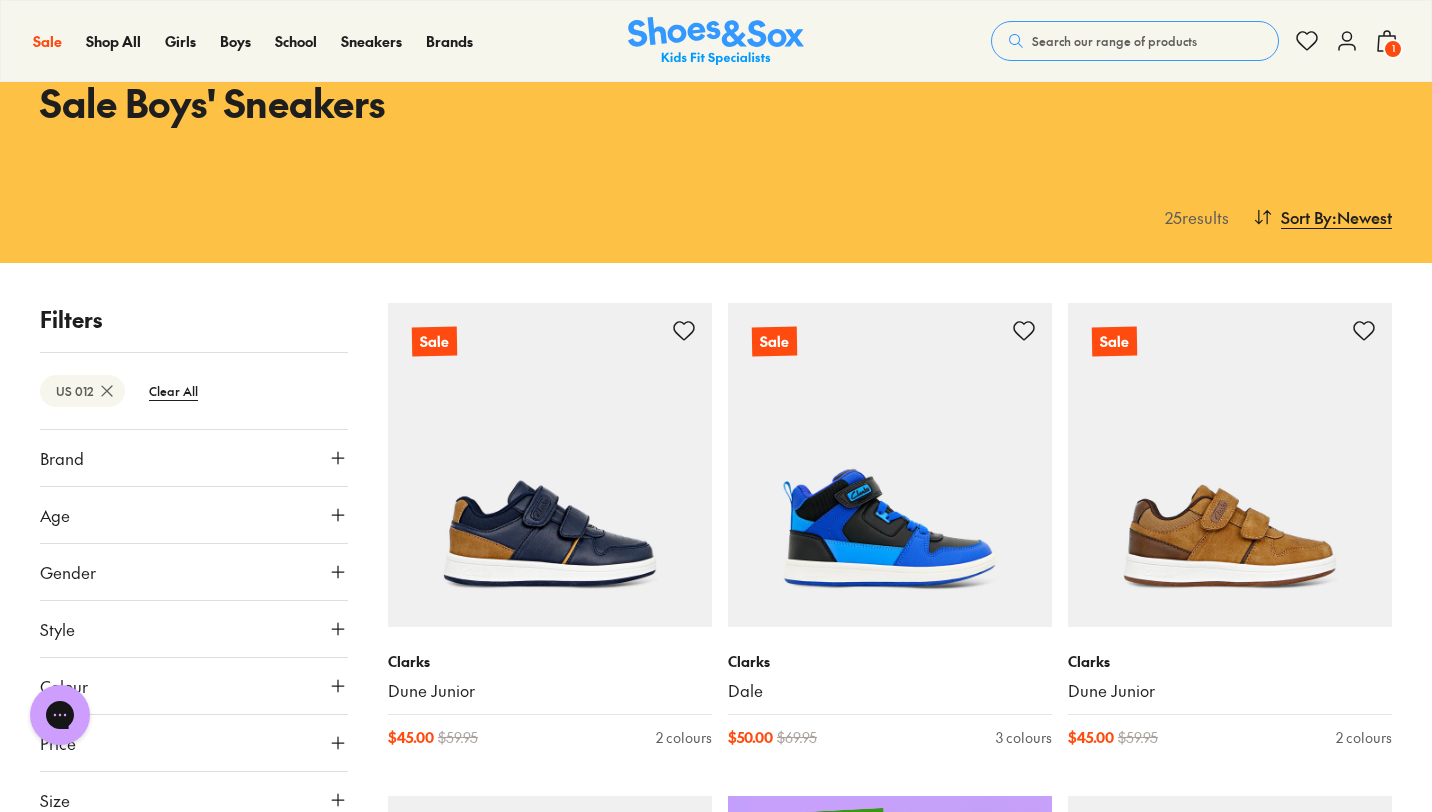 scroll, scrollTop: 61, scrollLeft: 0, axis: vertical 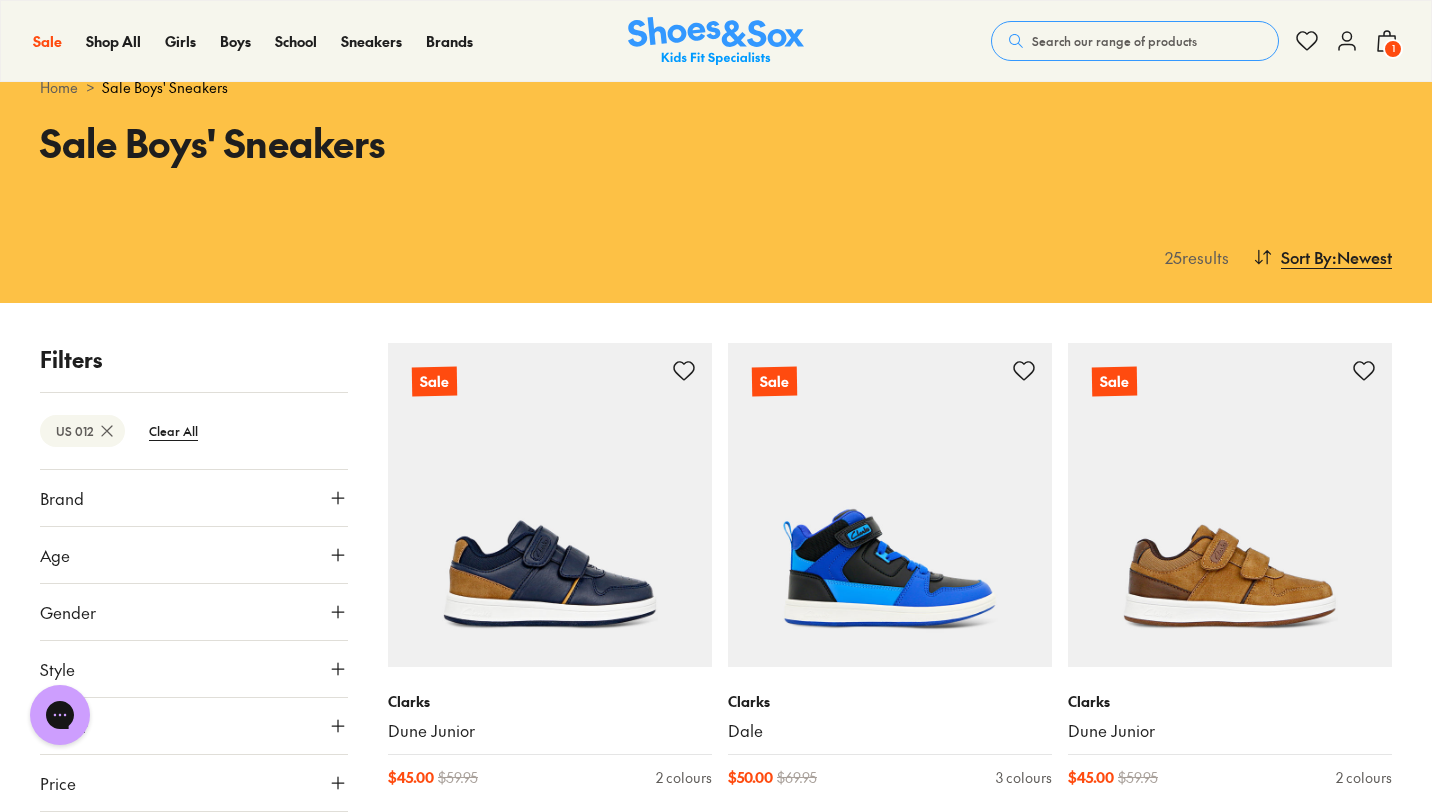 click on "Filters US 012   Clear All Brand Adidas Originals ( 2 ) Adidas Performance ( 1 ) Asics ( 1 ) Ciao ( 1 ) Clarks ( 10 ) Reebok ( 8 ) Age Junior ( 15 ) Infant/Toddler ( 4 ) Youth ( 4 ) Gender All Boys Unisex Style Sneakers ( 23 ) Colour White ( 6 ) Navy ( 4 ) Black ( 3 ) Neutrals ( 3 ) Blue ( 2 ) Red ( 2 ) Beige ( 1 ) Brown ( 1 ) Orange ( 1 ) Price Min $ 25 Max $ 80 Size EU UK US 1-3 Years 21 22 23 24 25 26 27 3-8 Years 28 29 30 31 32 33 34 8+ Years 35 36 37 38 Sale Clarks Dune Junior $ 45.00 $ 59.95 2 colours Sale Clarks Dale $ 50.00 $ 69.95 3 colours Sale Clarks Dune Junior $ 45.00 $ 59.95 2 colours Sale Clarks Dax $ 45.00 $ 59.95 1 colour Sale Clarks Dune Senior $ 50.00 $ 69.95 2 colours Sale Clarks Dale $ 50.00 $ 69.95 3 colours Sale Clarks Dune Senior $ 50.00 $ 69.95 2 colours Sale Adidas Performance VL Court 3.0 Self-Fastening Pre-School $ 50.00 $ 69.95 4 colours Sale Adidas Originals Superstar Foundation II Pre-School $ 80.00 $ 109.95 1 colour Sale Asics Japan Pre-School $ 65.00 $ 79.95 2 colours Sale $ $" at bounding box center (716, 2549) 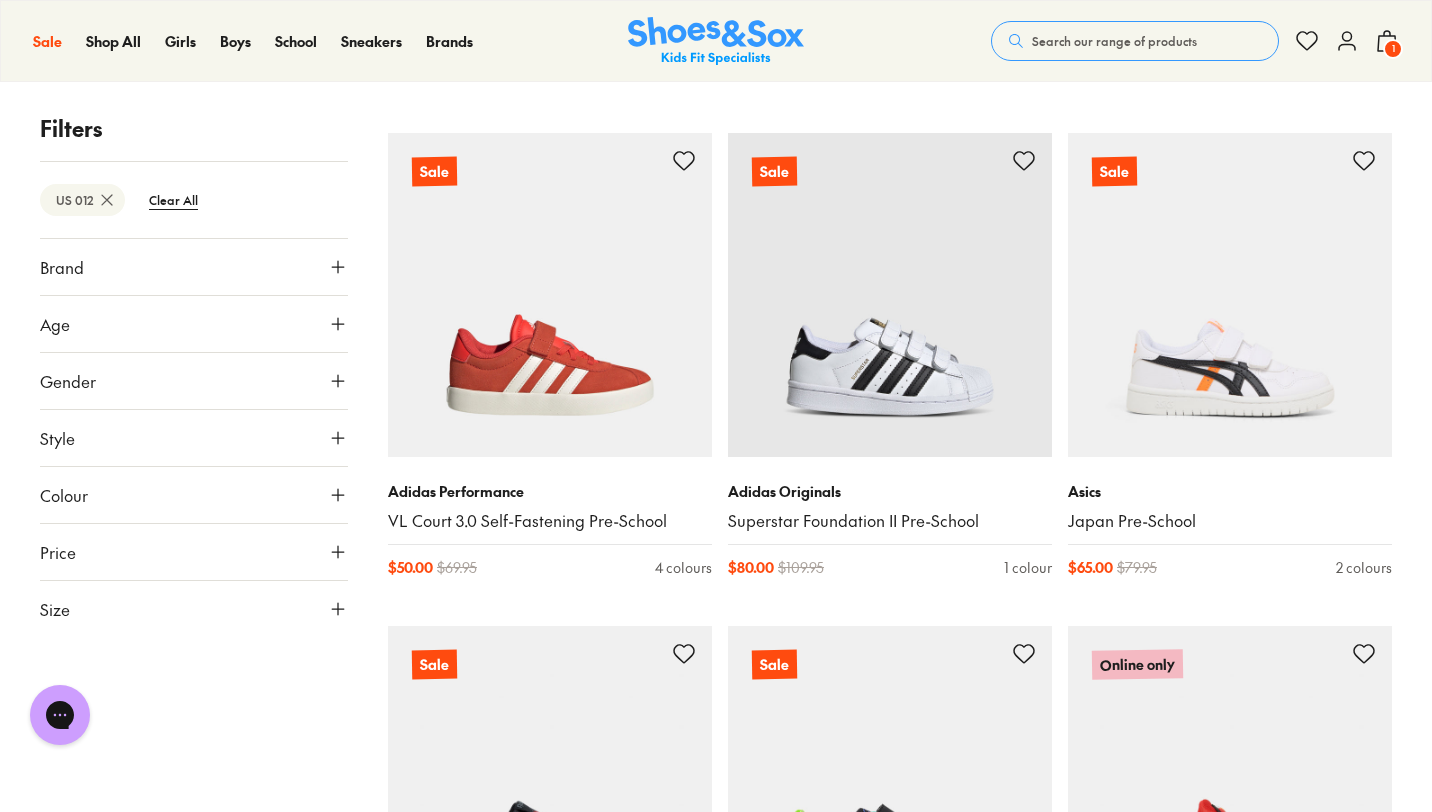 scroll, scrollTop: 1701, scrollLeft: 0, axis: vertical 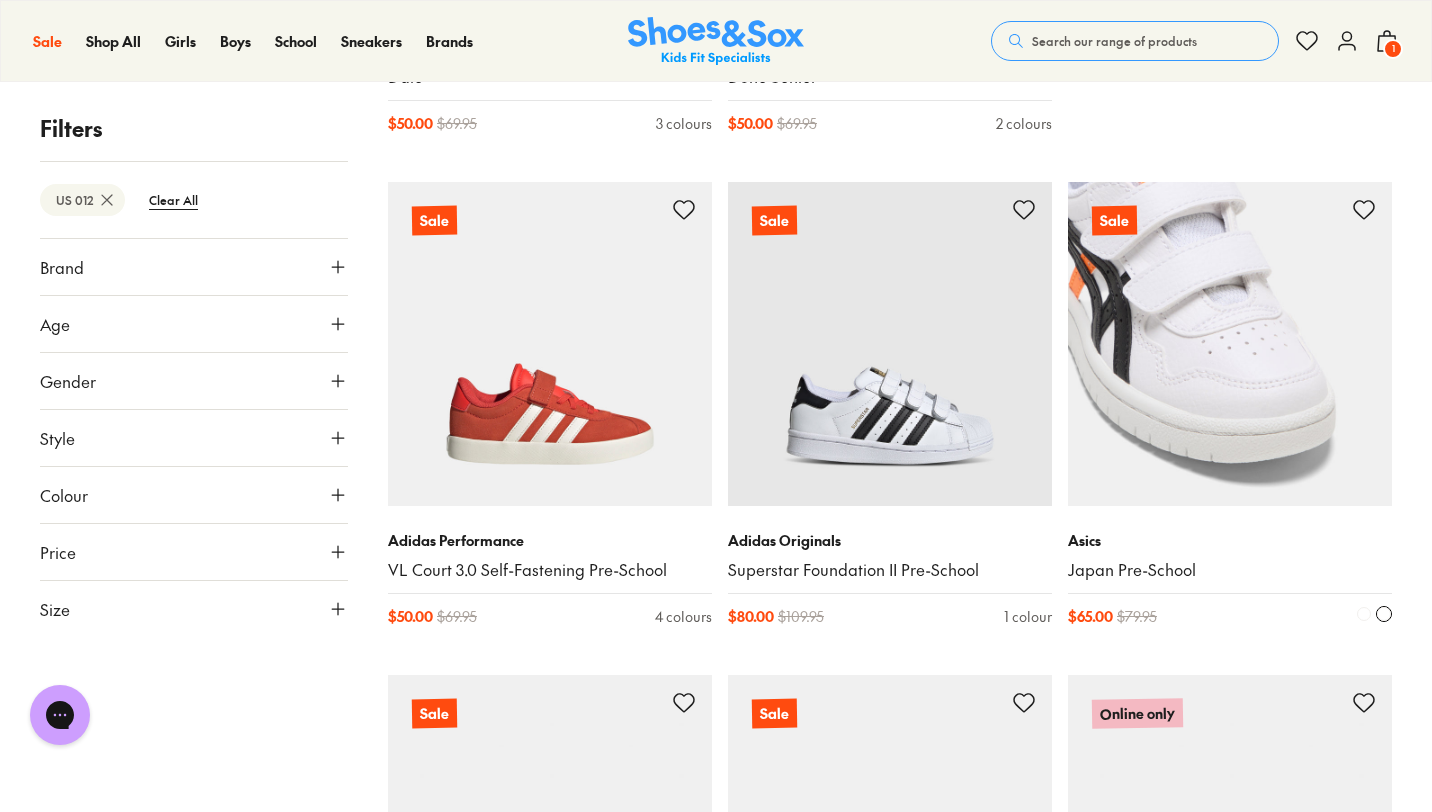click at bounding box center [1230, 344] 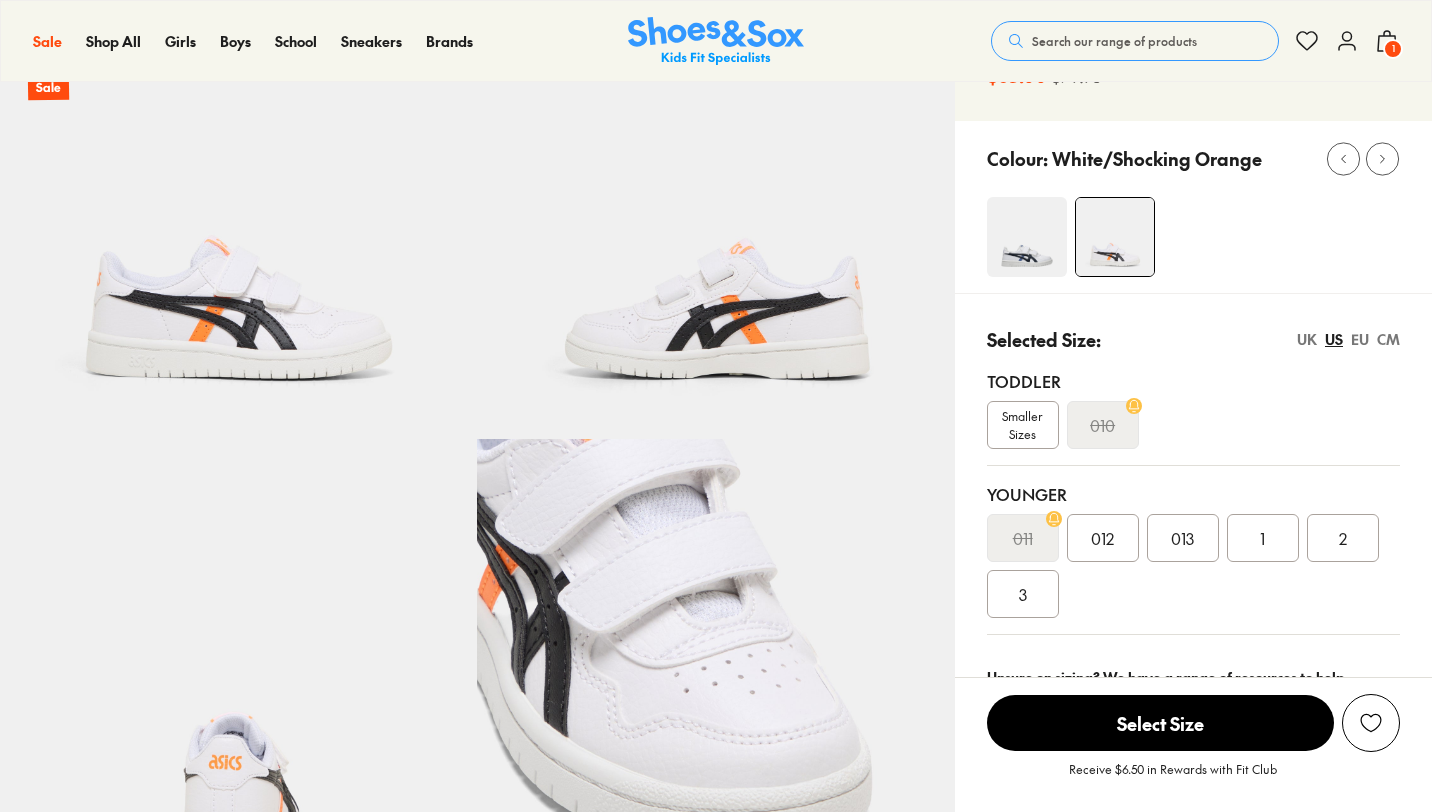 scroll, scrollTop: 160, scrollLeft: 0, axis: vertical 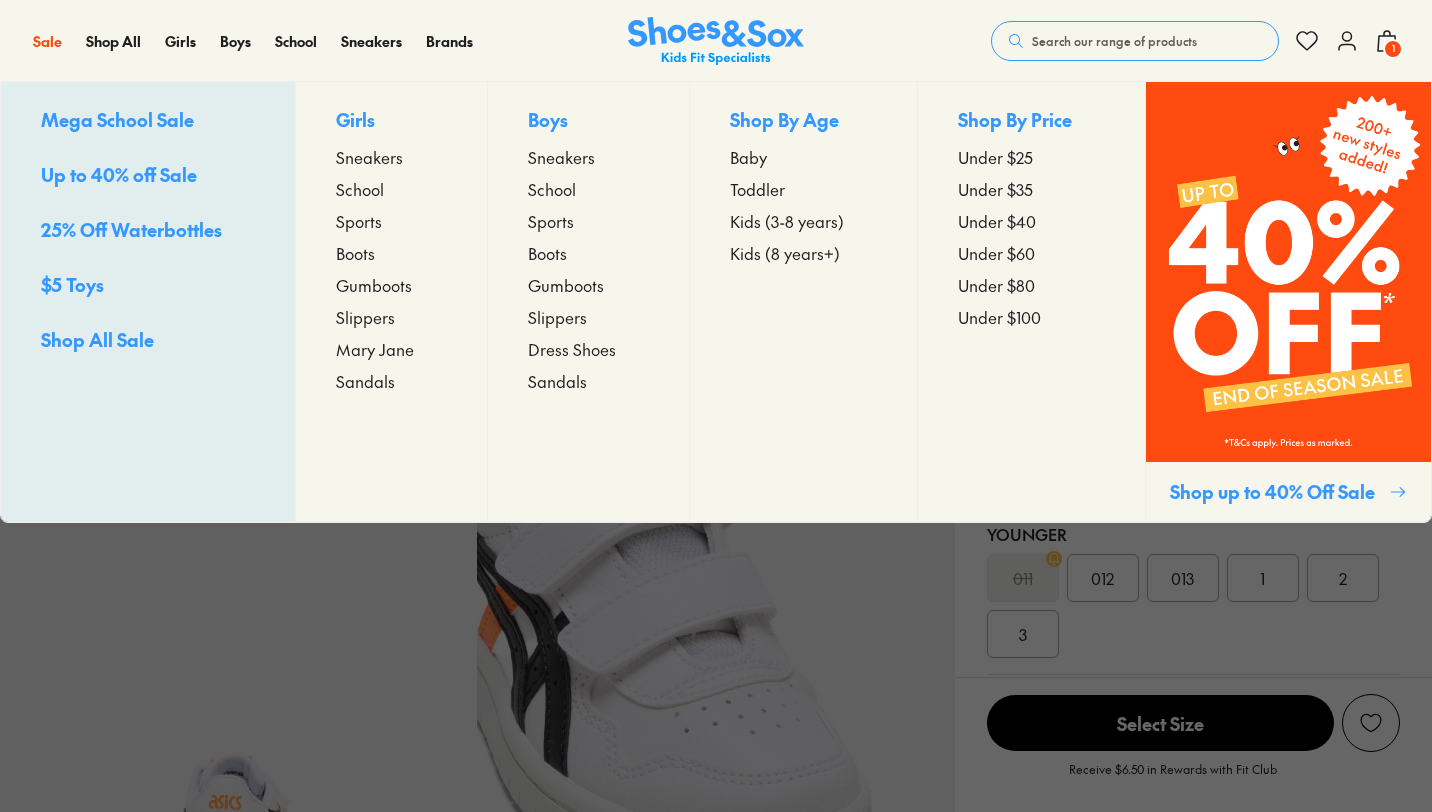 select on "*" 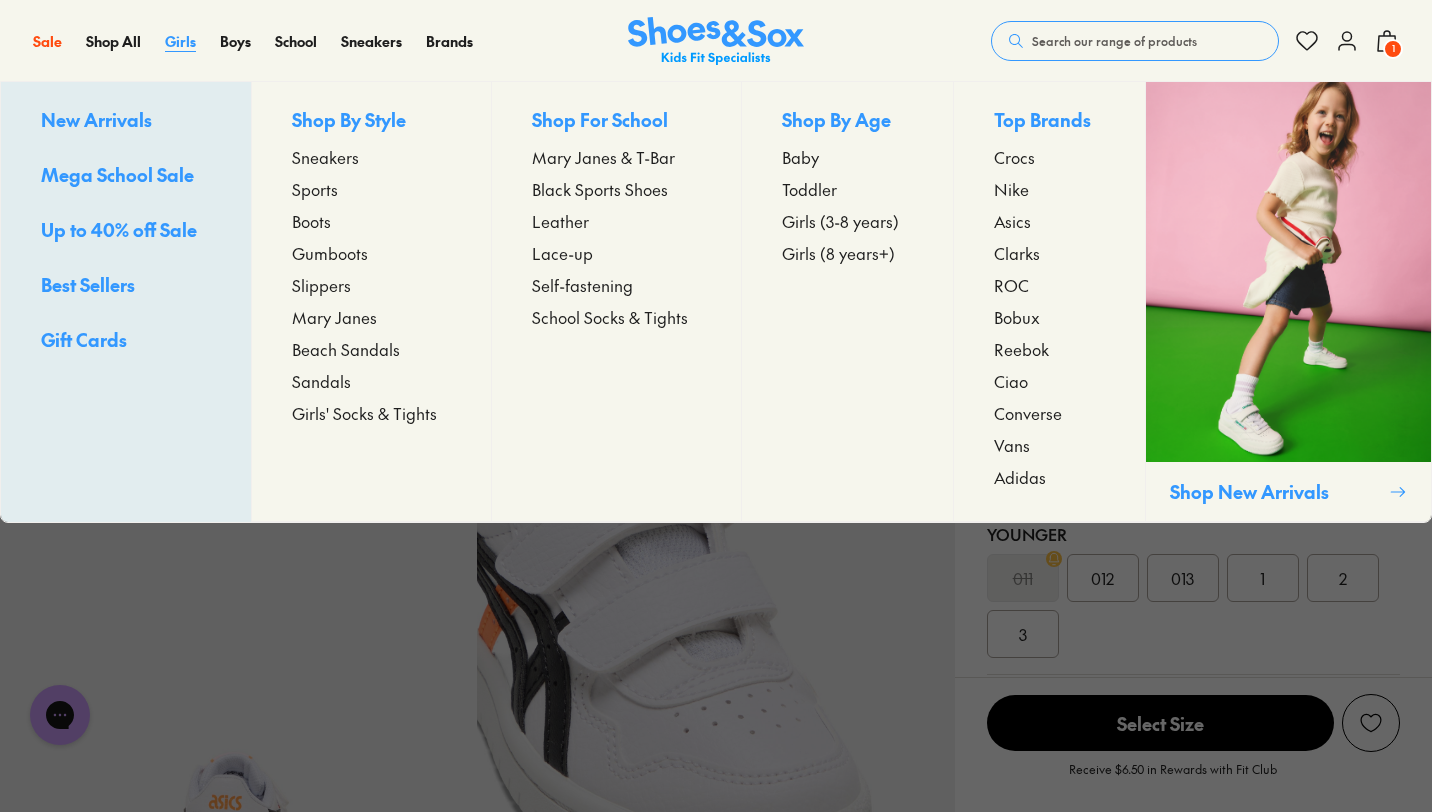 scroll, scrollTop: 0, scrollLeft: 0, axis: both 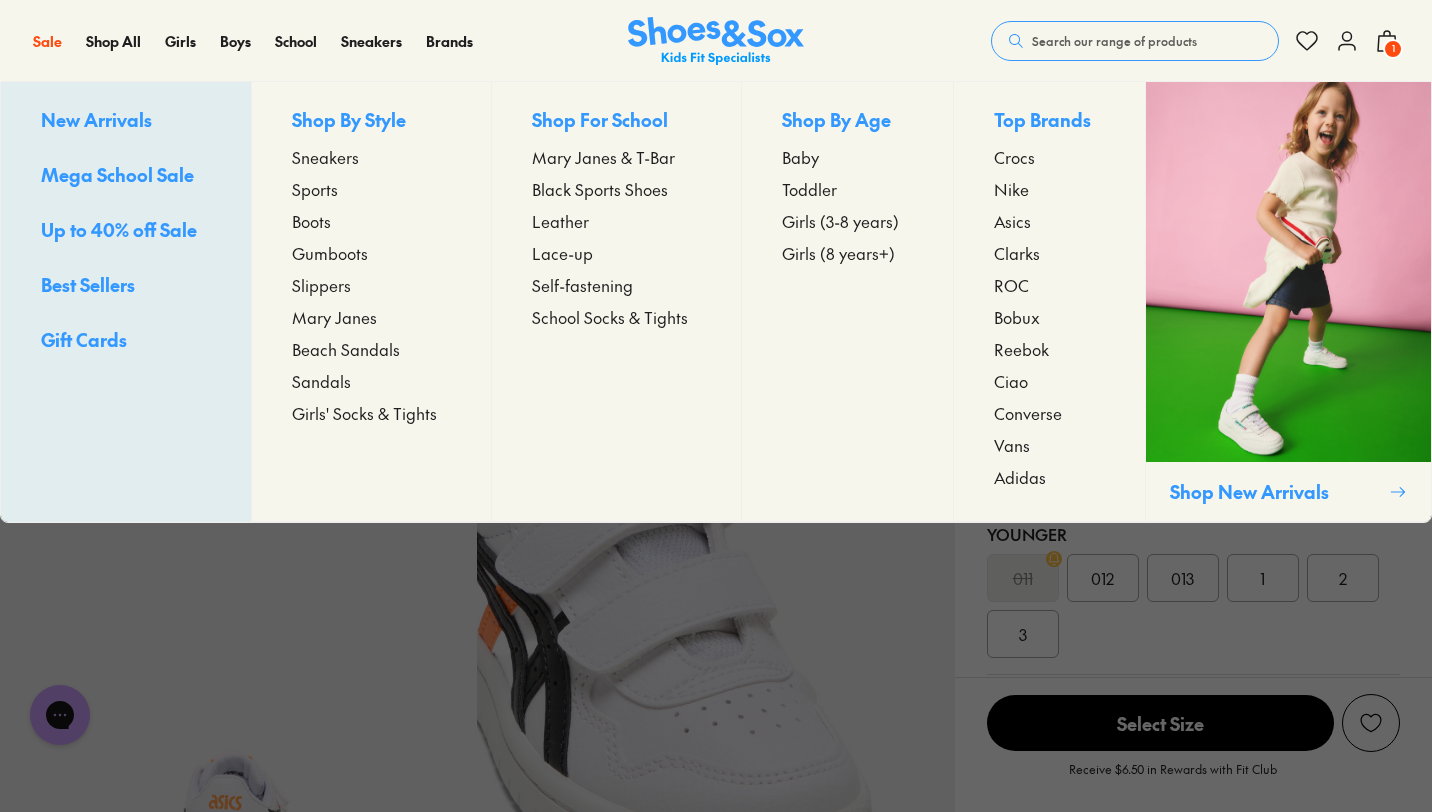 click on "Toddler" at bounding box center (809, 189) 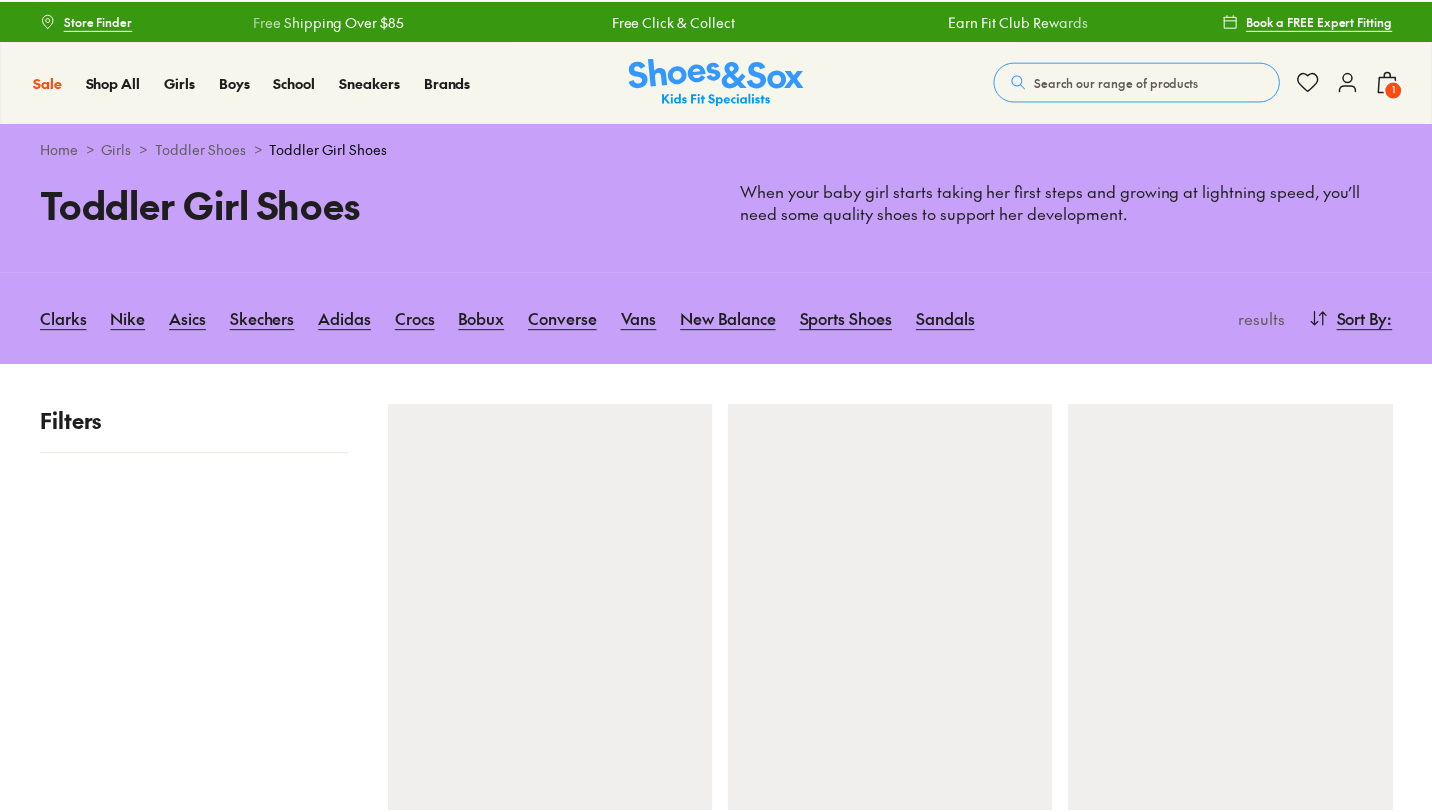 scroll, scrollTop: 0, scrollLeft: 0, axis: both 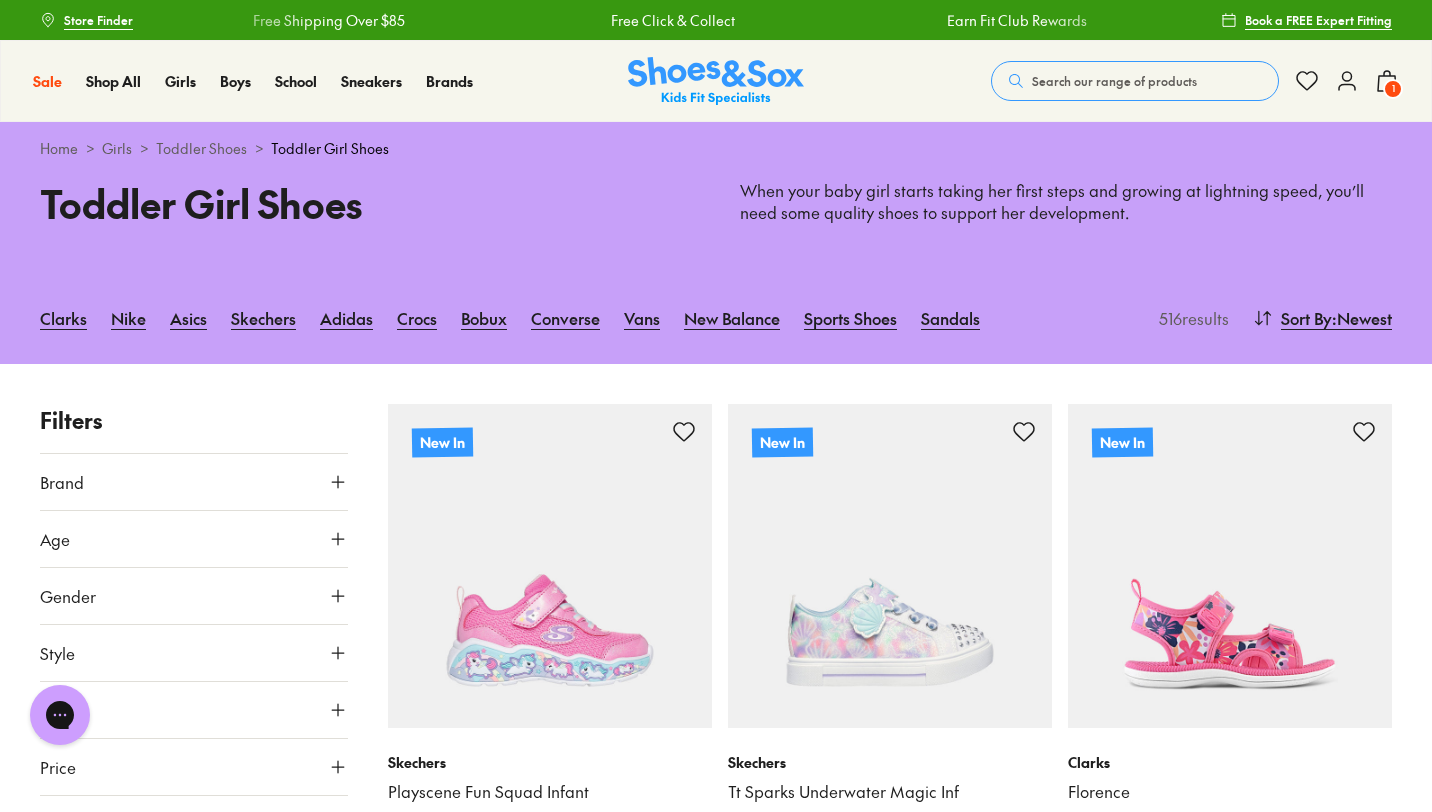 click on "Filters Brand Adidas Originals ( 8 ) Adidas Performance ( 14 ) Agatha Ruiz De La Prada ( 5 ) Asics ( 20 ) Birkenstock ( 11 ) Bobux ( 36 ) Camper ( 2 ) Candy ( 26 ) Ciao ( 44 ) Clarks ( 149 ) Converse ( 9 ) Crocs ( 18 ) Garvalin ( 2 ) Harrison ( 3 ) Kicks ( 10 ) Native ( 1 ) New Balance ( 18 ) Nike ( 40 ) Old Soles ( 19 ) Pablosky ( 4 ) Puma ( 1 ) Reebok ( 23 ) Saltwater Sandals ( 5 ) Skechers ( 22 ) Startrite ( 2 ) Sun-San by Salt Water ( 3 ) Surefit ( 4 ) Teva ( 6 ) Vans ( 5 ) Walnut ( 4 ) Age Infant/Toddler ( 307 ) Youth ( 108 ) Junior ( 65 ) Pre Walker ( 23 ) Infant ( 8 ) Senior ( 3 ) Gender All Girls Unisex Style Sneakers ( 124 ) Sandals ( 107 ) Boots ( 68 ) Beach Sandals ( 56 ) Sport ( 51 ) Shoes ( 44 ) Prewalker ( 23 ) School ( 19 ) Gumboots ( 16 ) Slippers ( 6 ) Colour Pink ( 123 ) Black ( 82 ) White ( 75 ) Purple ( 62 ) Blue ( 26 ) Neutrals ( 22 ) Brown ( 20 ) Navy ( 14 ) Gold ( 12 ) Multi Colour ( 12 ) Red ( 12 ) Grey ( 11 ) Beige ( 9 ) Silver ( 7 ) Orange ( 5 ) Light Blue ( 4 ) Green ( 2 ) ( 2 ) ( 2" at bounding box center [716, 3103] 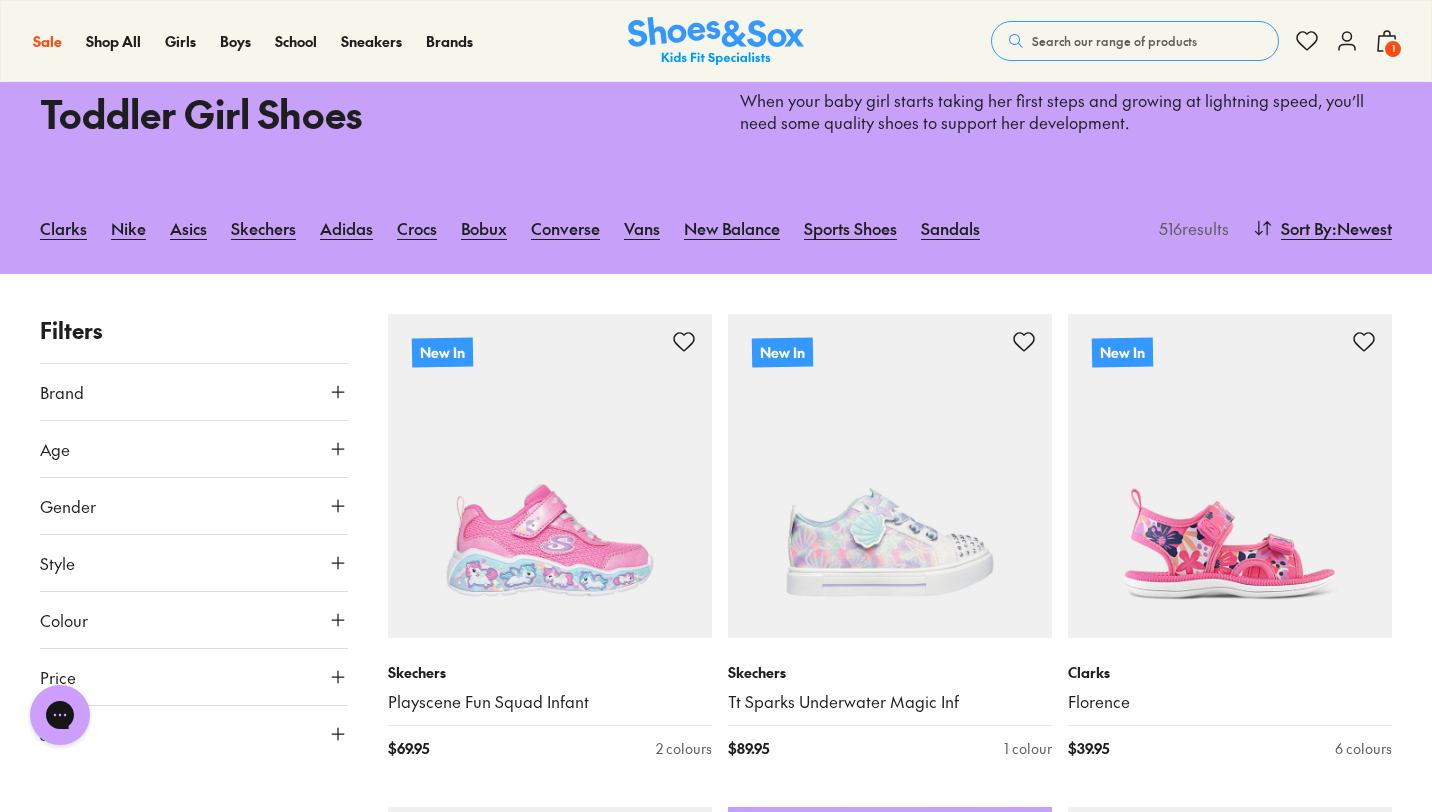 type on "***" 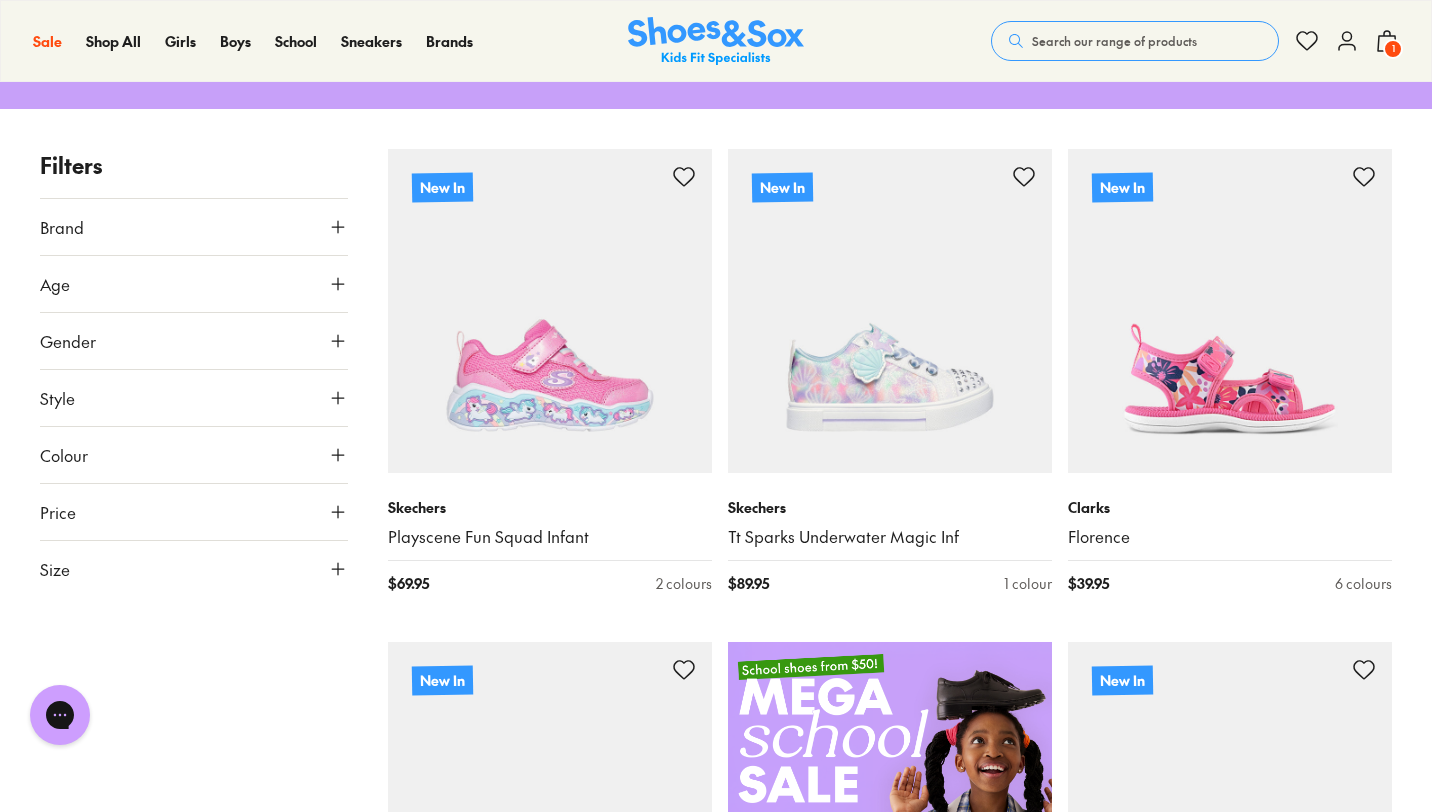 scroll, scrollTop: 280, scrollLeft: 0, axis: vertical 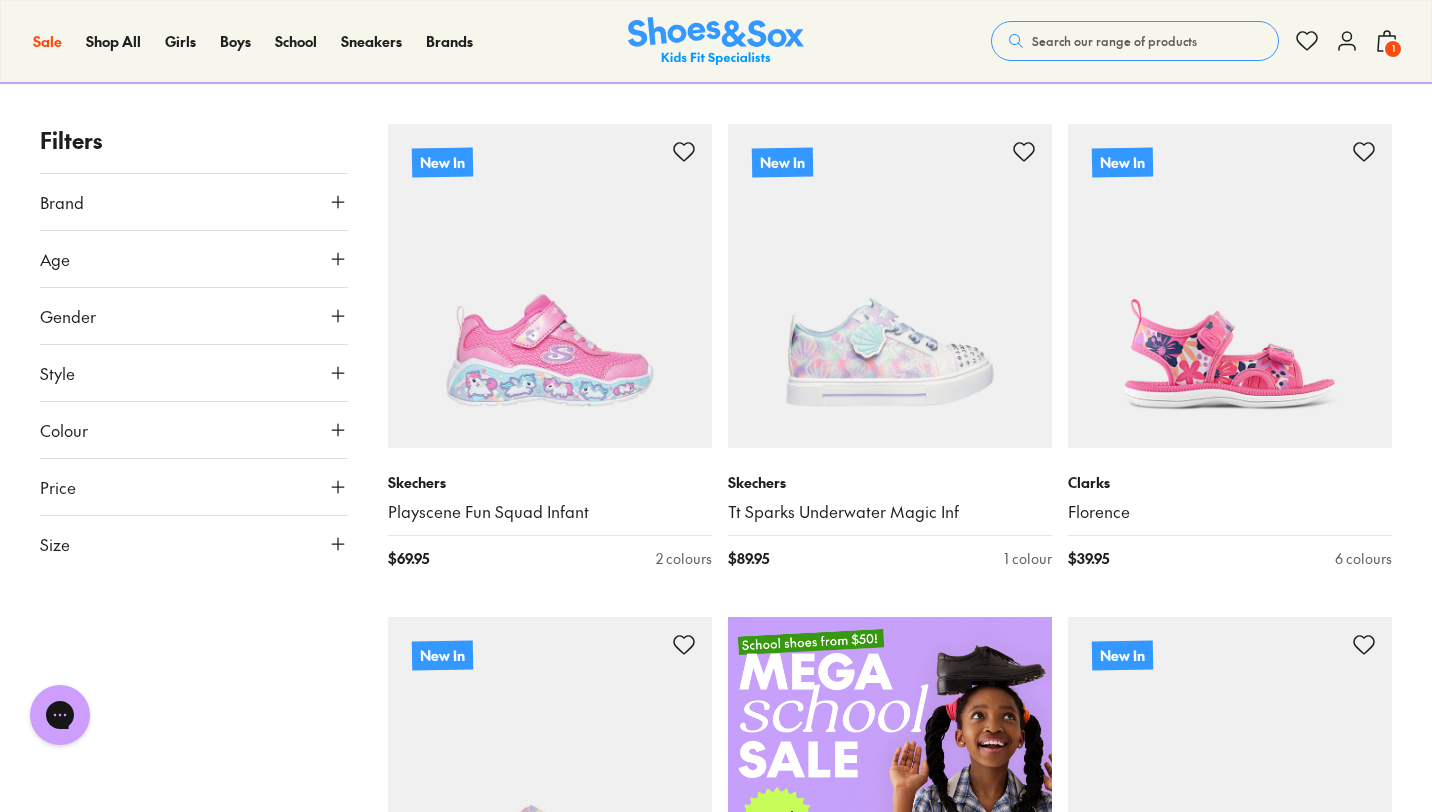 click 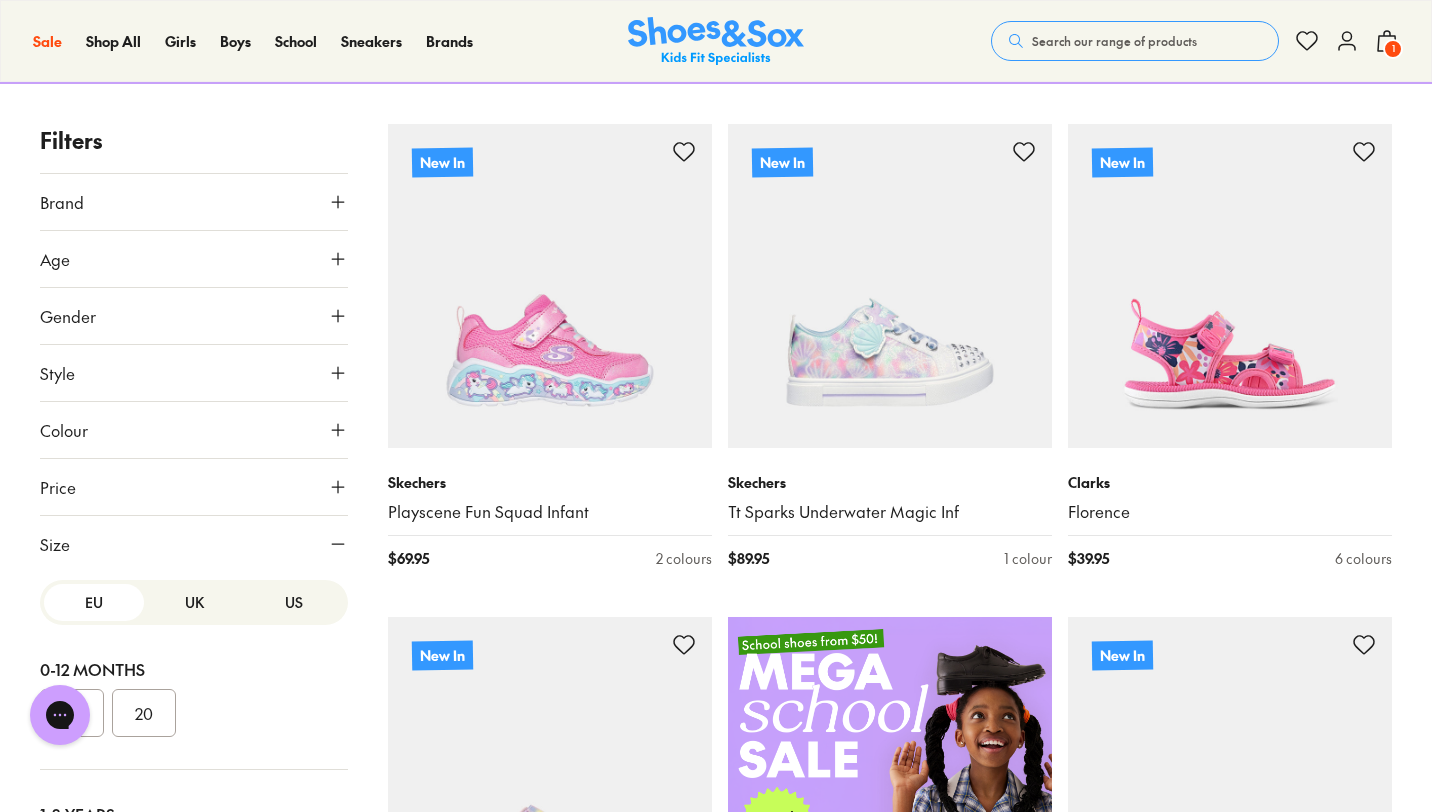 type 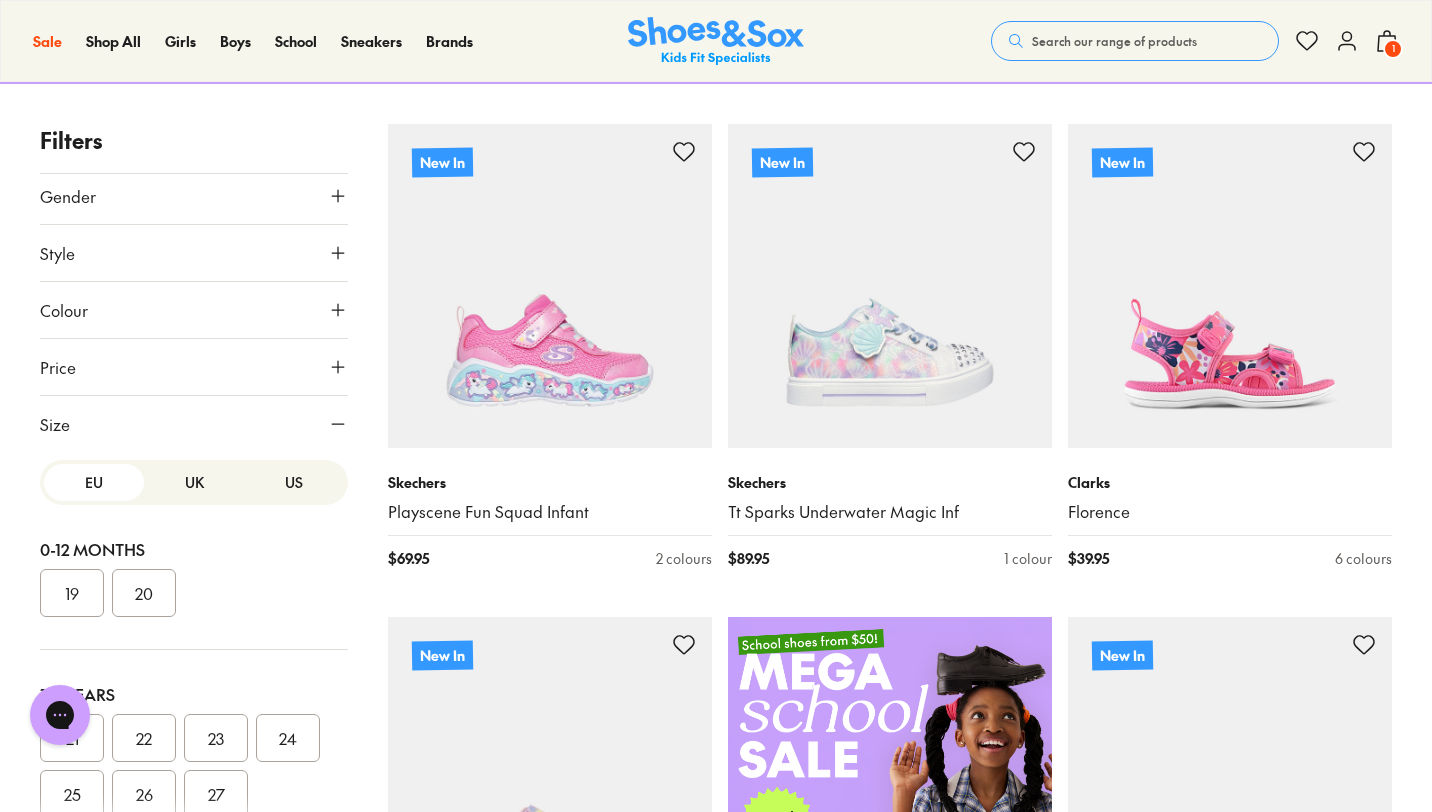 scroll, scrollTop: 132, scrollLeft: 0, axis: vertical 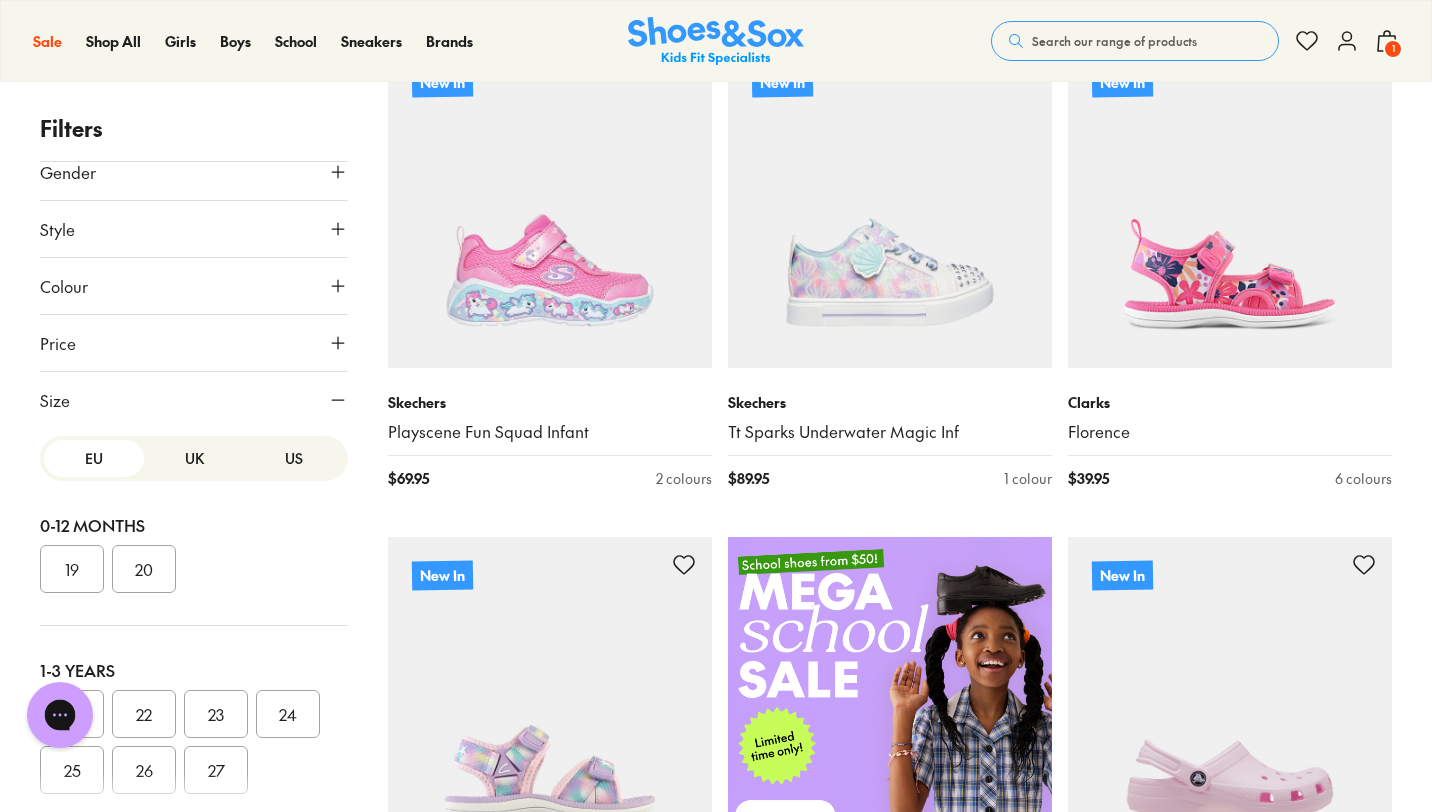 click on "Chat with us" at bounding box center [186, 715] 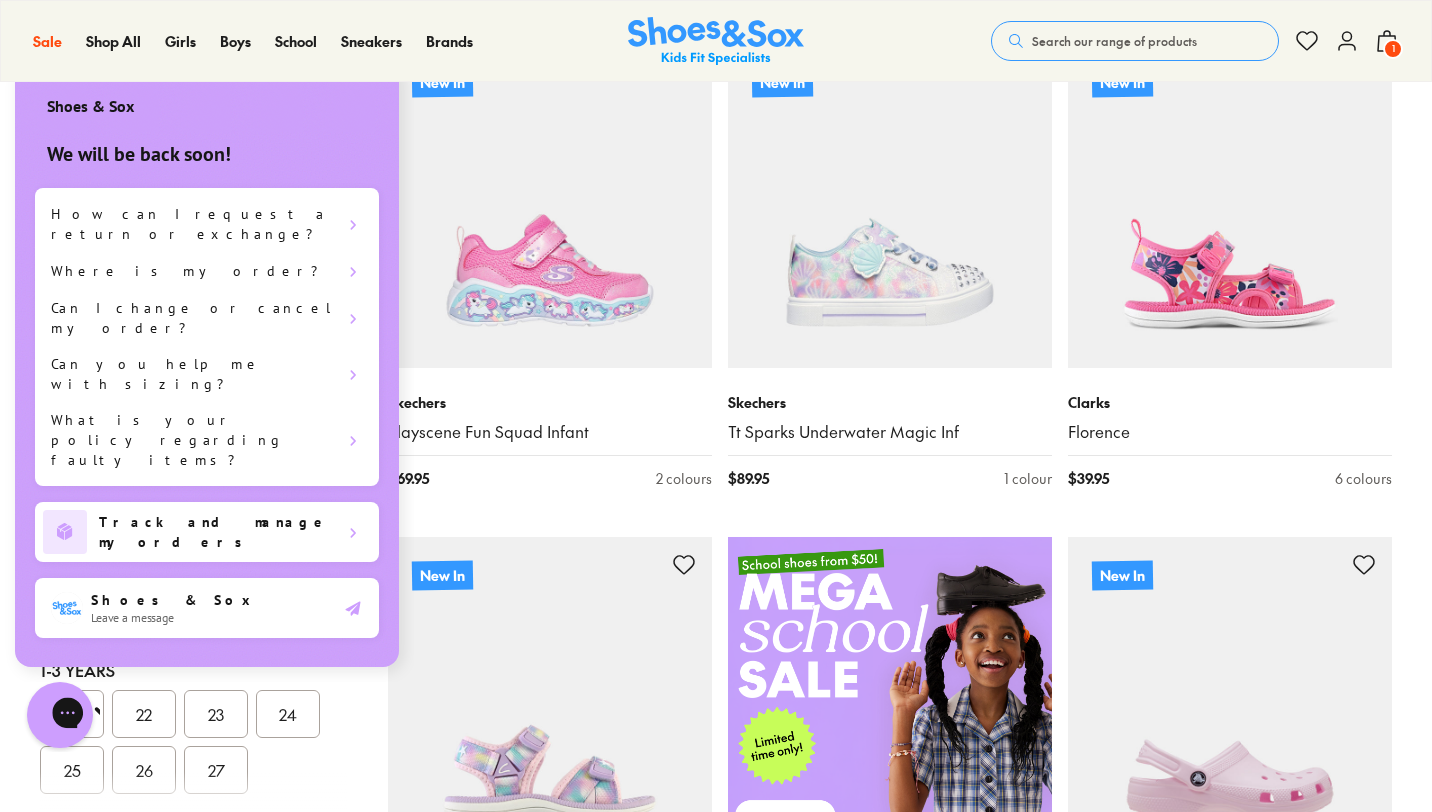 scroll, scrollTop: 0, scrollLeft: 0, axis: both 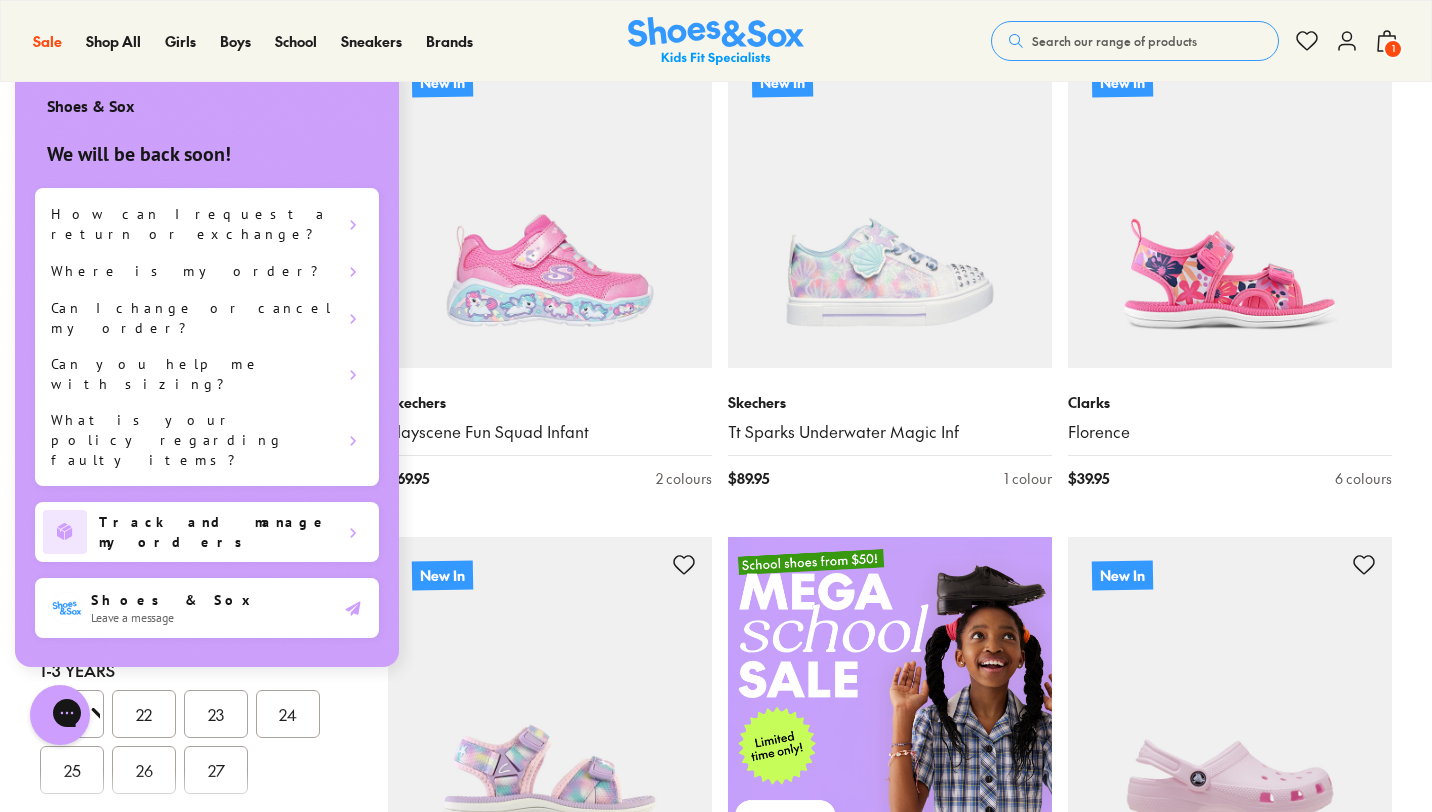 click on "Shoes & Sox We will be back soon! How can I request a return or exchange? Where is my order? Can I change or cancel my order? Can you help me with sizing? What is your policy regarding faulty items? Track and manage my orders Shoes & Sox Leave a message" at bounding box center (207, 366) 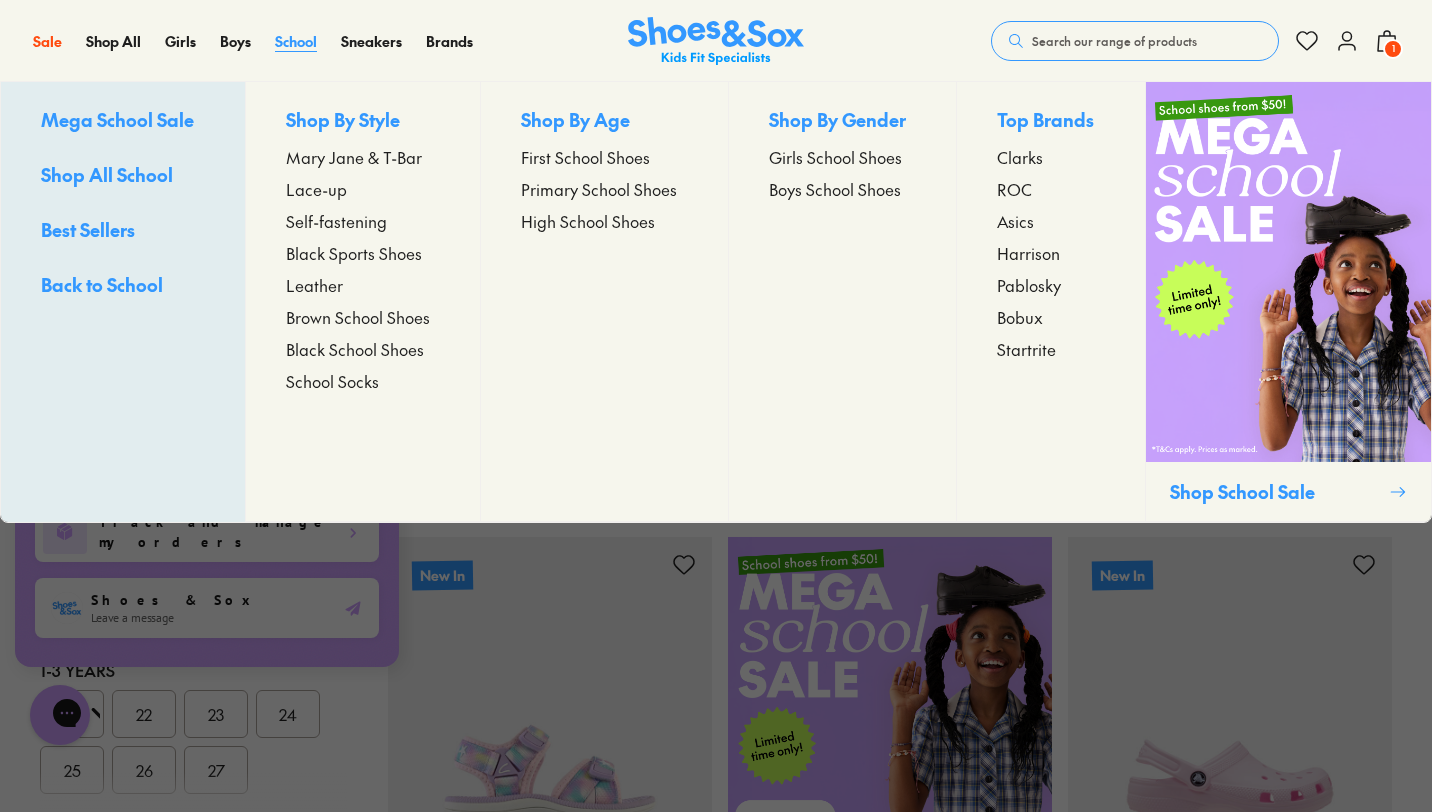 click on "School" at bounding box center [296, 41] 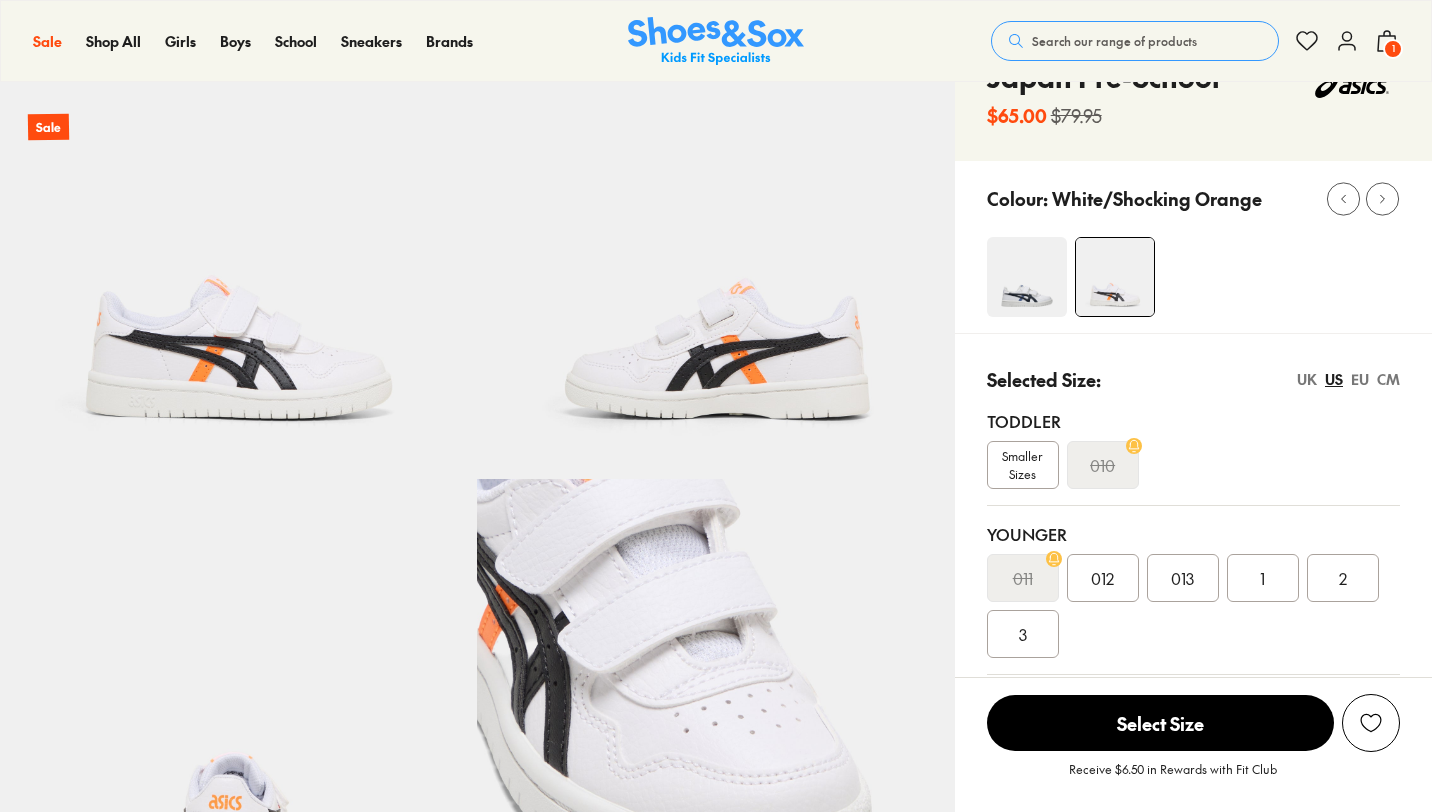 scroll, scrollTop: 120, scrollLeft: 0, axis: vertical 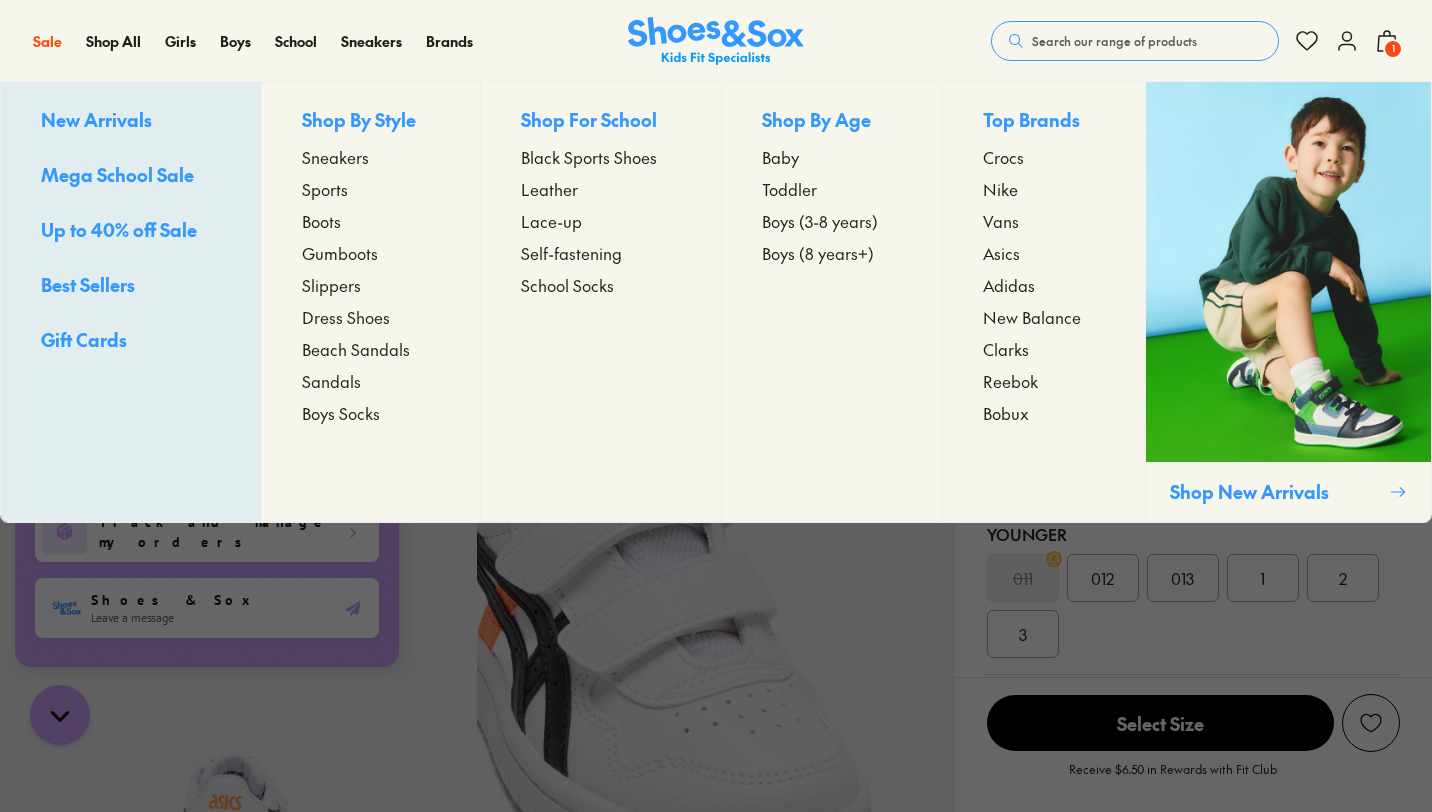 click on "Toddler" at bounding box center [789, 189] 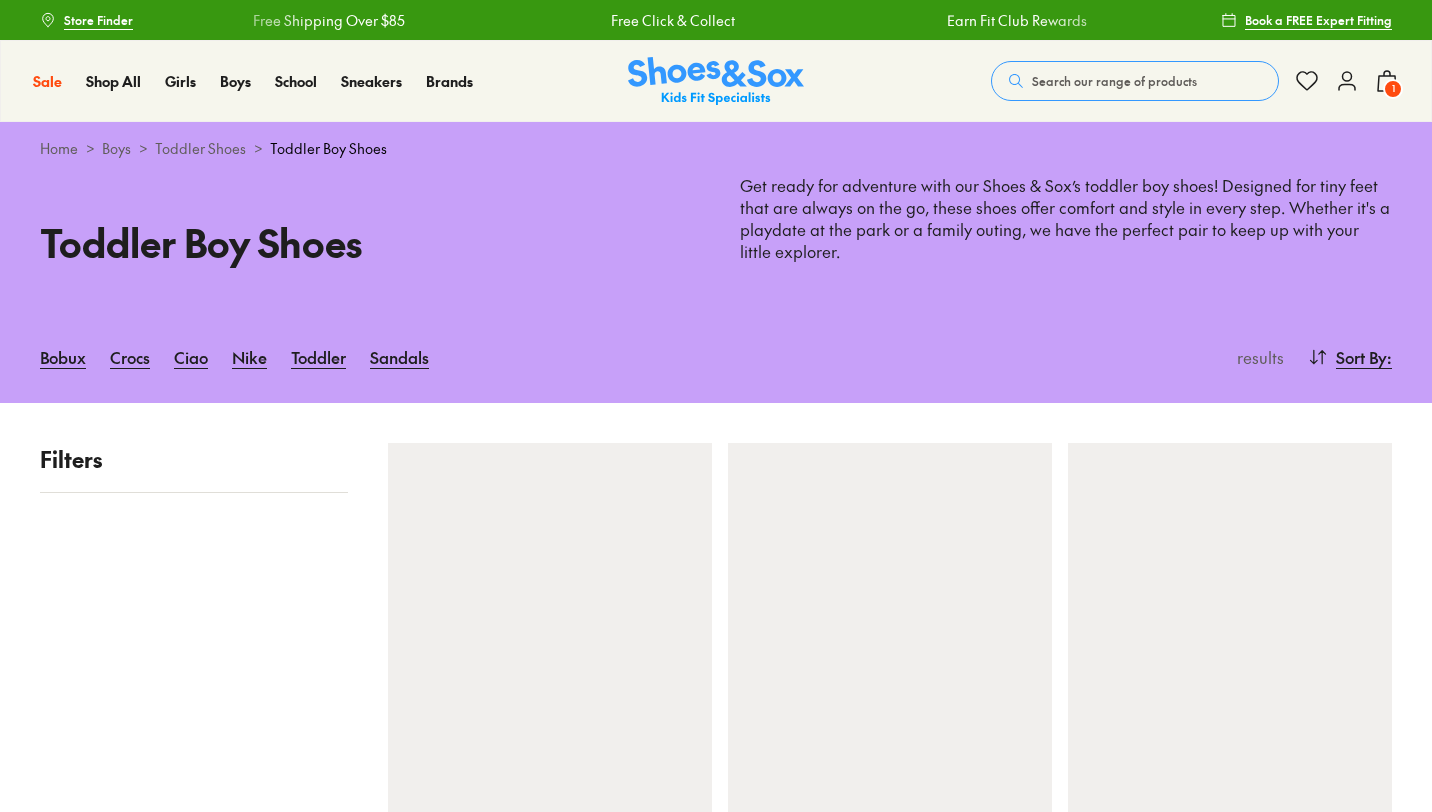 scroll, scrollTop: 0, scrollLeft: 0, axis: both 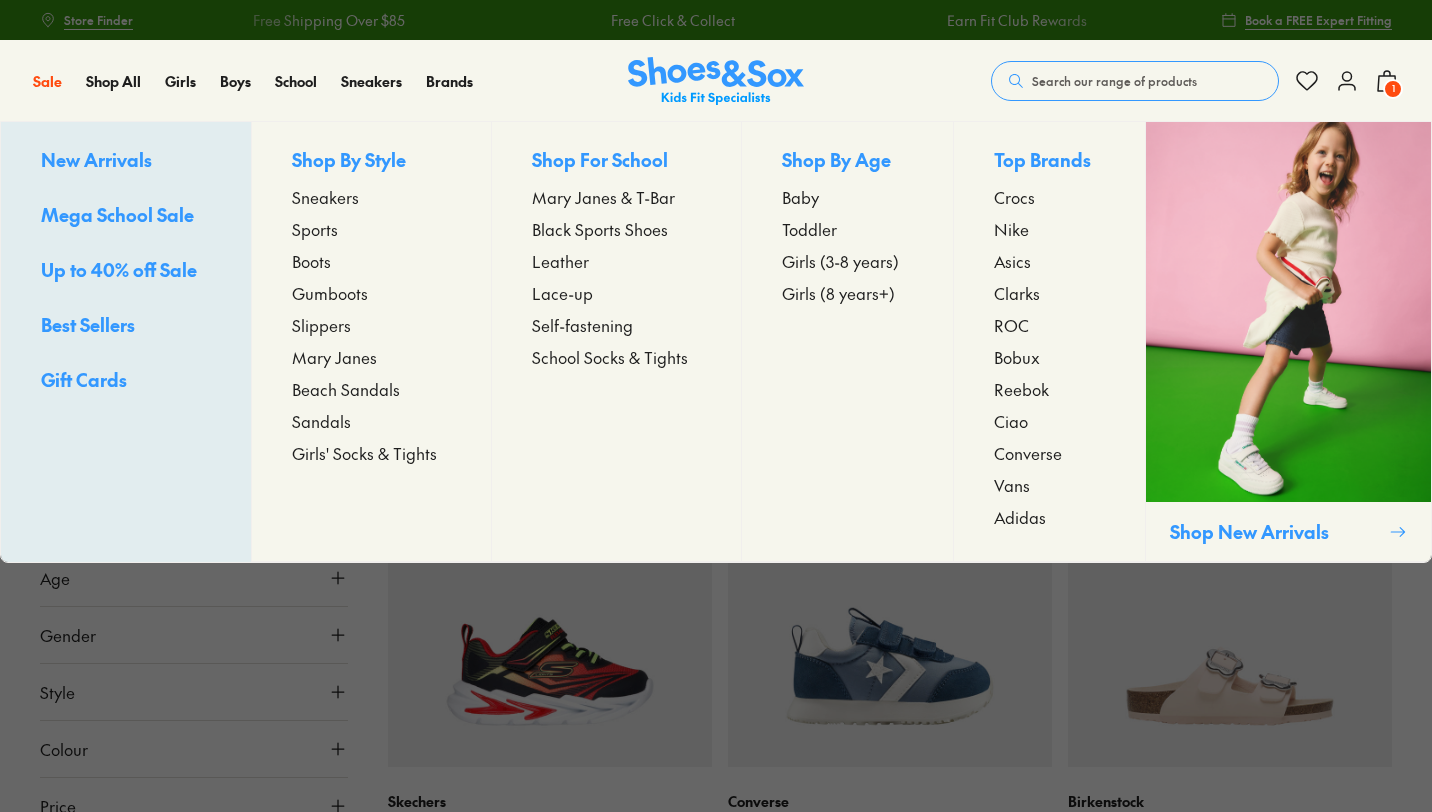 type on "***" 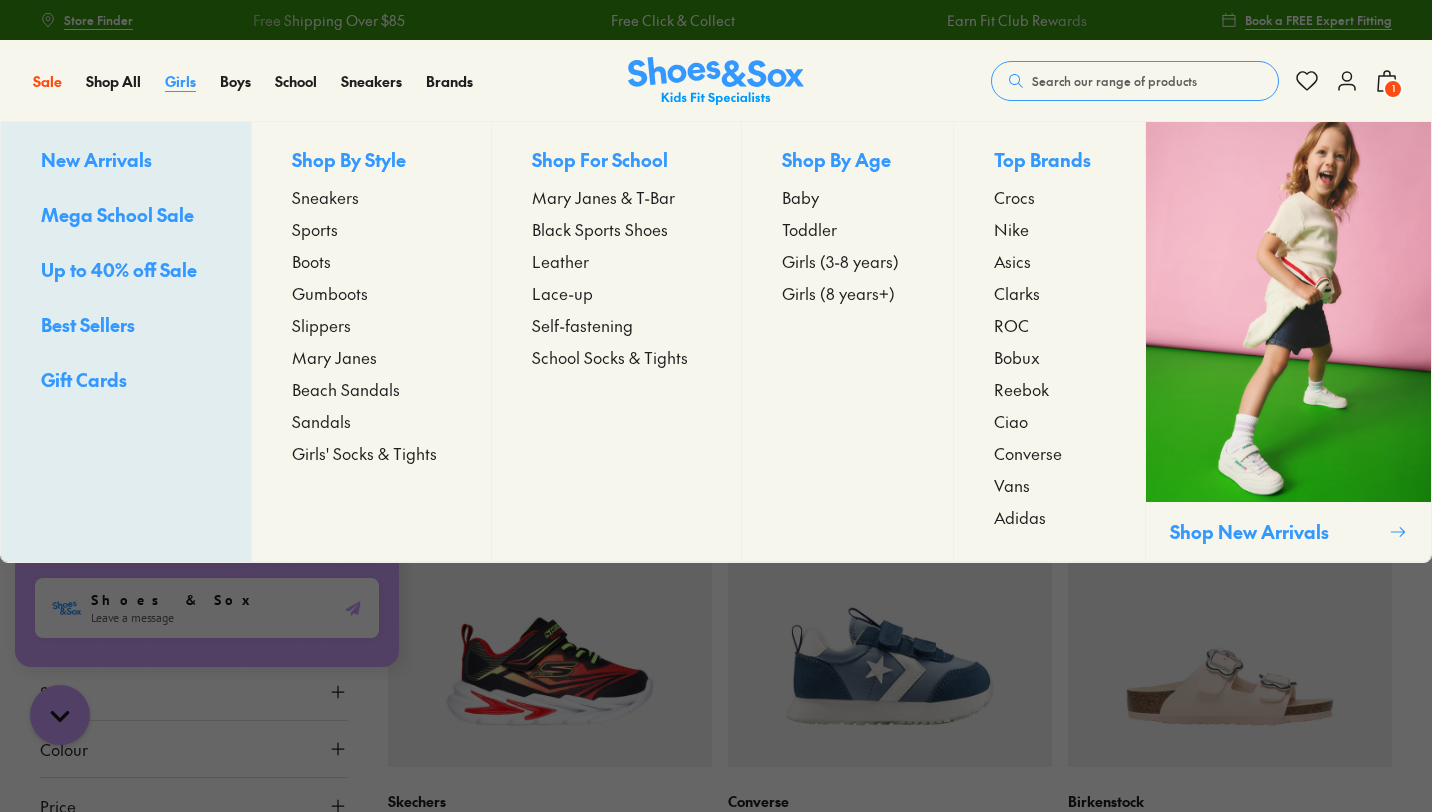 scroll, scrollTop: 0, scrollLeft: 0, axis: both 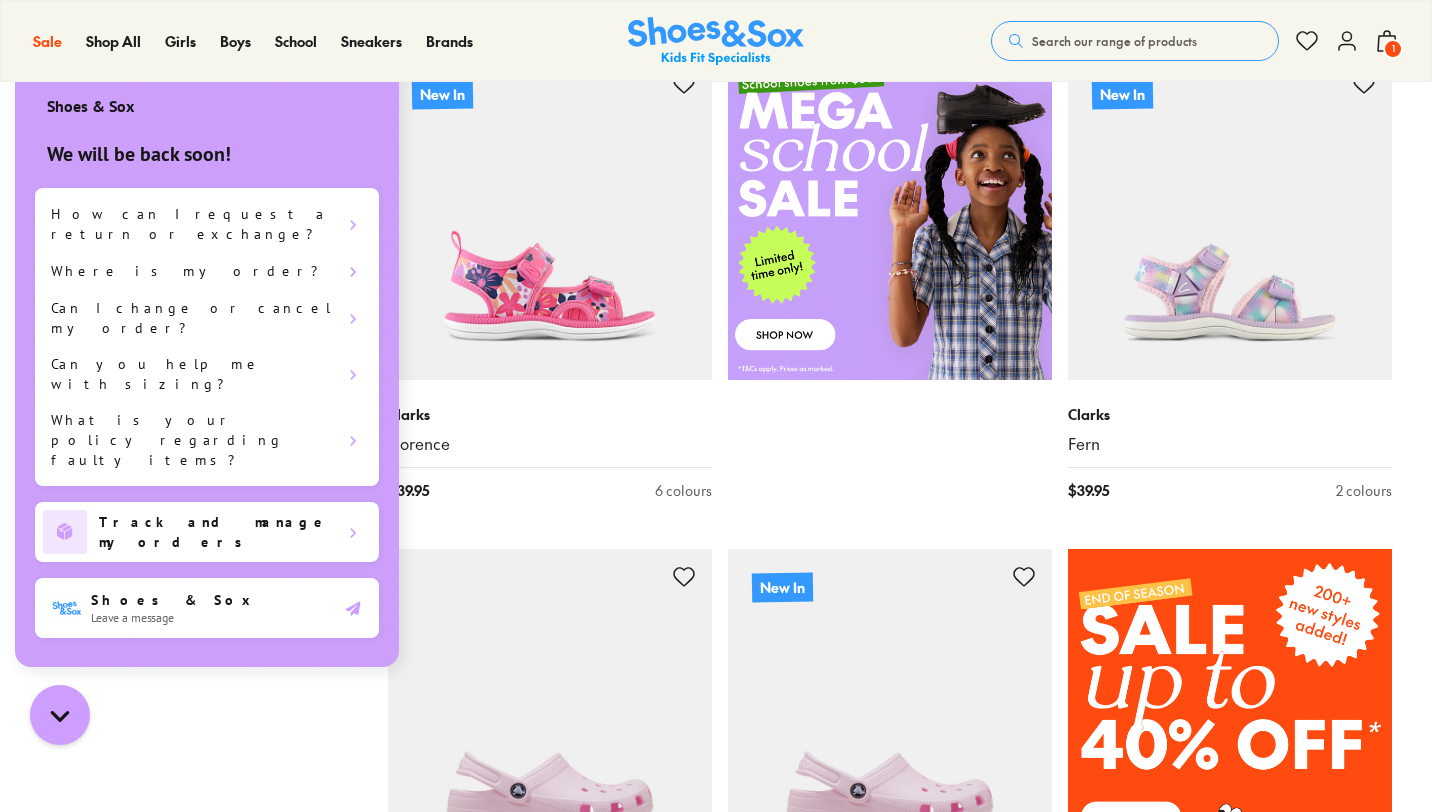 drag, startPoint x: 352, startPoint y: 105, endPoint x: 119, endPoint y: 492, distance: 451.72778 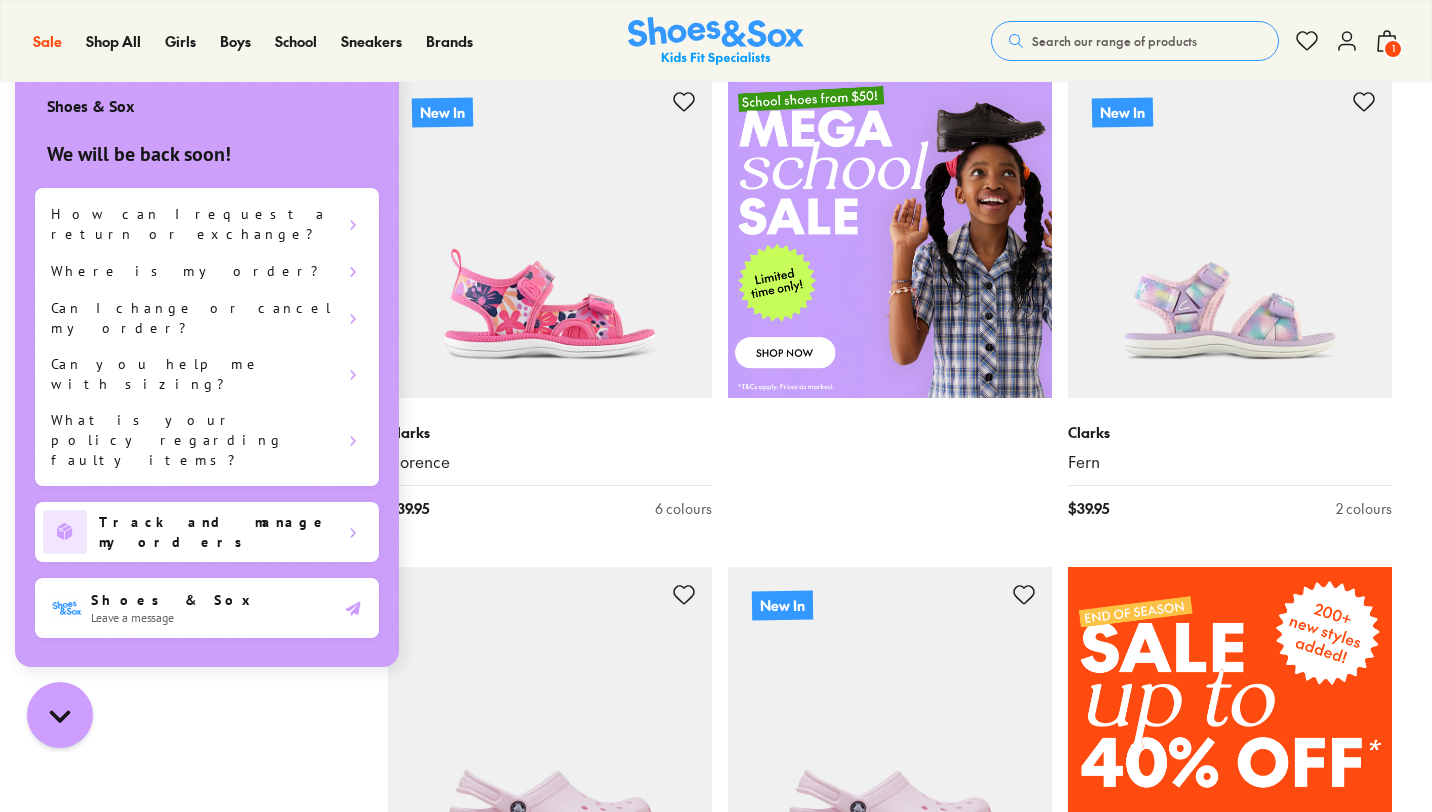 click 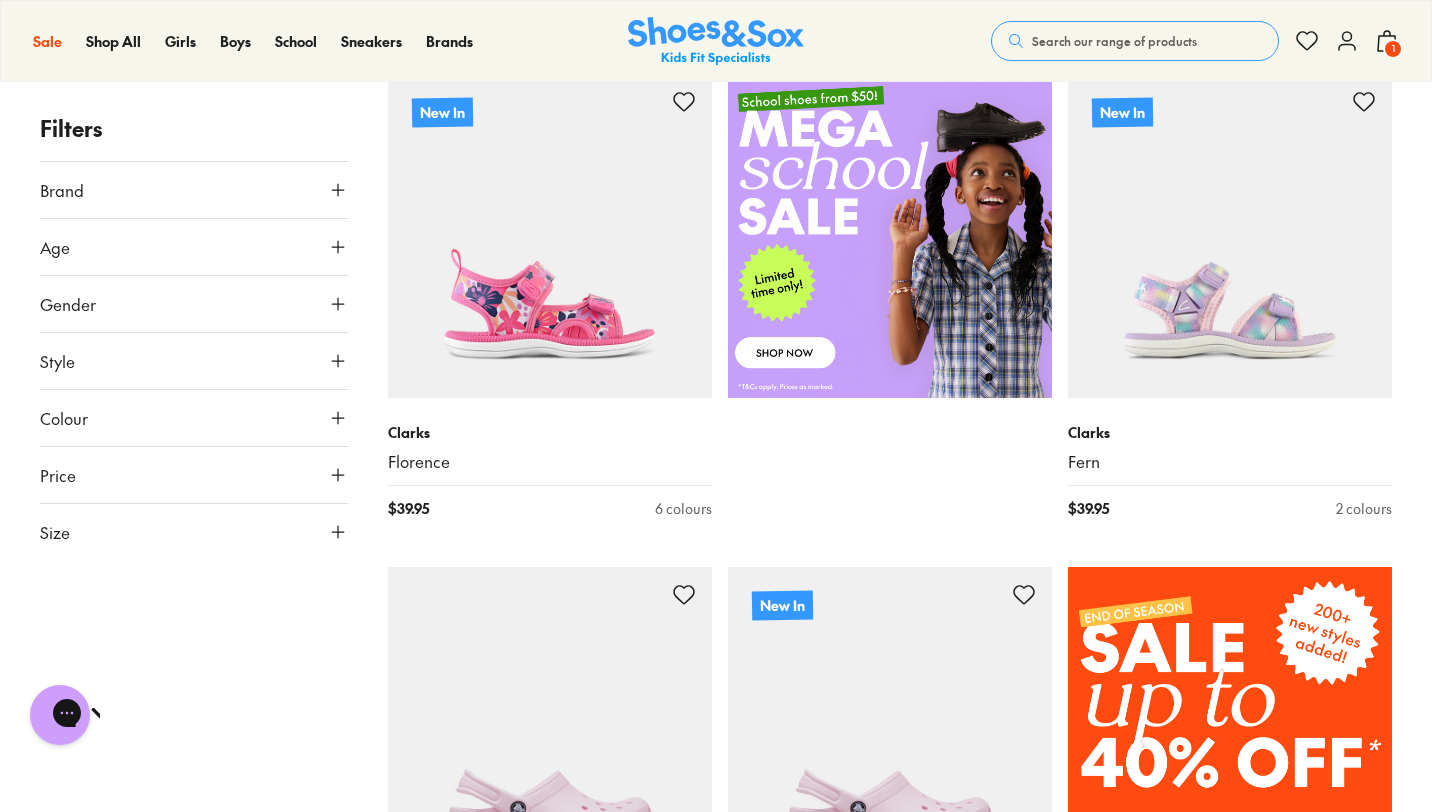 click 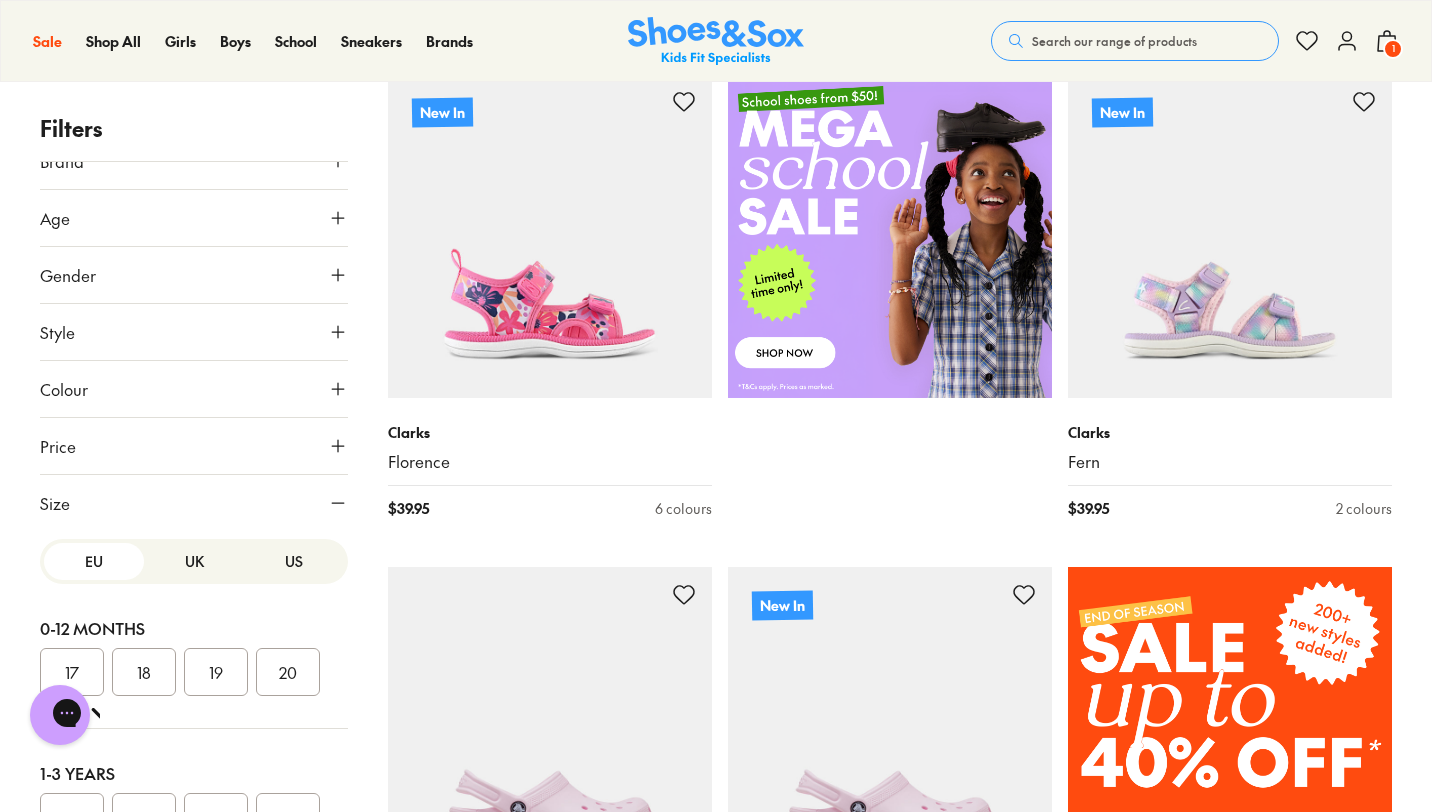 scroll, scrollTop: 0, scrollLeft: 0, axis: both 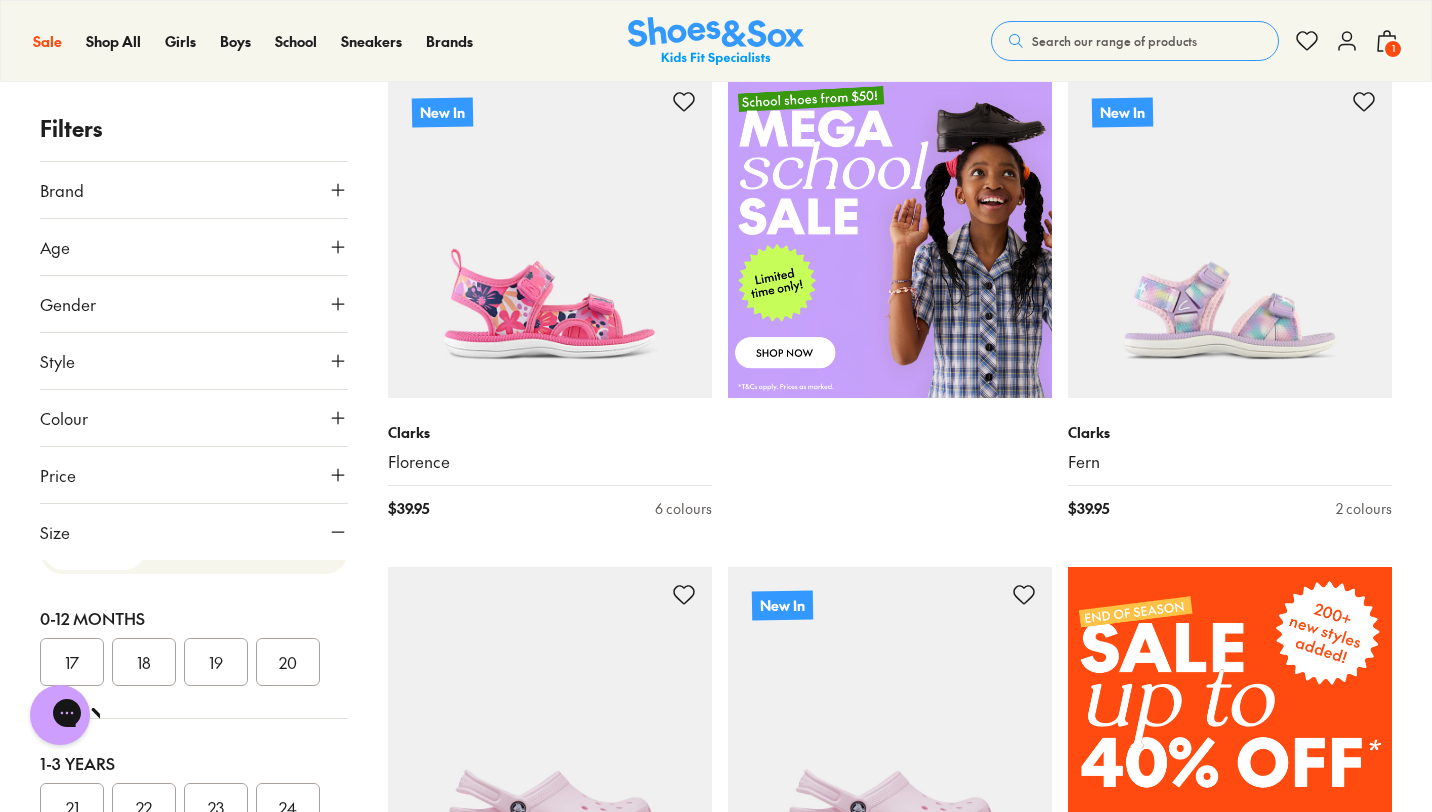 click on "21" at bounding box center [72, 807] 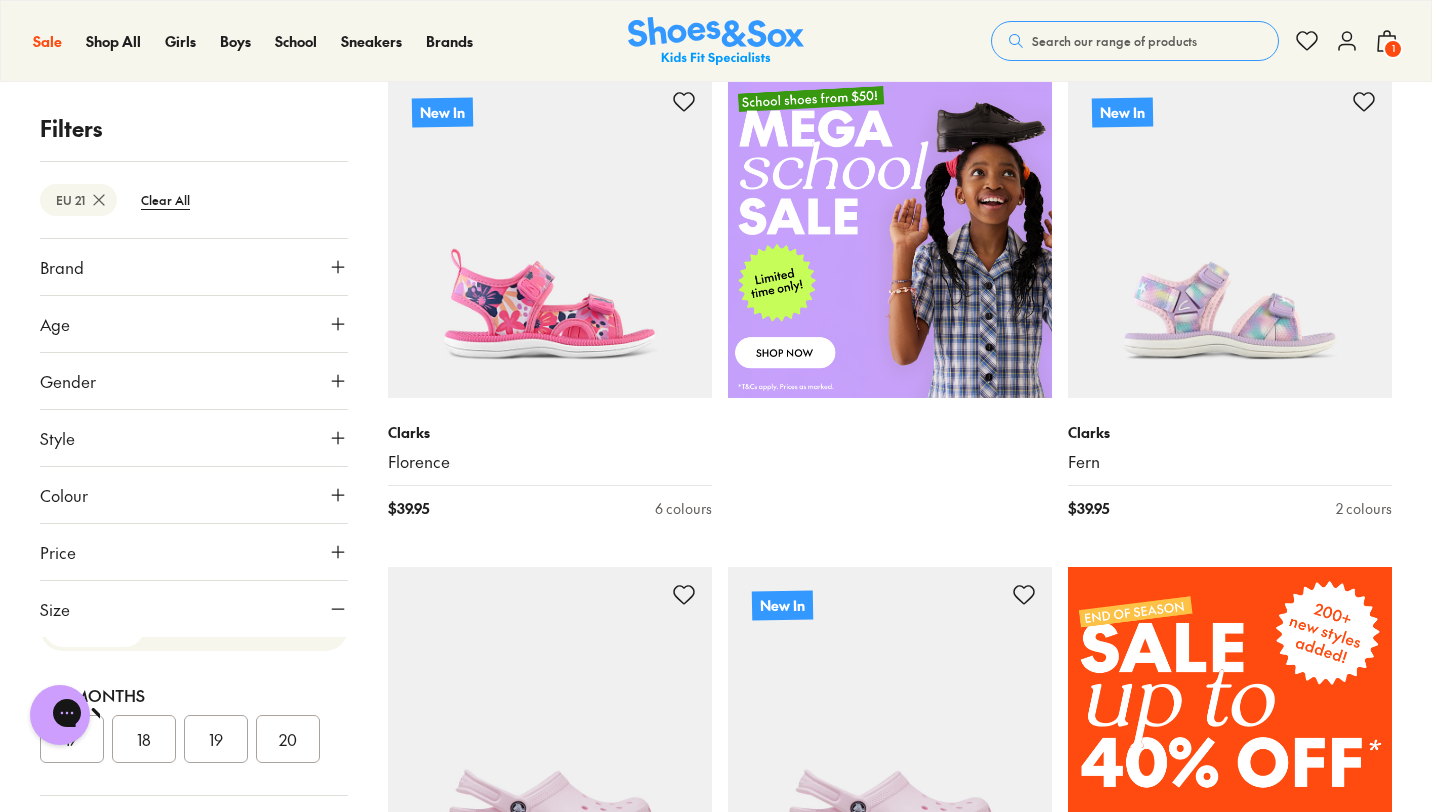scroll, scrollTop: 159, scrollLeft: 0, axis: vertical 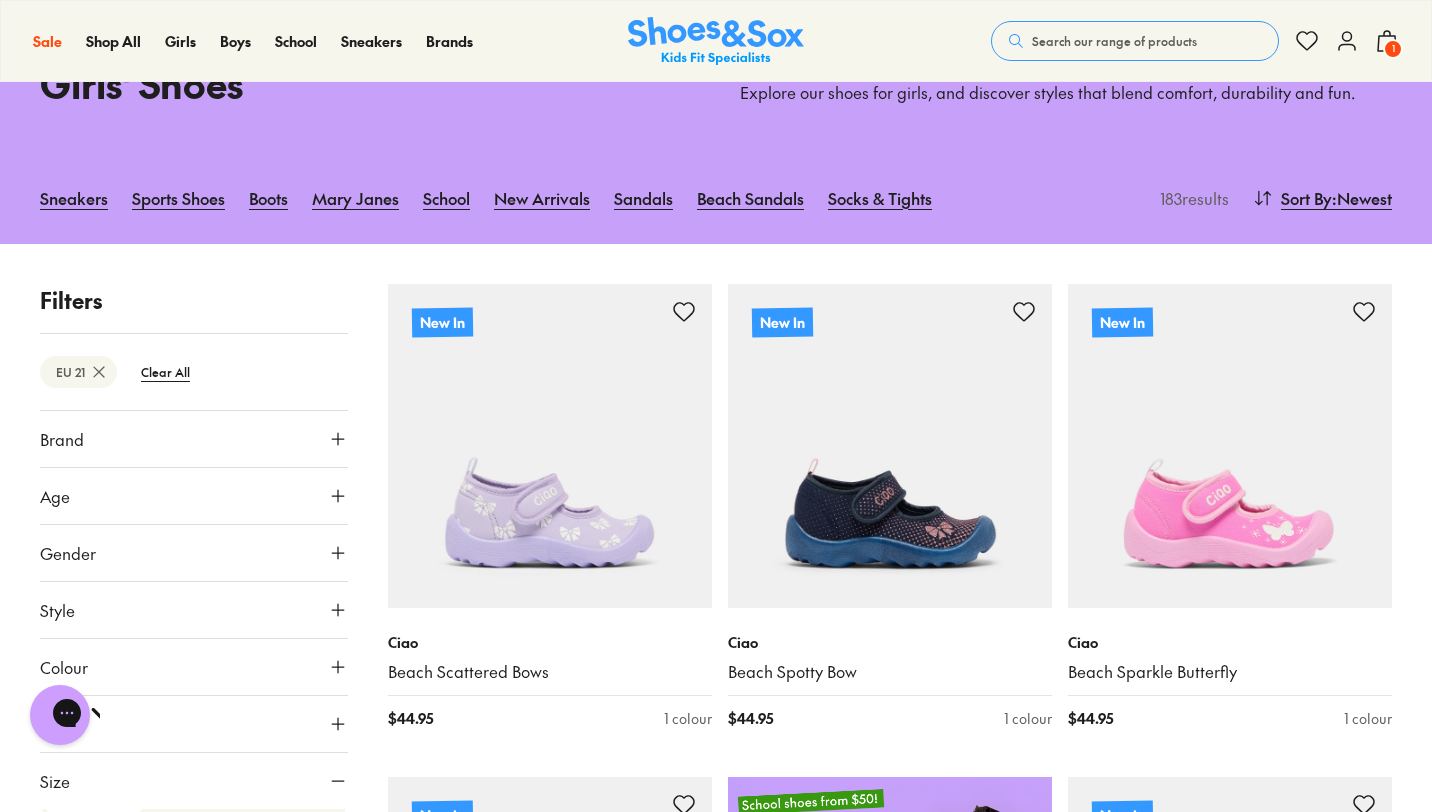 type 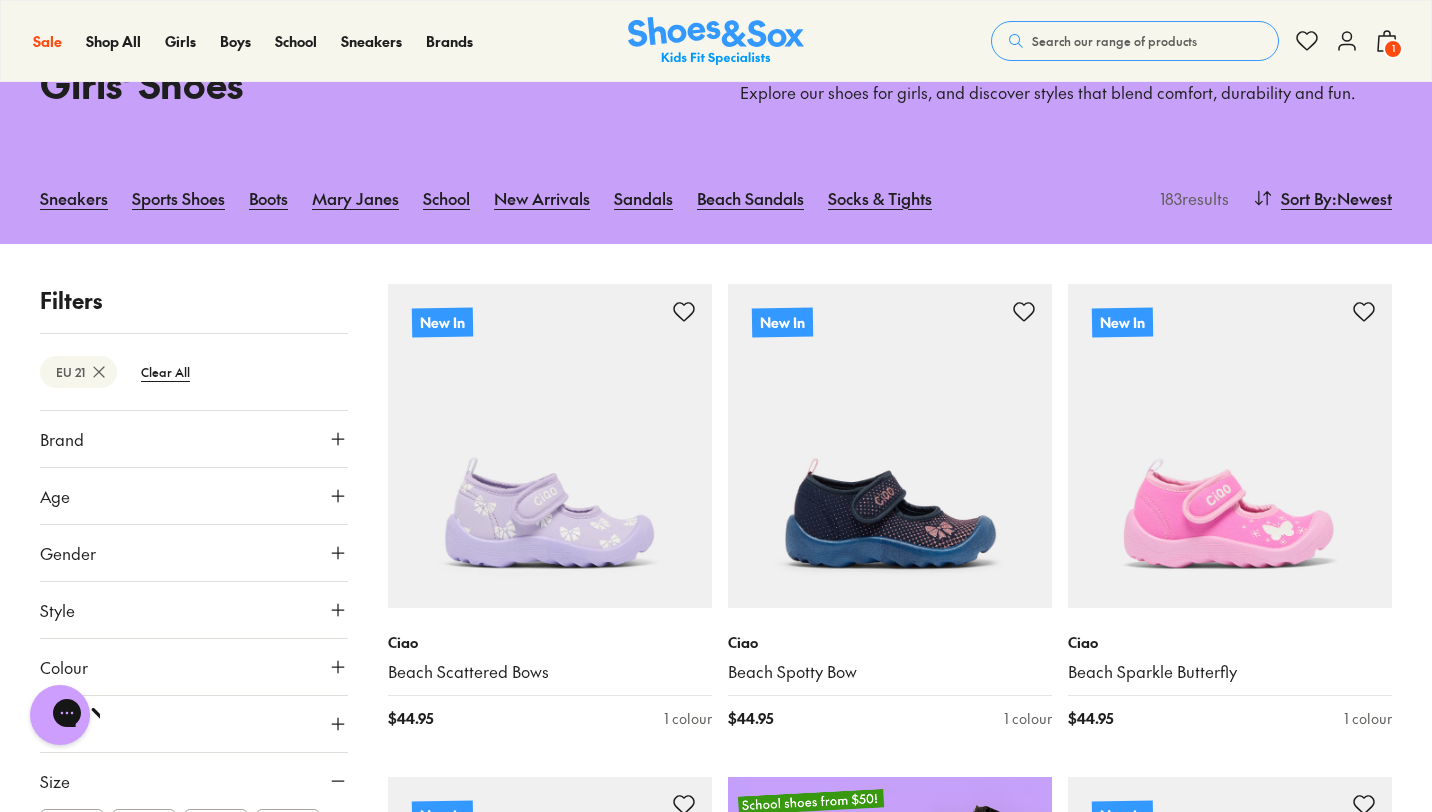 scroll, scrollTop: 119, scrollLeft: 0, axis: vertical 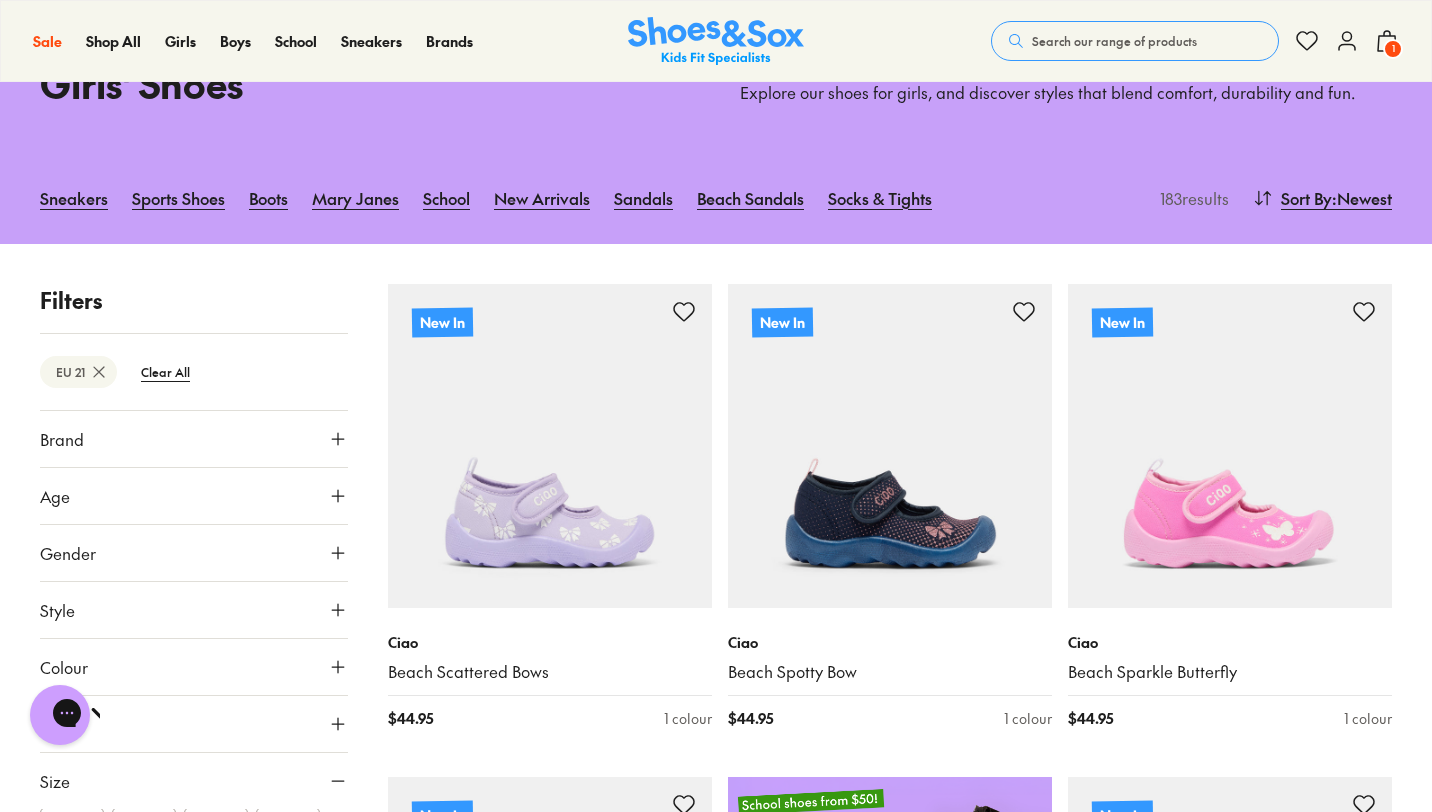 click on "Filters EU 21   Clear All Brand Adidas Originals Adidas Performance Agatha Ruiz De La Prada Asics ( 3 ) Birkenstock Bobux ( 15 ) Camper Candy ( 1 ) Ciao ( 18 ) Clarks ( 39 ) Converse ( 9 ) Crocs Fac Garvalin ( 1 ) Happy Socks Harrison Kicks ( 3 ) Miss Candy Native New Balance ( 12 ) Nike ( 33 ) Old Soles ( 15 ) Pablosky Puma Reebok ( 21 ) Roc Saltwater Sandals Shoes & Sox Skechers Startrite Sun-San by Salt Water Surefit ( 2 ) Teva ( 2 ) Vans ( 3 ) Walnut ( 4 ) Age Youth Infant/Toddler ( 155 ) Junior Senior Pre Walker ( 19 ) Infant ( 7 ) Adult Gender All Girls Unisex Style Sneakers ( 63 ) Sport ( 19 ) Sandals ( 19 ) Boots ( 26 ) Beach Sandals ( 14 ) Accessories School Shoes ( 17 ) Prewalker ( 19 ) Gumboots ( 4 ) Slippers Colour Black ( 25 ) Pink ( 45 ) White ( 38 ) Purple ( 16 ) Blue ( 7 ) Multi Colour ( 3 ) Brown ( 7 ) Neutrals ( 7 ) Grey ( 8 ) Red ( 4 ) Beige ( 3 ) Navy ( 8 ) Gold ( 4 ) Green Silver ( 2 ) Light Blue Orange ( 2 ) Light Pink Light Purple ( 1 ) Yellow Tan ( 1 ) Price Min $ 5 Max $ 200 Size EU $" at bounding box center (716, 2983) 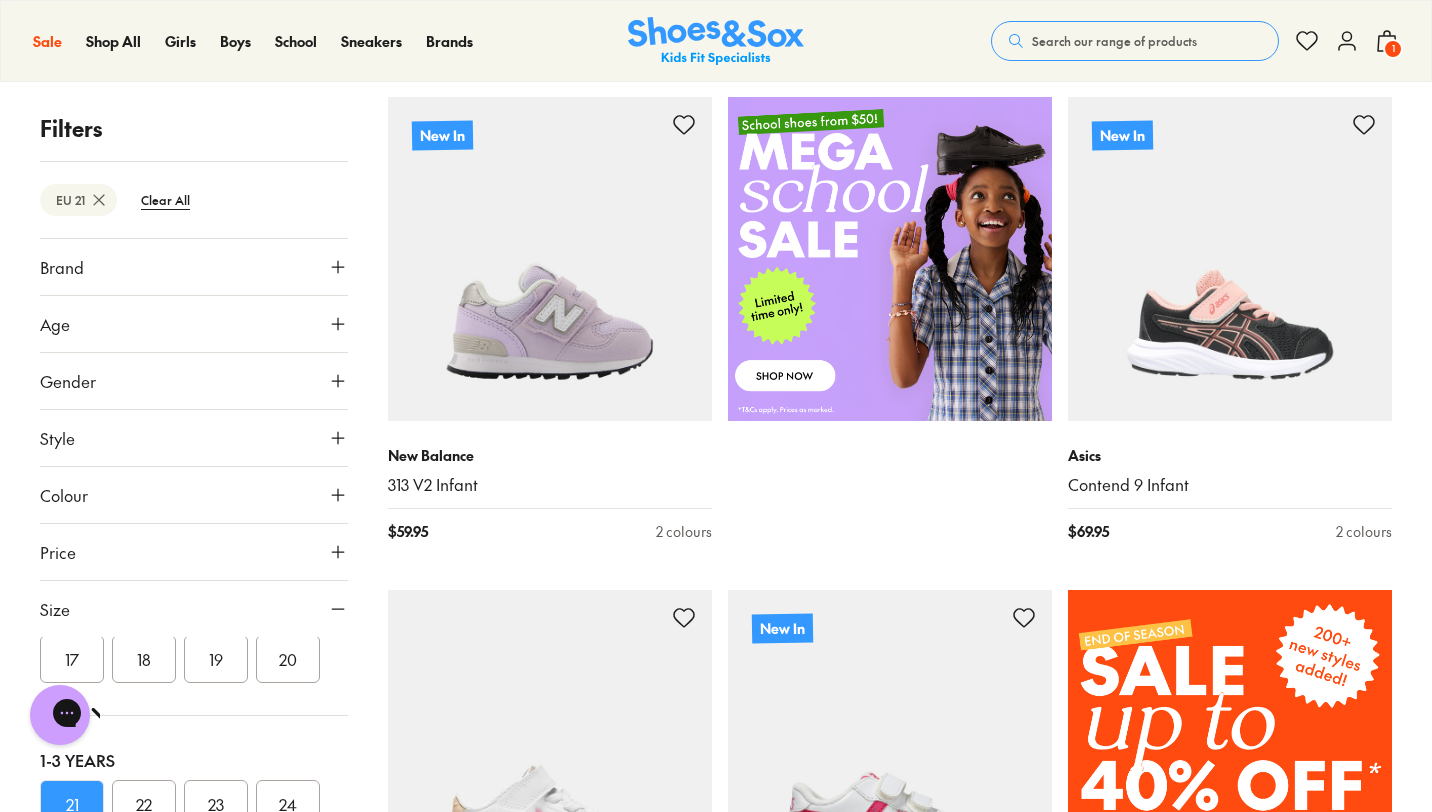 scroll, scrollTop: 879, scrollLeft: 0, axis: vertical 